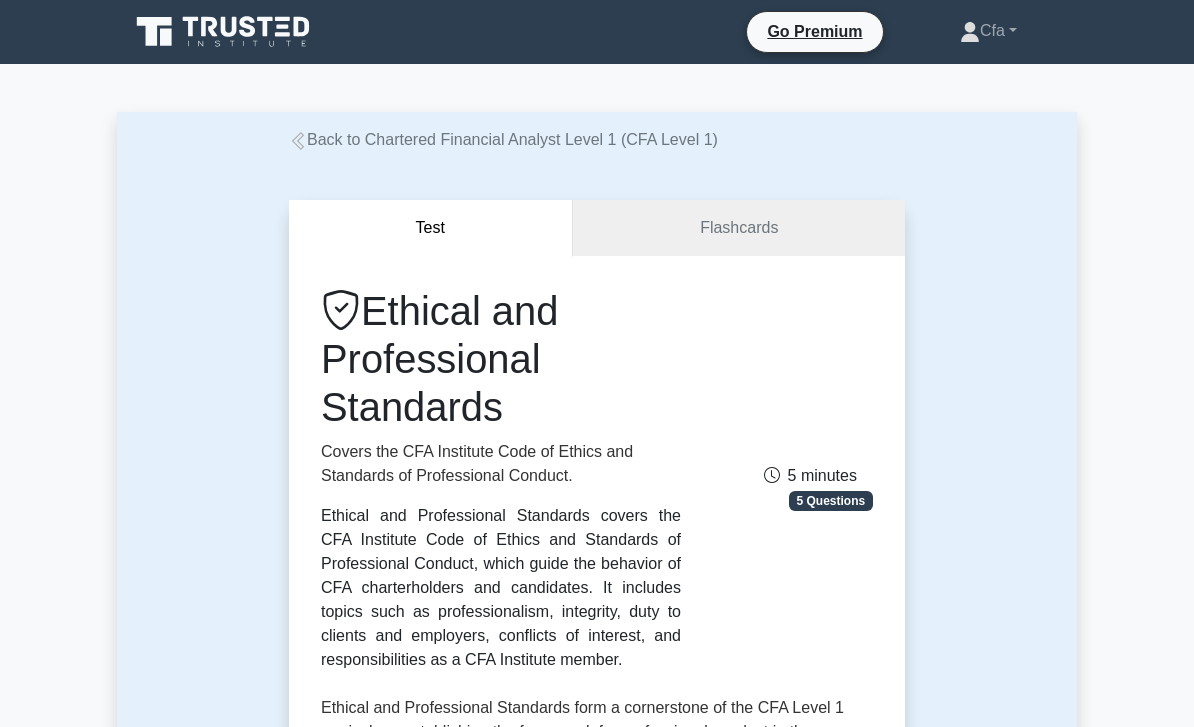 scroll, scrollTop: 0, scrollLeft: 0, axis: both 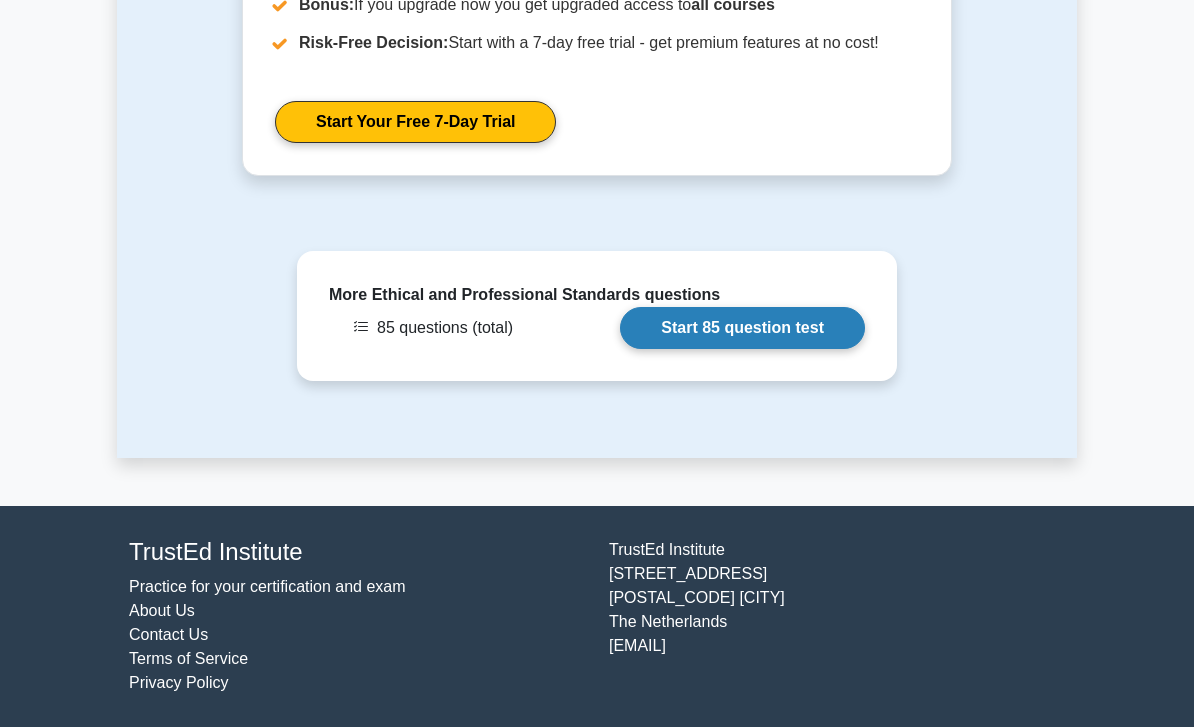 click on "Start 85 question test" at bounding box center (742, 328) 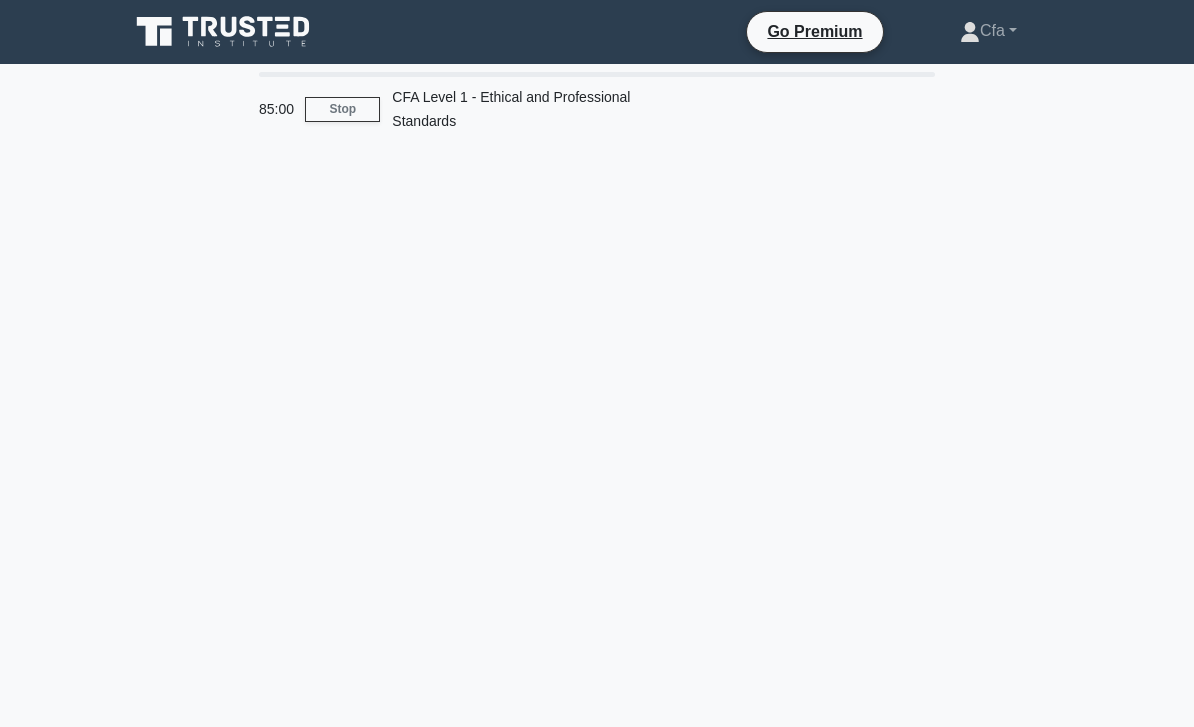 scroll, scrollTop: 0, scrollLeft: 0, axis: both 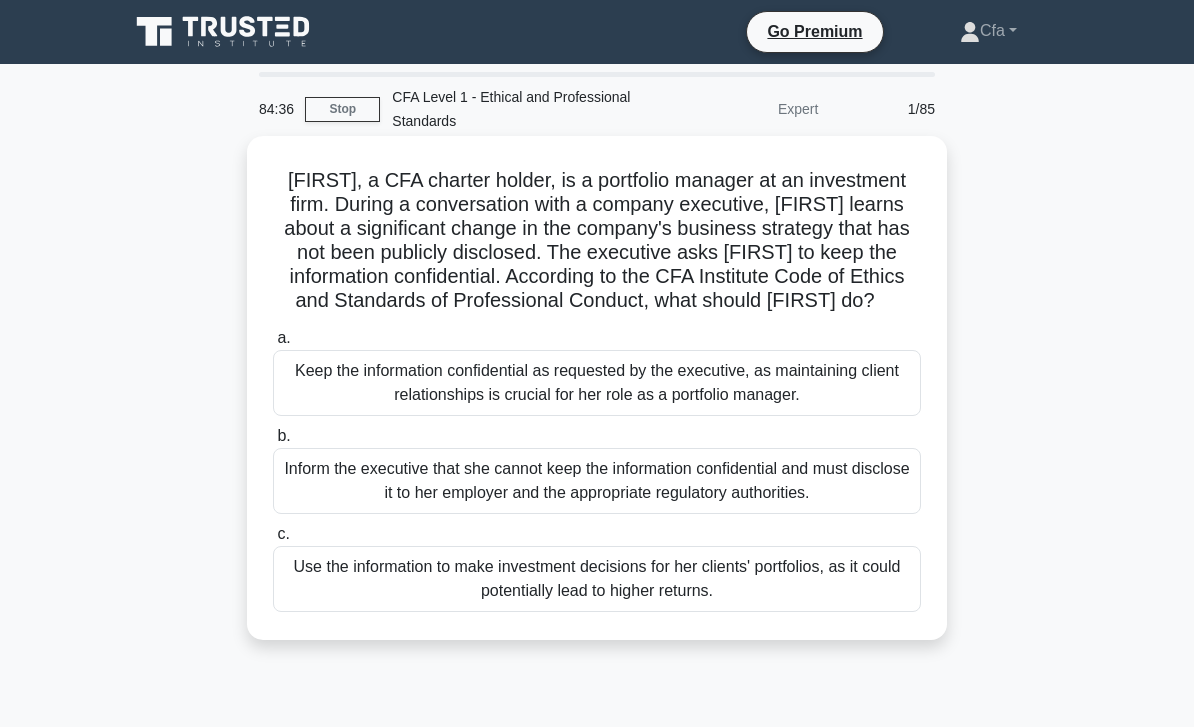 click on "Inform the executive that she cannot keep the information confidential and must disclose it to her employer and the appropriate regulatory authorities." at bounding box center (597, 481) 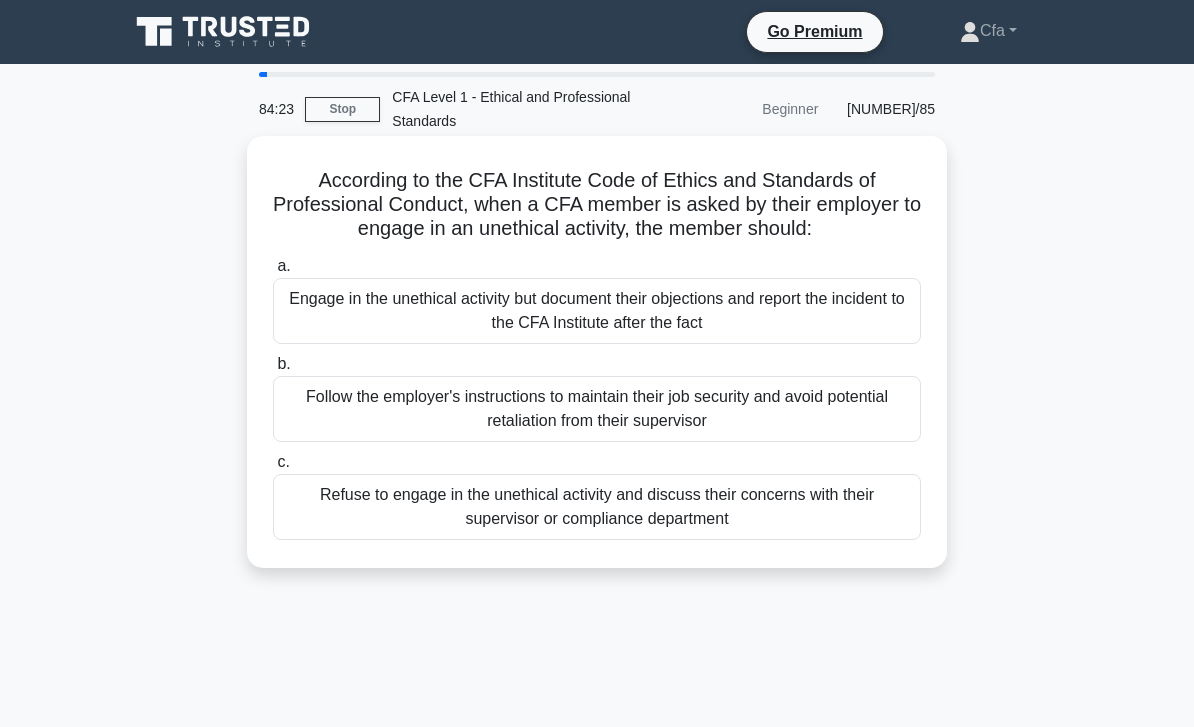 click on "Refuse to engage in the unethical activity and discuss their concerns with their supervisor or compliance department" at bounding box center (597, 507) 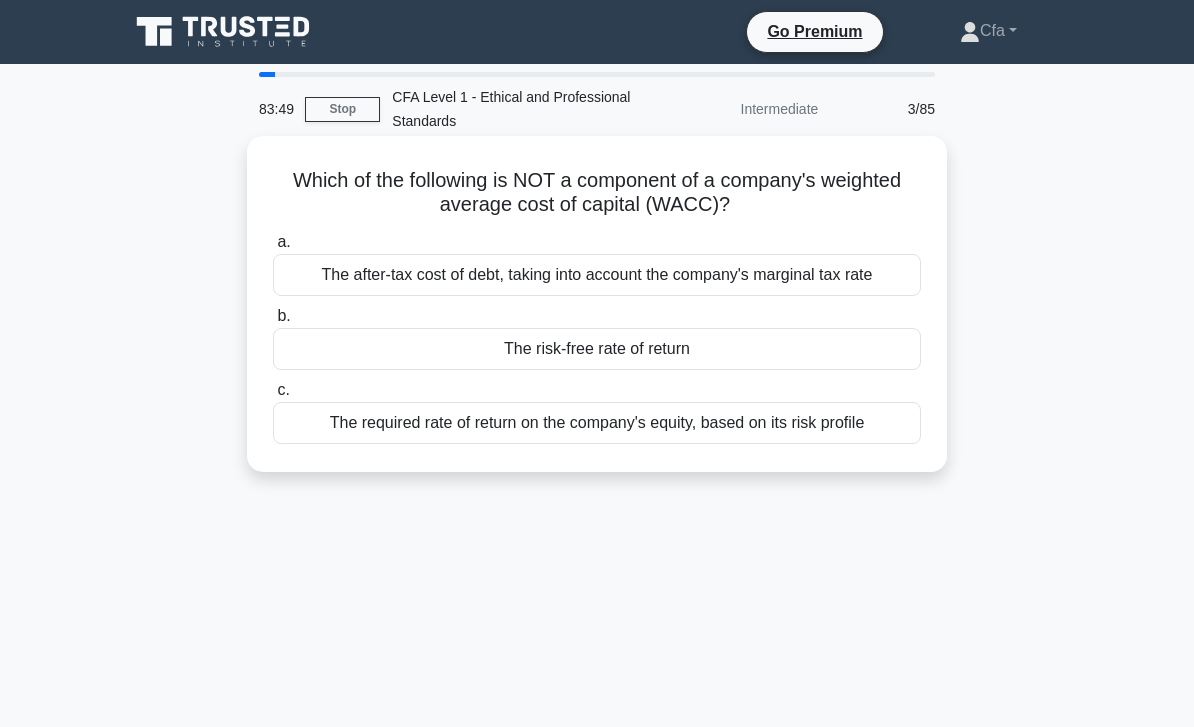 click on "The risk-free rate of return" at bounding box center (597, 349) 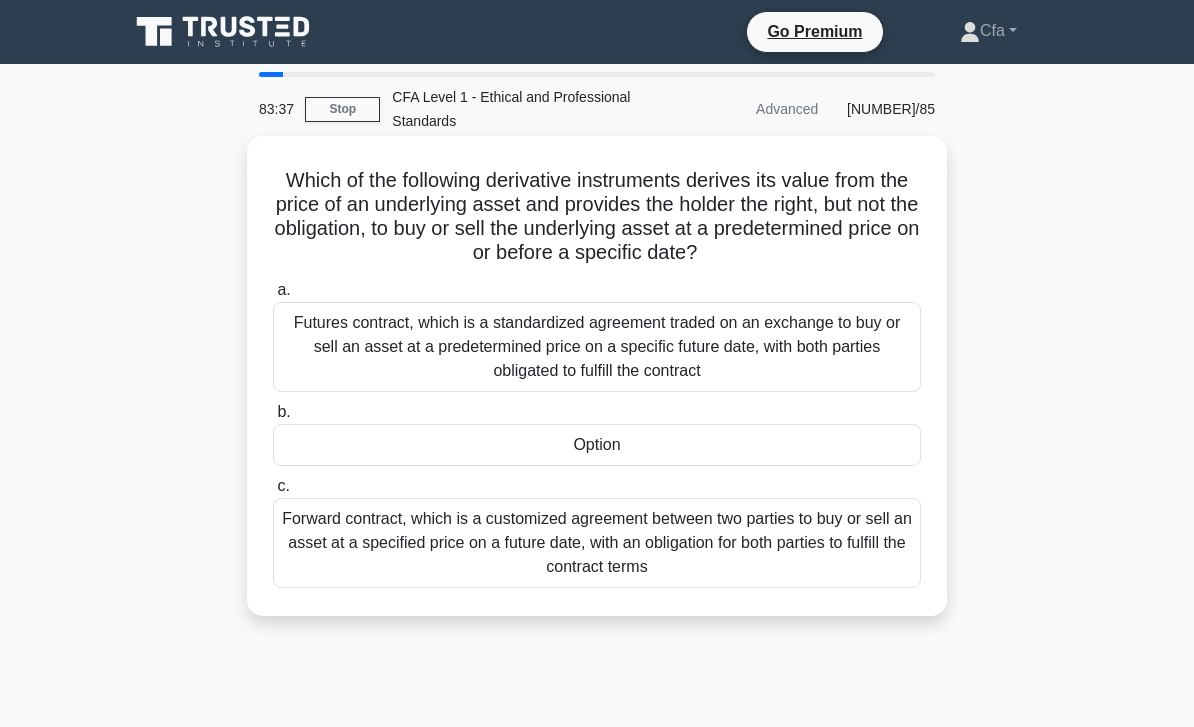 click on "Option" at bounding box center (597, 445) 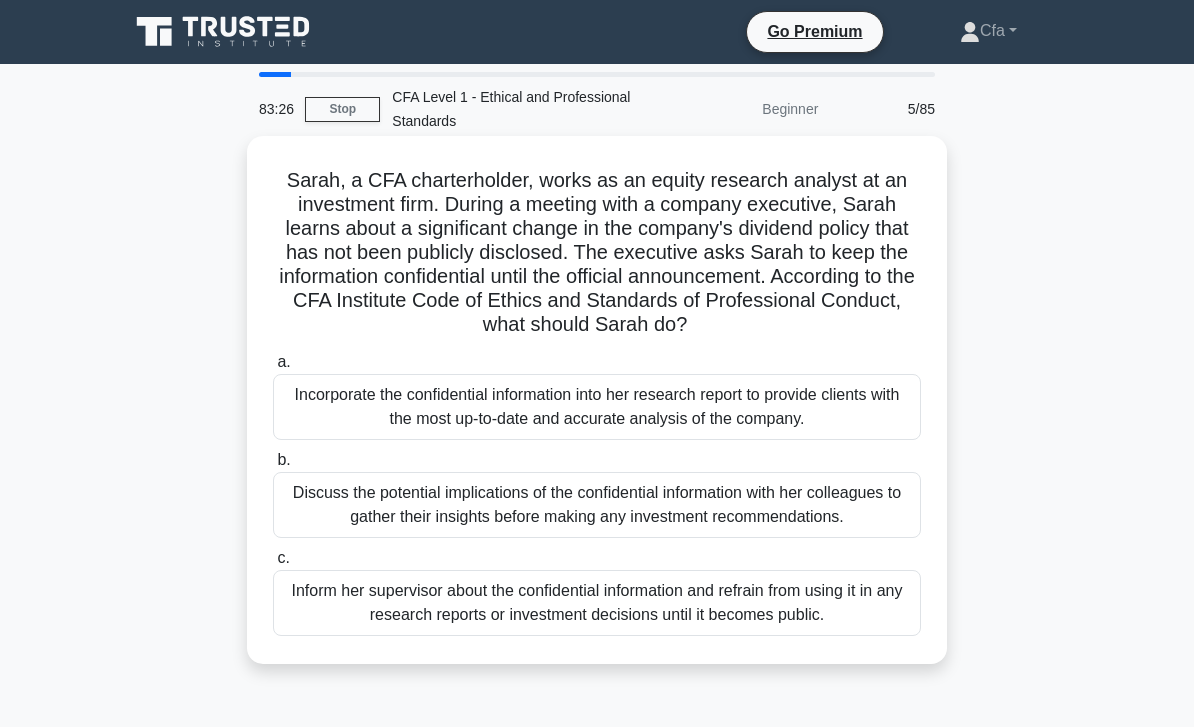 click on "Inform her supervisor about the confidential information and refrain from using it in any research reports or investment decisions until it becomes public." at bounding box center (597, 603) 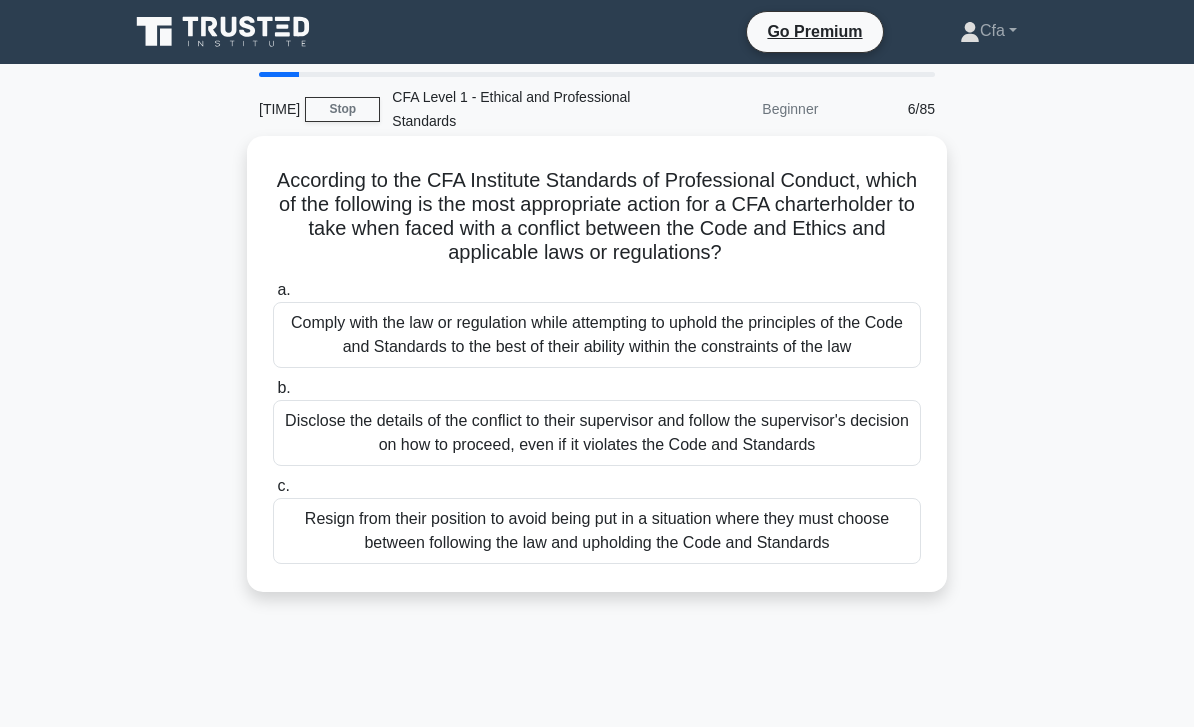 click on "Comply with the law or regulation while attempting to uphold the principles of the Code and Standards to the best of their ability within the constraints of the law" at bounding box center (597, 335) 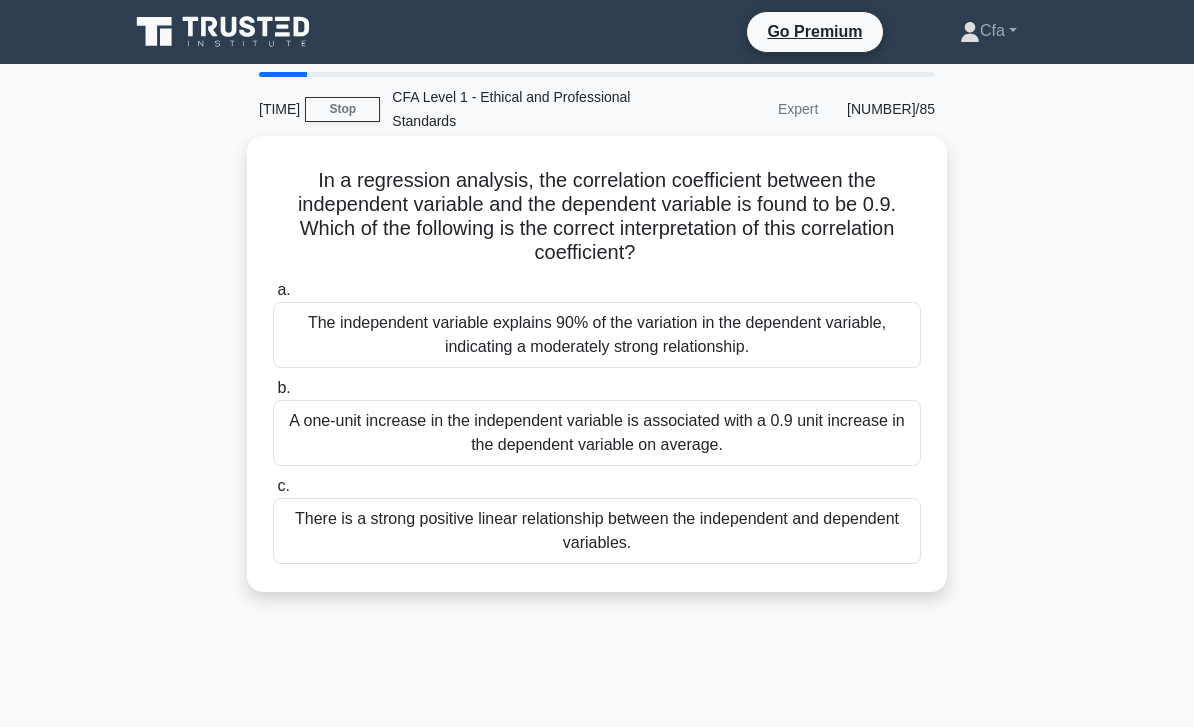 click on "There is a strong positive linear relationship between the independent and dependent variables." at bounding box center [597, 531] 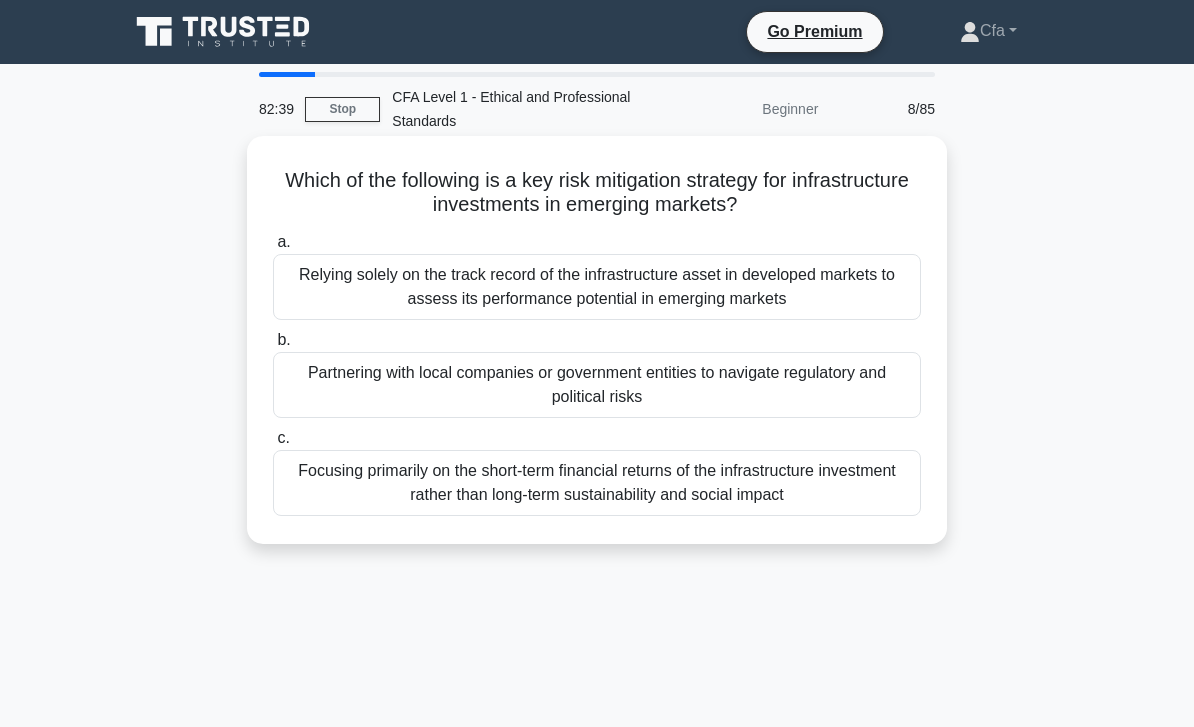 click on "Partnering with local companies or government entities to navigate regulatory and political risks" at bounding box center [597, 385] 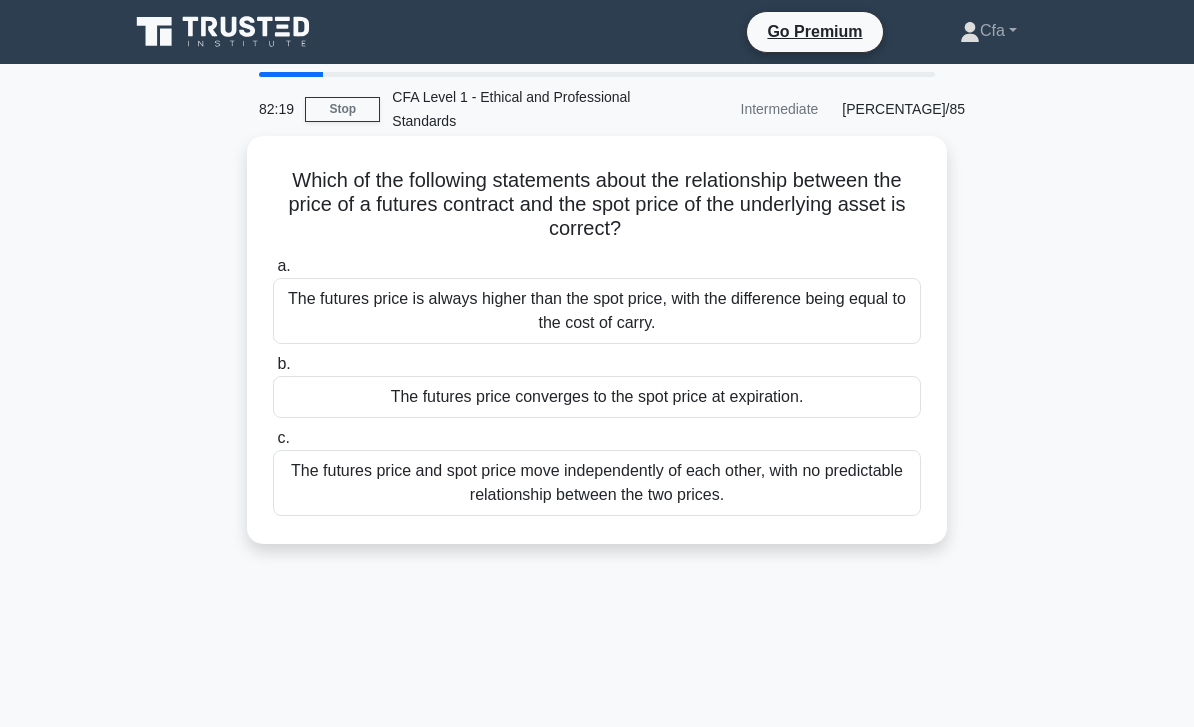 click on "The futures price converges to the spot price at expiration." at bounding box center [597, 397] 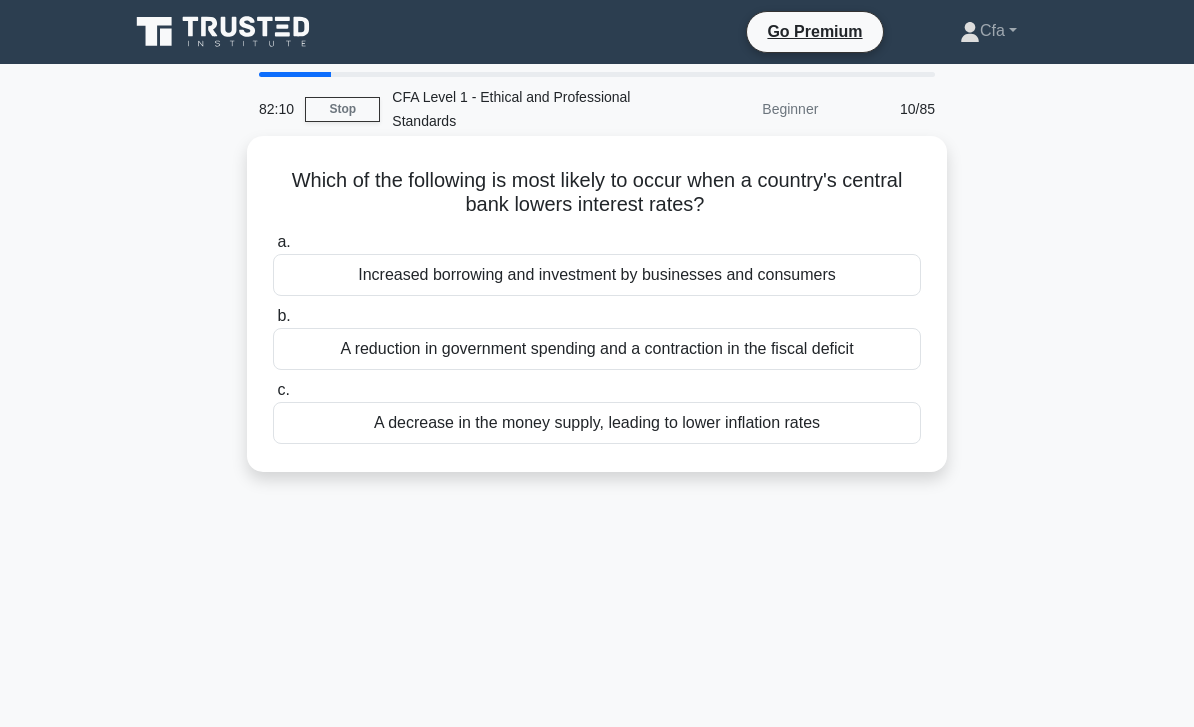 click on "Increased borrowing and investment by businesses and consumers" at bounding box center (597, 275) 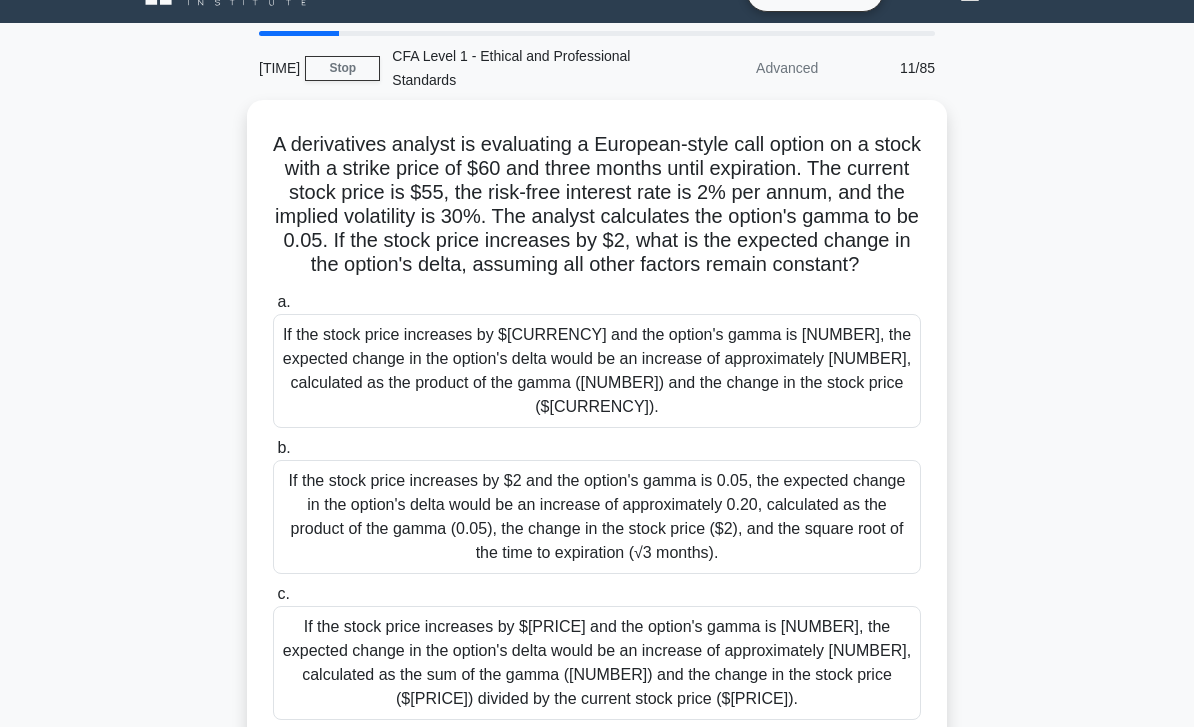 scroll, scrollTop: 54, scrollLeft: 0, axis: vertical 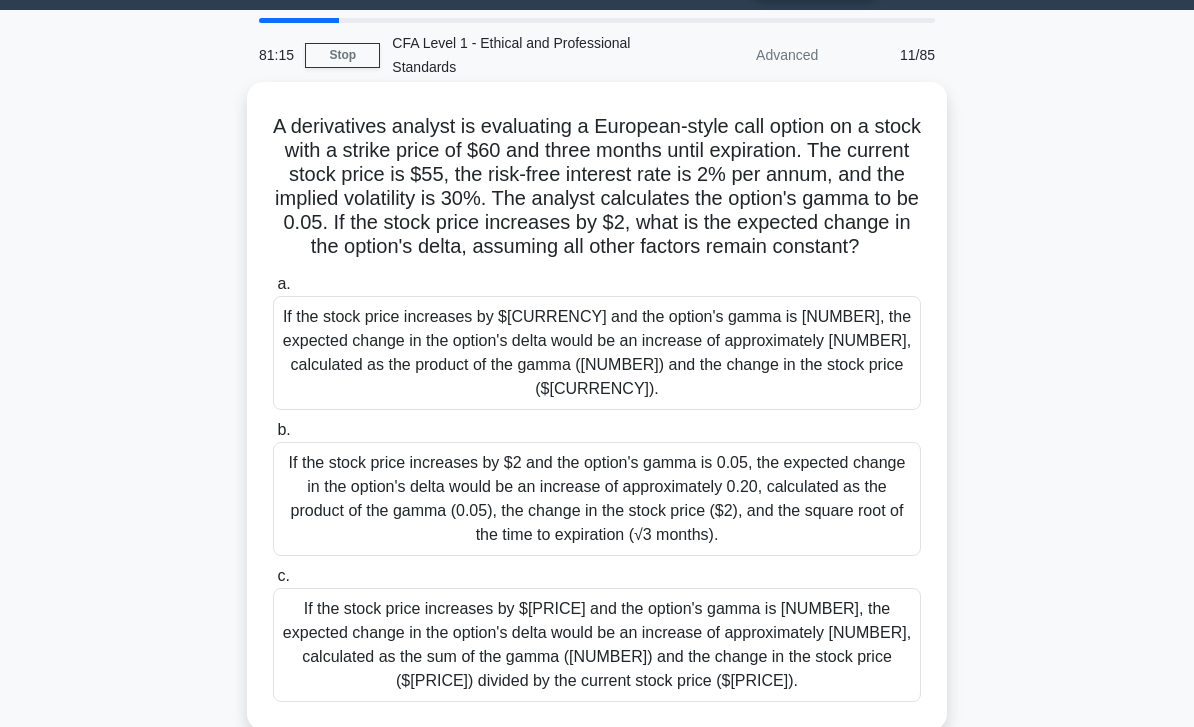 click on "If the stock price increases by $[CURRENCY] and the option's gamma is [NUMBER], the expected change in the option's delta would be an increase of approximately [NUMBER], calculated as the product of the gamma ([NUMBER]) and the change in the stock price ($[CURRENCY])." at bounding box center [597, 353] 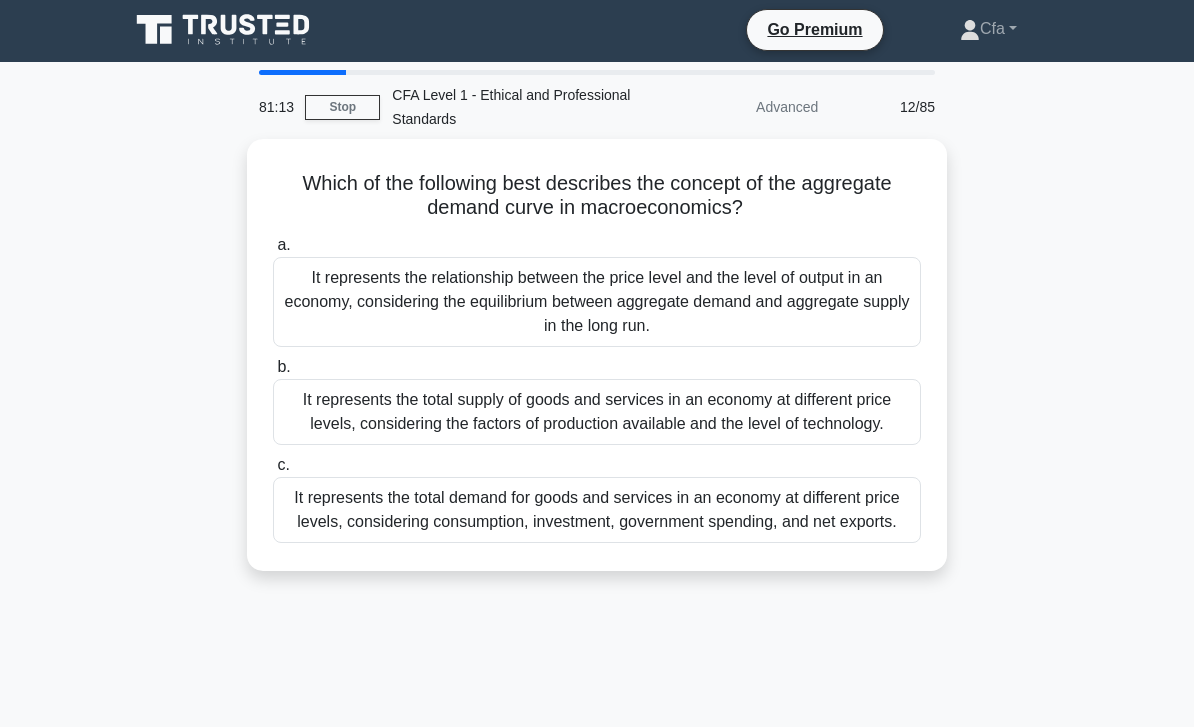 scroll, scrollTop: 0, scrollLeft: 0, axis: both 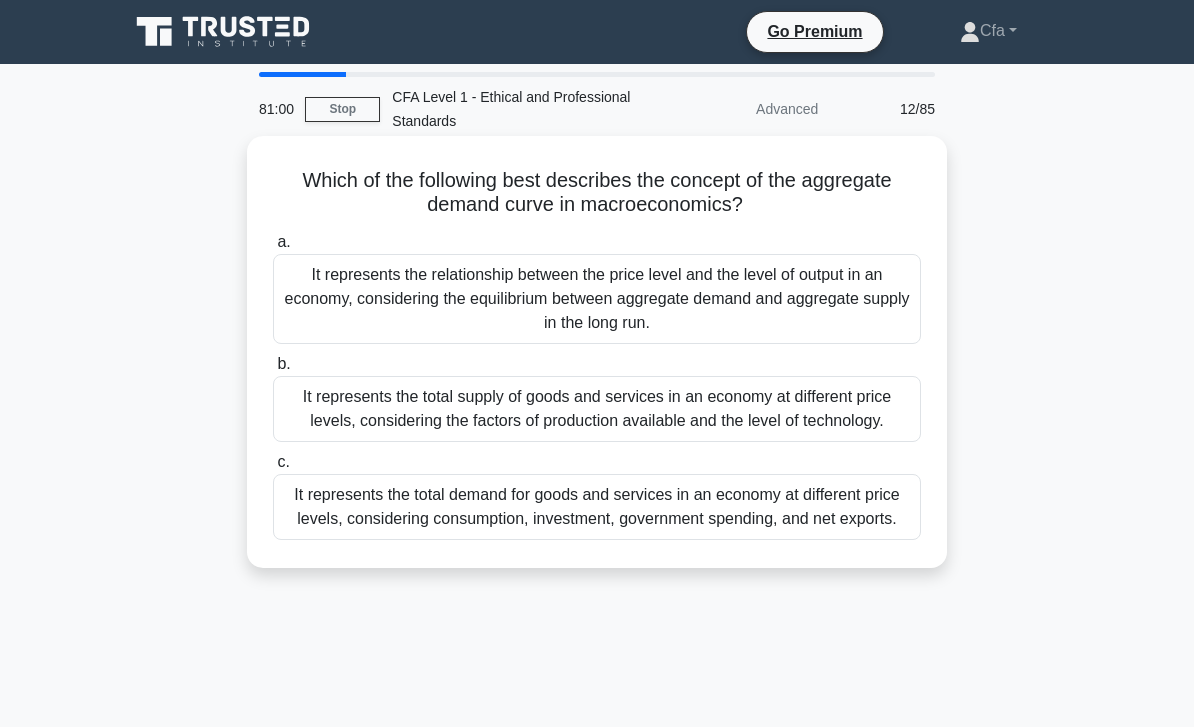 click on "It represents the total demand for goods and services in an economy at different price levels, considering consumption, investment, government spending, and net exports." at bounding box center (597, 507) 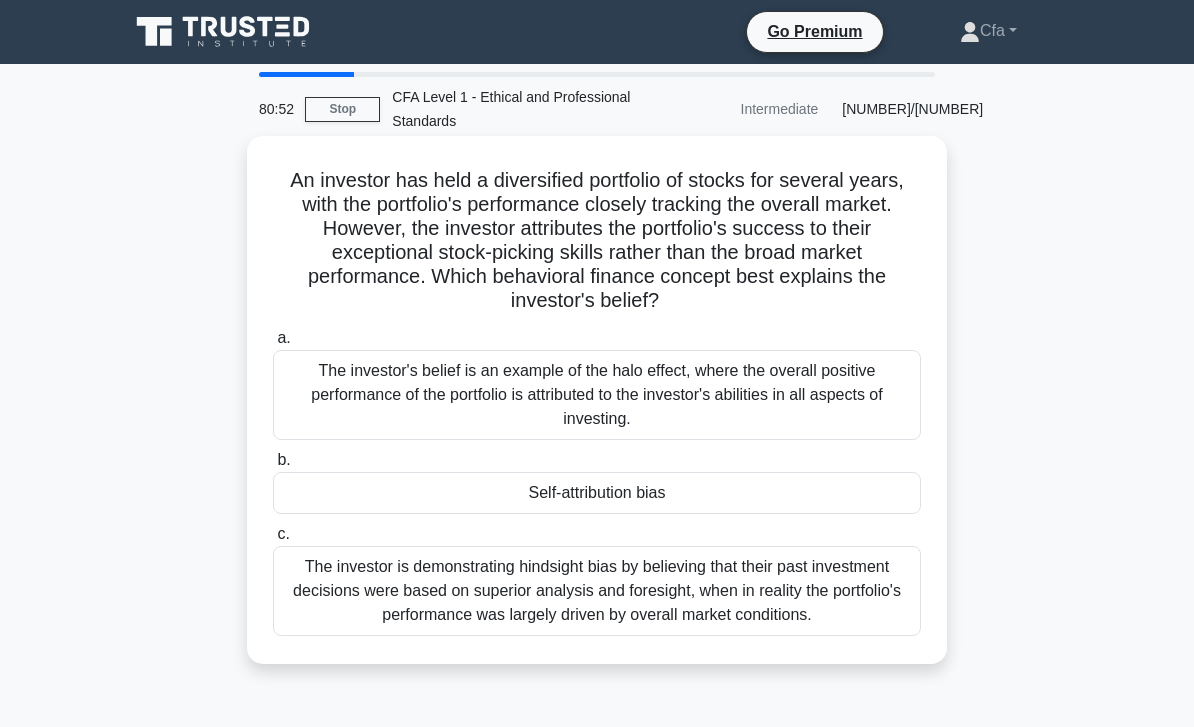 click on "Self-attribution bias" at bounding box center [597, 493] 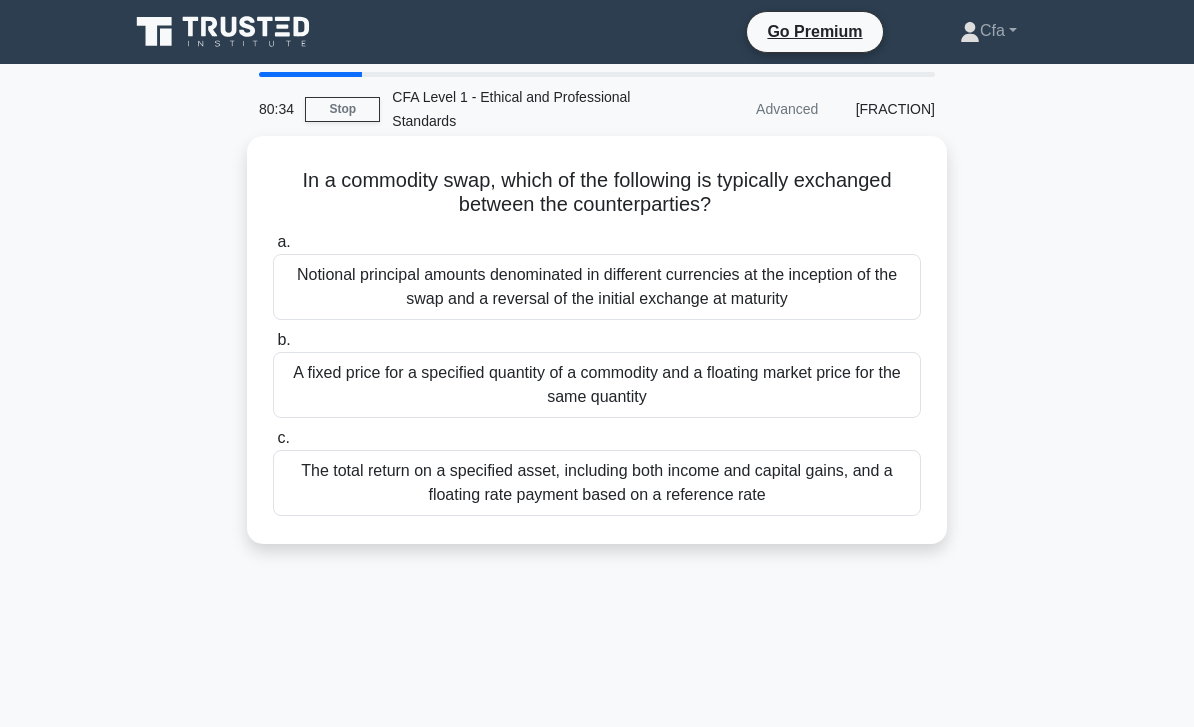 click on "A fixed price for a specified quantity of a commodity and a floating market price for the same quantity" at bounding box center (597, 385) 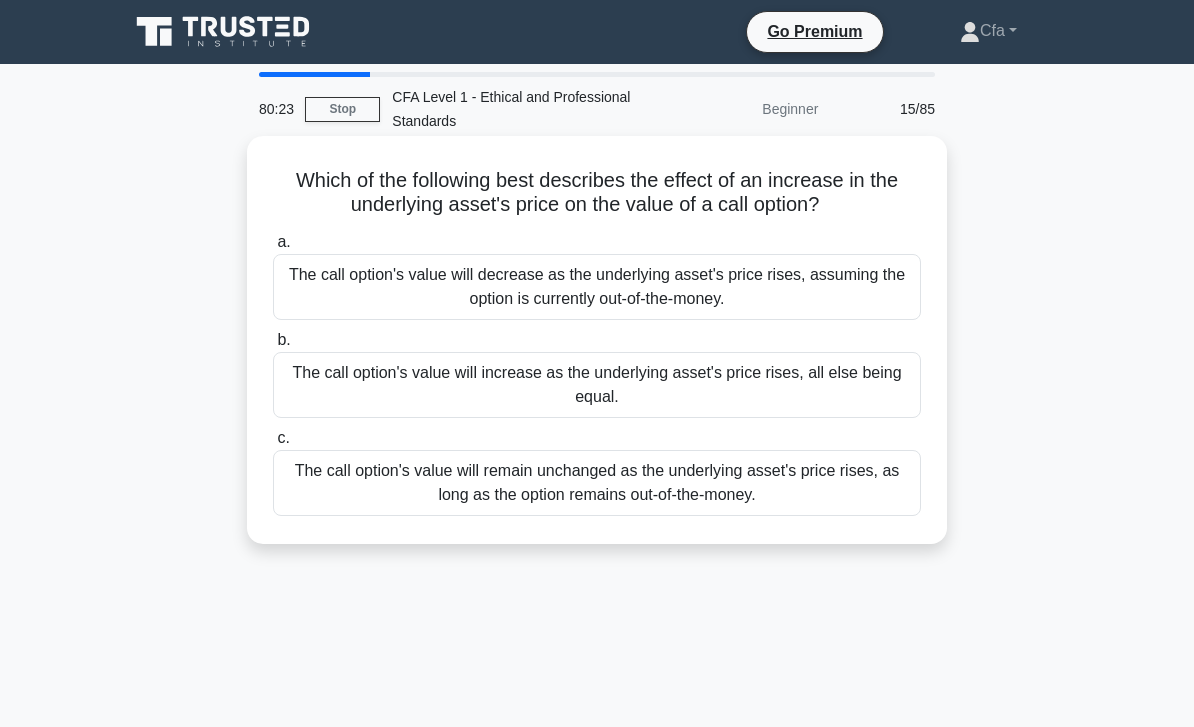 click on "The call option's value will increase as the underlying asset's price rises, all else being equal." at bounding box center (597, 385) 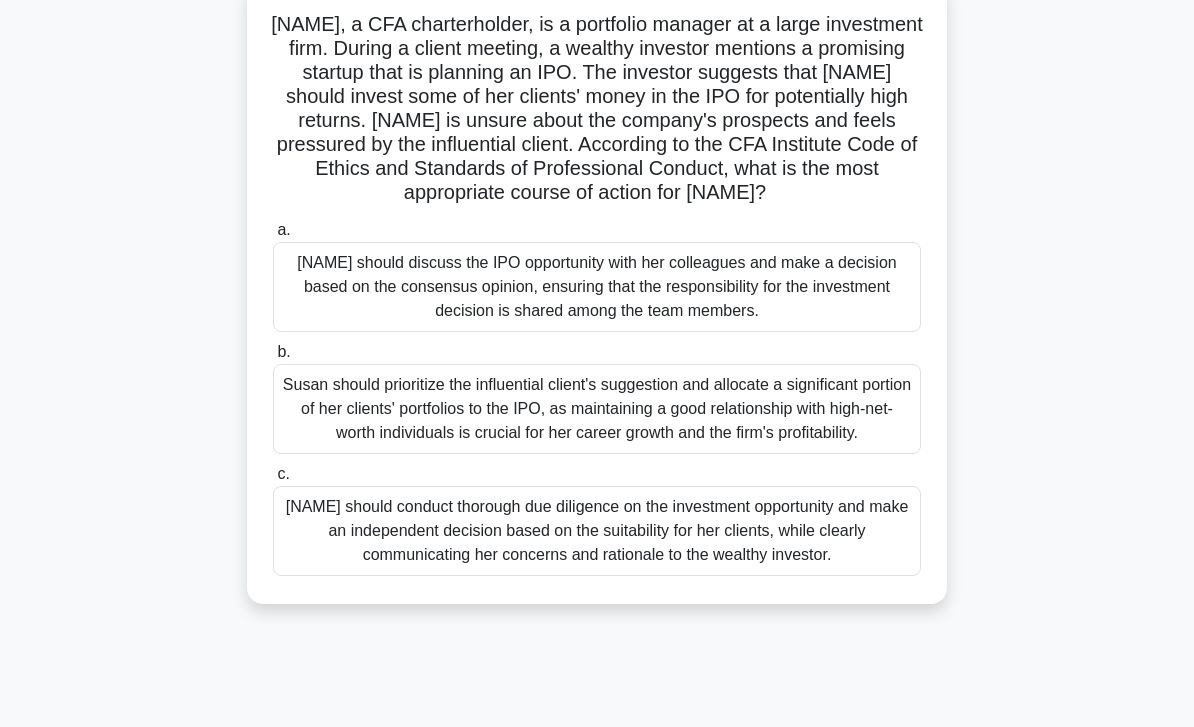 scroll, scrollTop: 172, scrollLeft: 0, axis: vertical 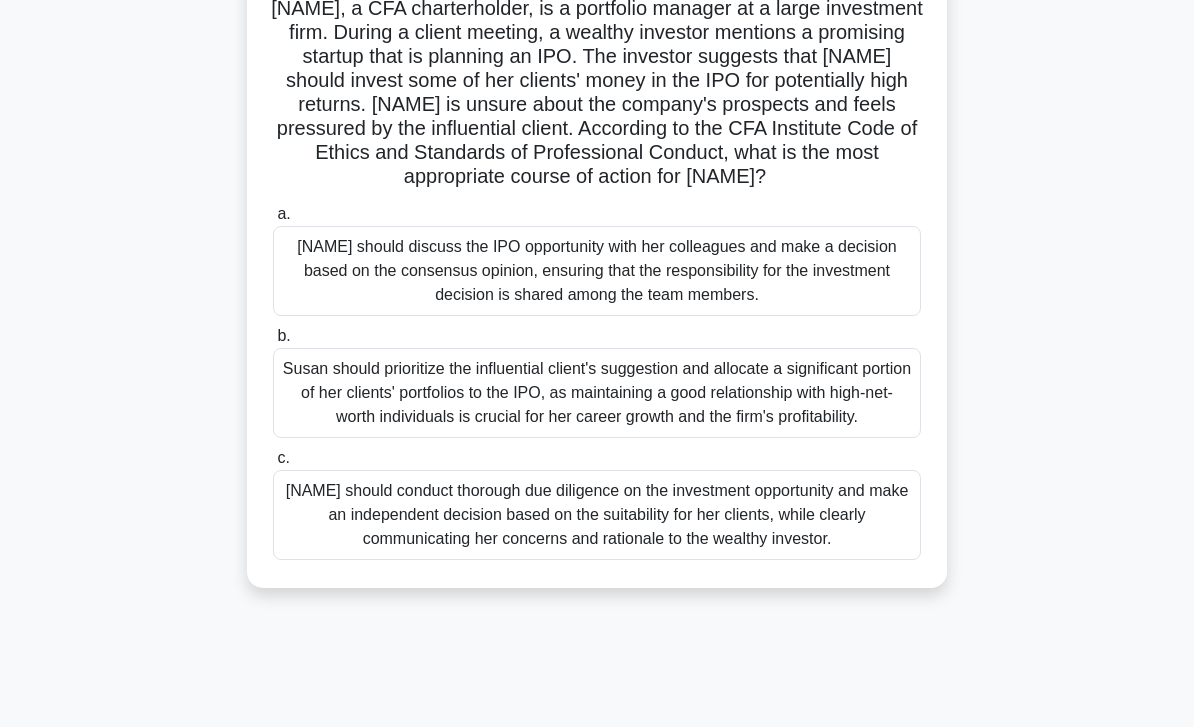 click on "[NAME] should conduct thorough due diligence on the investment opportunity and make an independent decision based on the suitability for her clients, while clearly communicating her concerns and rationale to the wealthy investor." at bounding box center (597, 515) 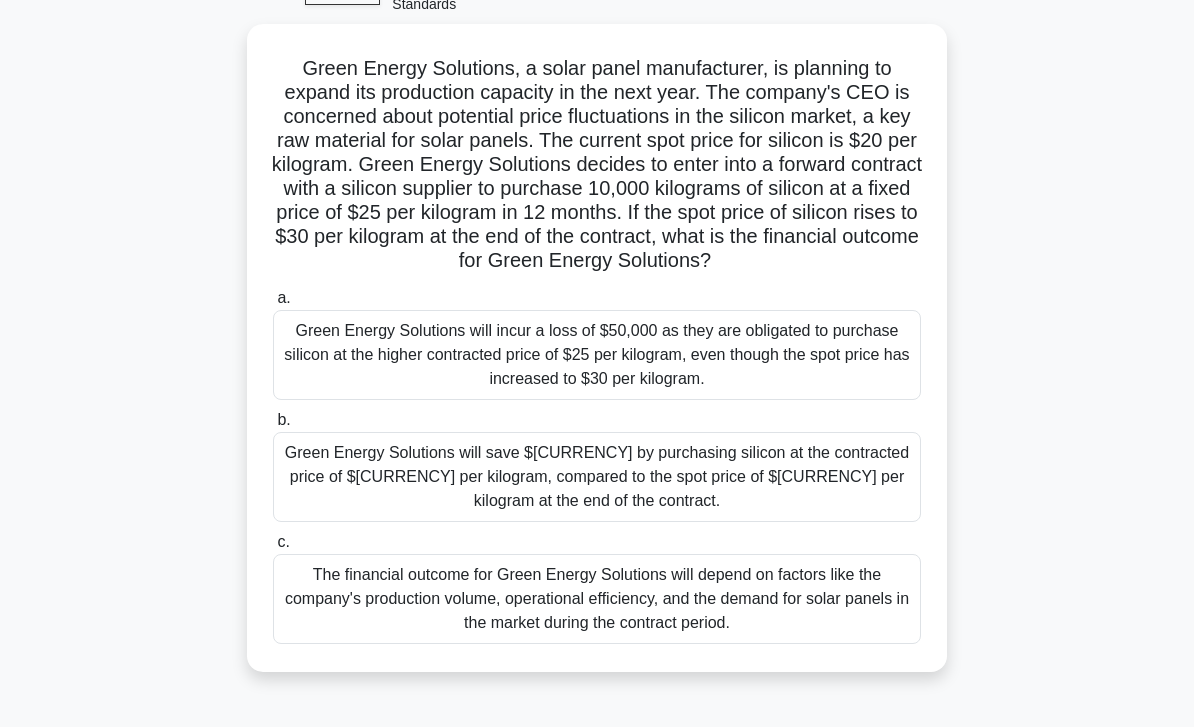 scroll, scrollTop: 61, scrollLeft: 0, axis: vertical 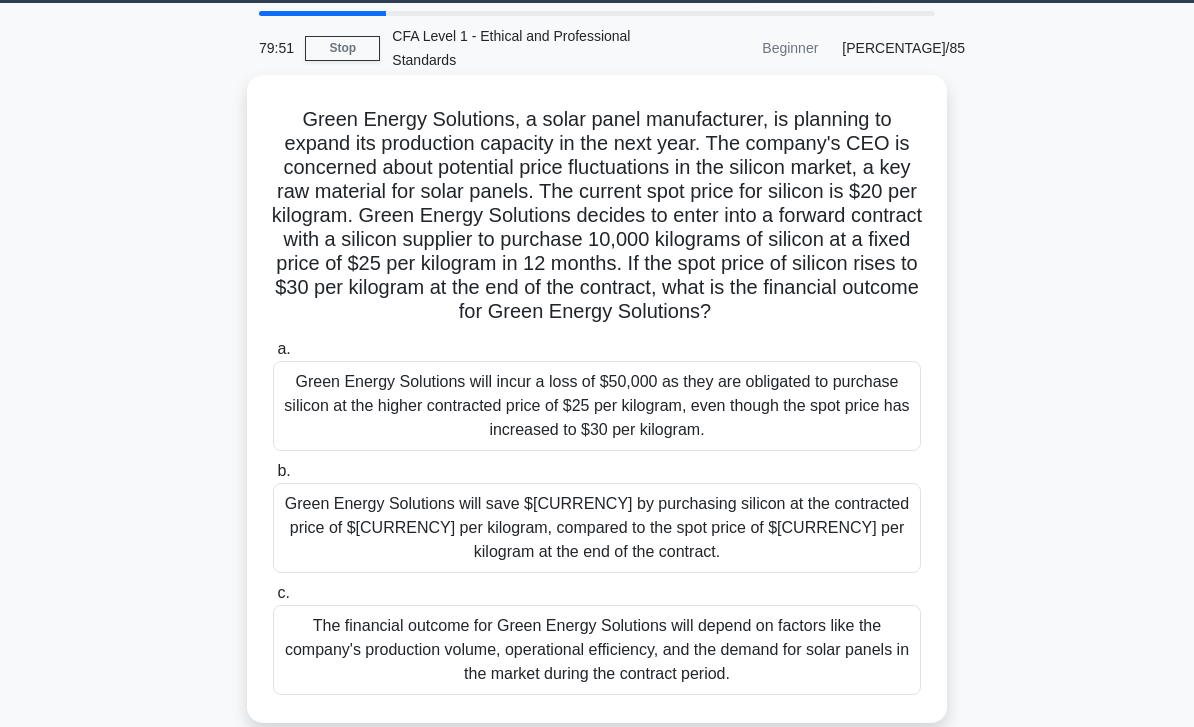 click on "Green Energy Solutions will save $[CURRENCY] by purchasing silicon at the contracted price of $[CURRENCY] per kilogram, compared to the spot price of $[CURRENCY] per kilogram at the end of the contract." at bounding box center [597, 528] 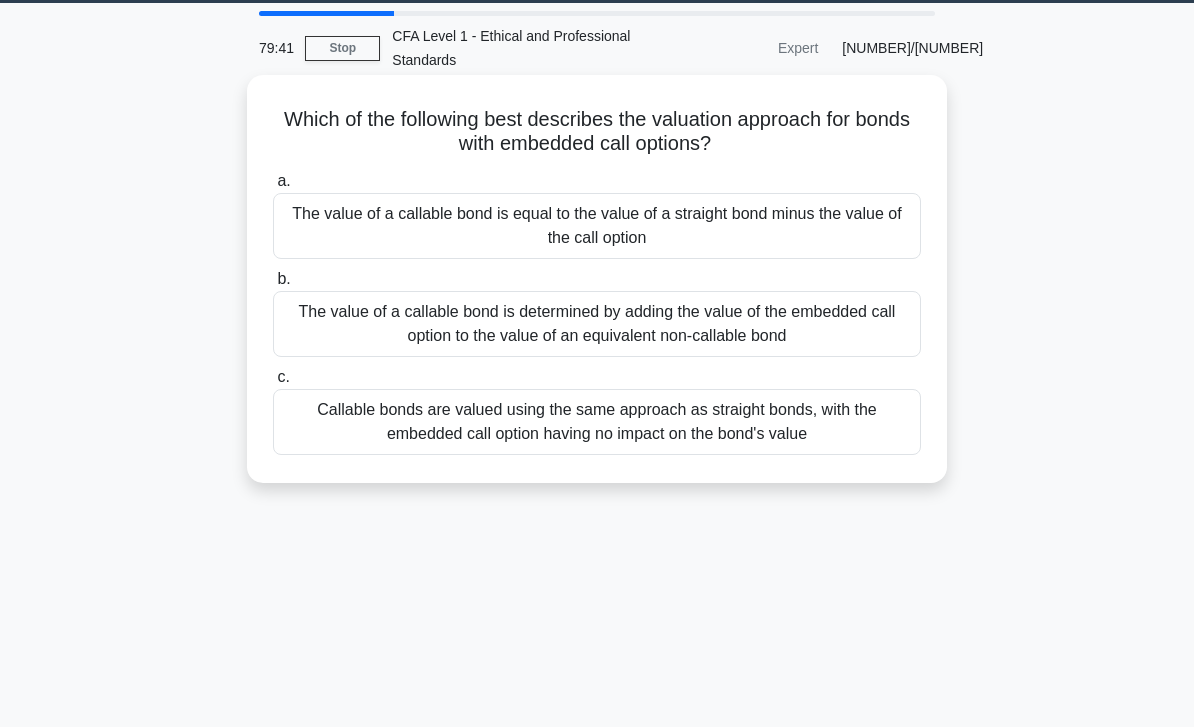 click on "The value of a callable bond is equal to the value of a straight bond minus the value of the call option" at bounding box center (597, 226) 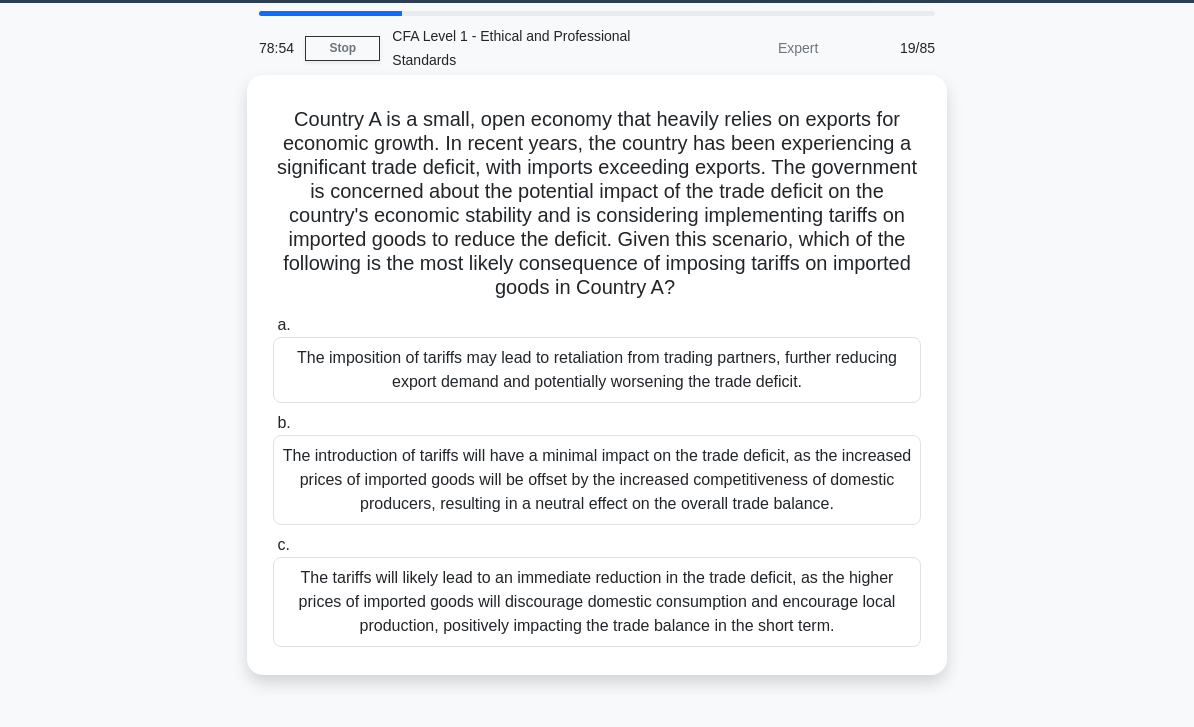 click on "The imposition of tariffs may lead to retaliation from trading partners, further reducing export demand and potentially worsening the trade deficit." at bounding box center [597, 370] 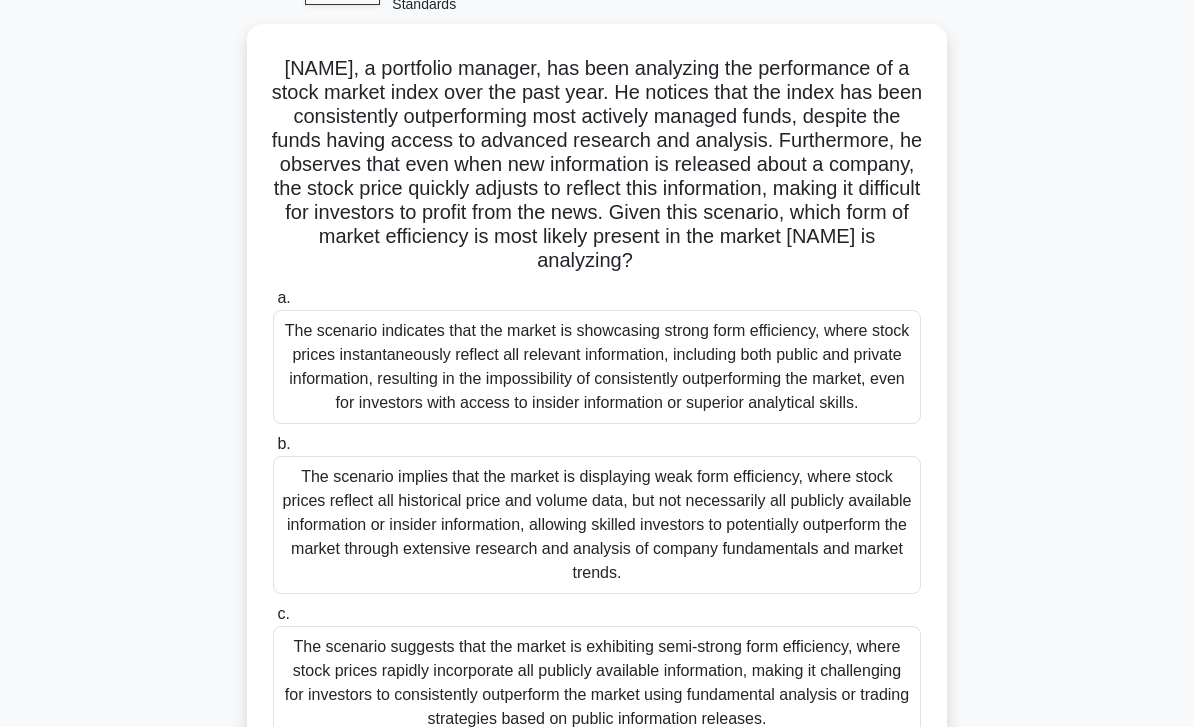 scroll, scrollTop: 125, scrollLeft: 0, axis: vertical 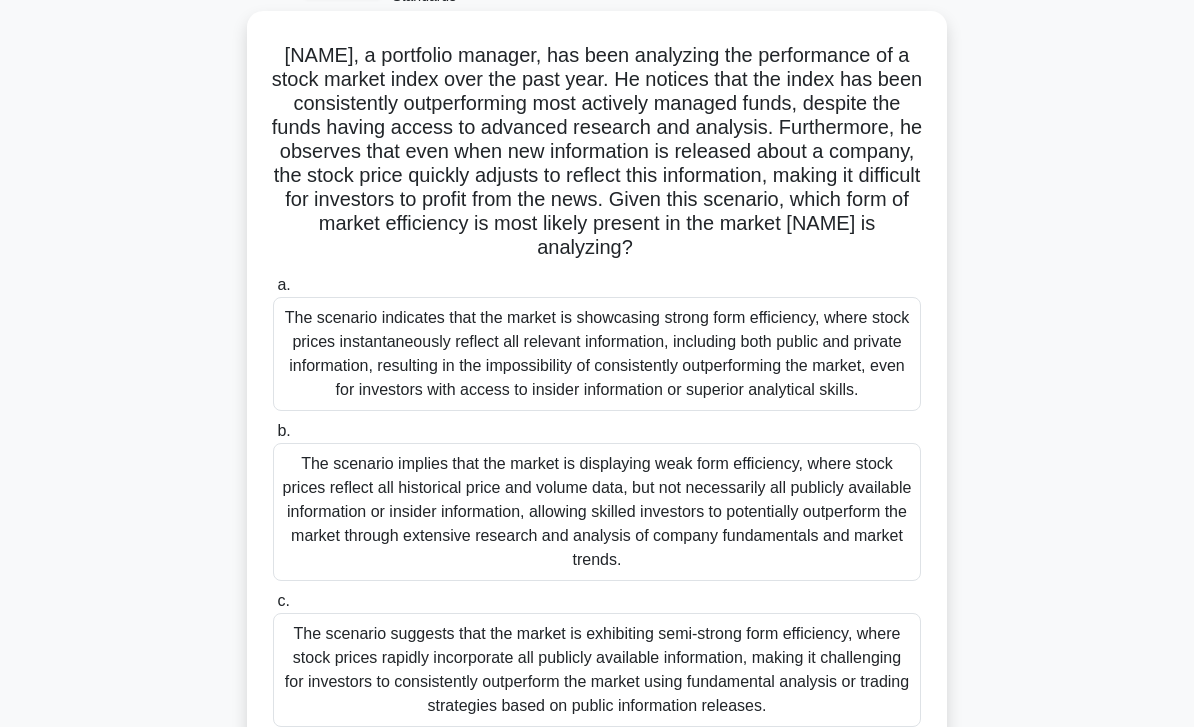 click on "The scenario indicates that the market is showcasing strong form efficiency, where stock prices instantaneously reflect all relevant information, including both public and private information, resulting in the impossibility of consistently outperforming the market, even for investors with access to insider information or superior analytical skills." at bounding box center (597, 354) 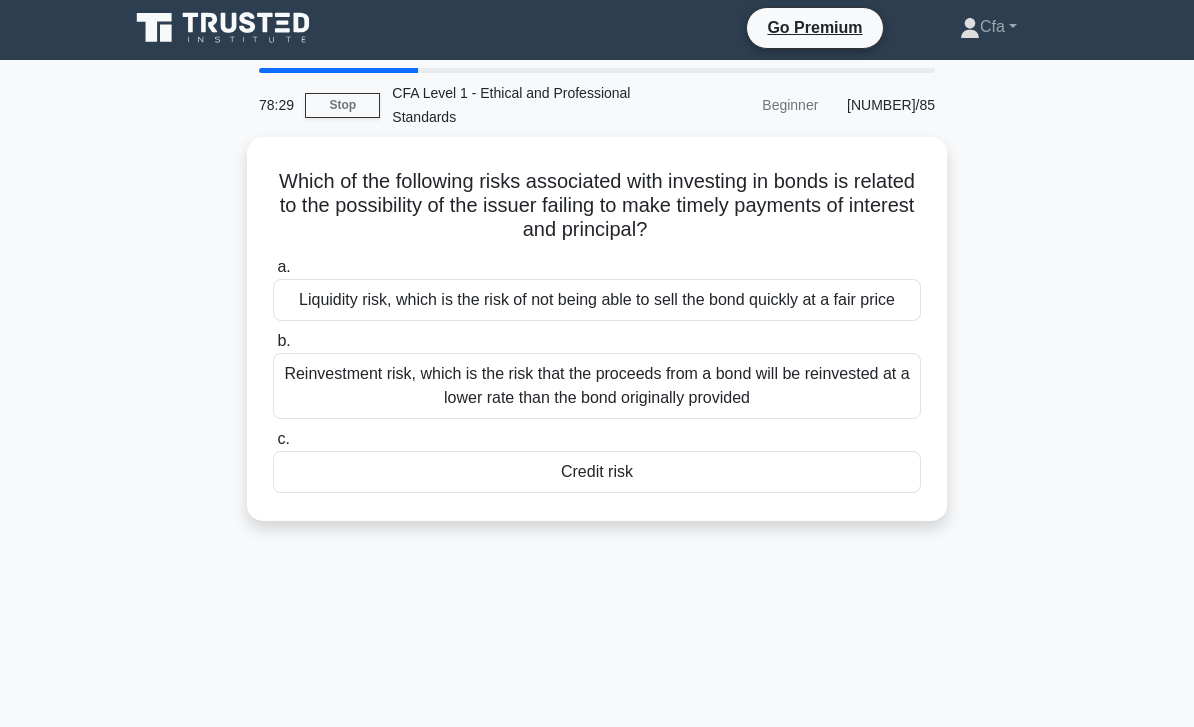 scroll, scrollTop: 0, scrollLeft: 0, axis: both 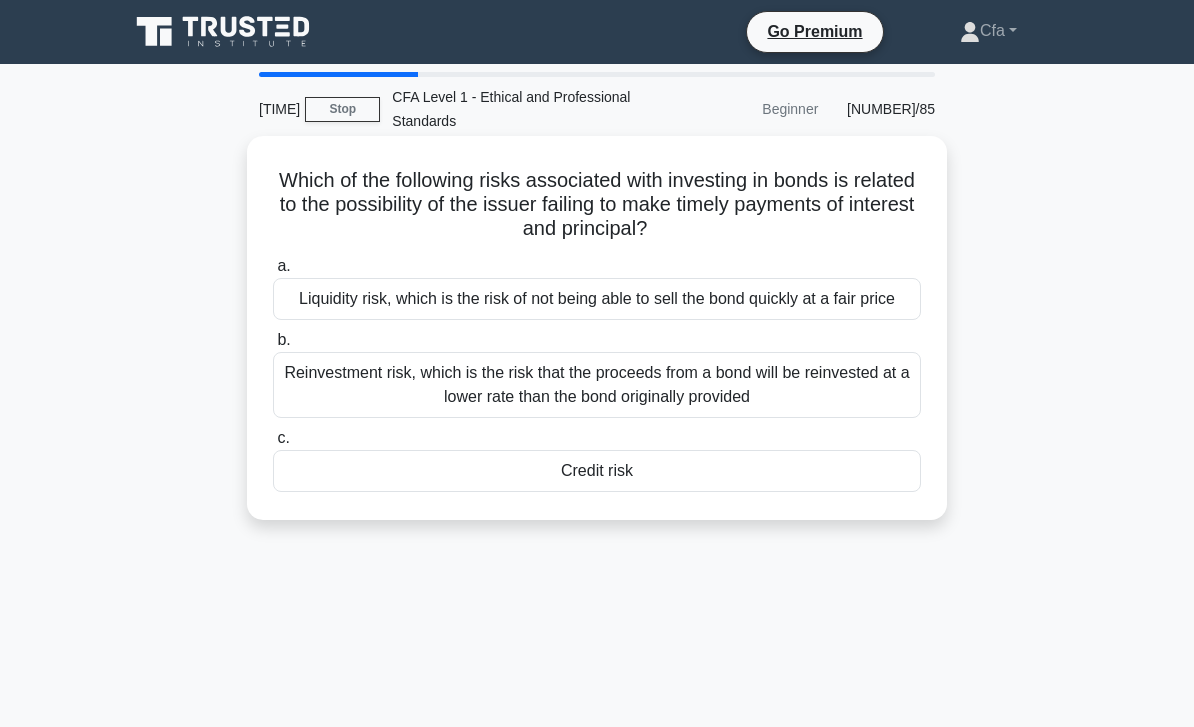 click on "Credit risk" at bounding box center (597, 471) 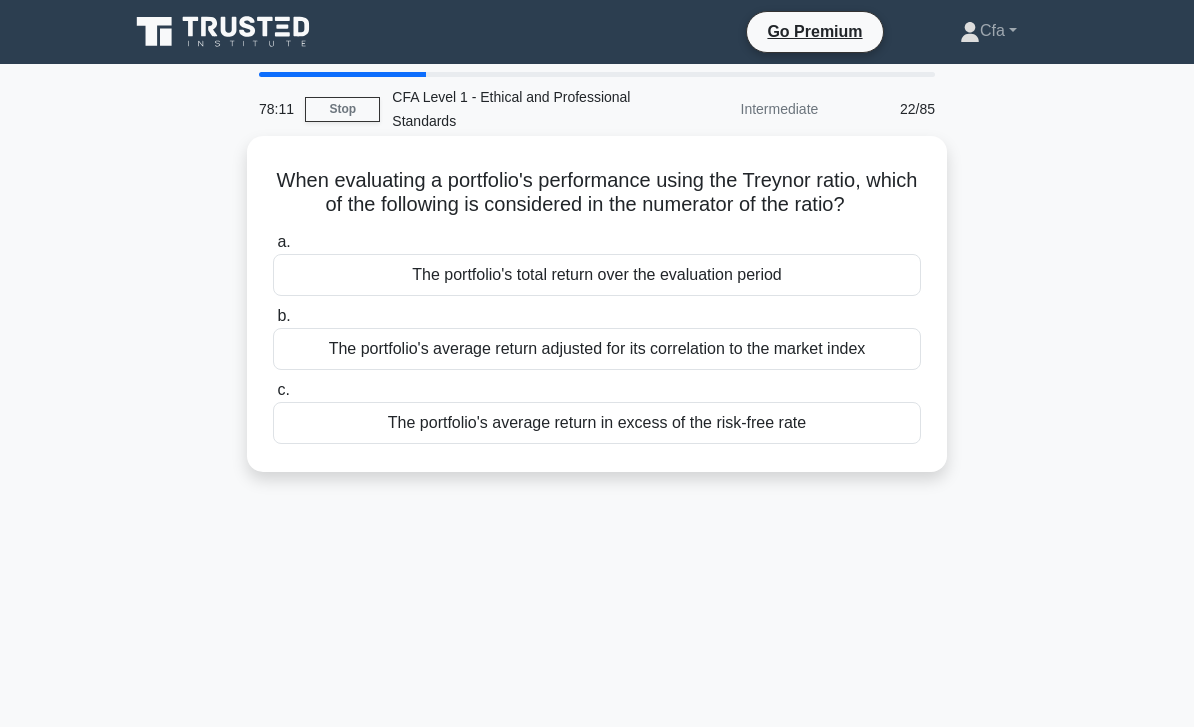click on "The portfolio's average return in excess of the risk-free rate" at bounding box center [597, 423] 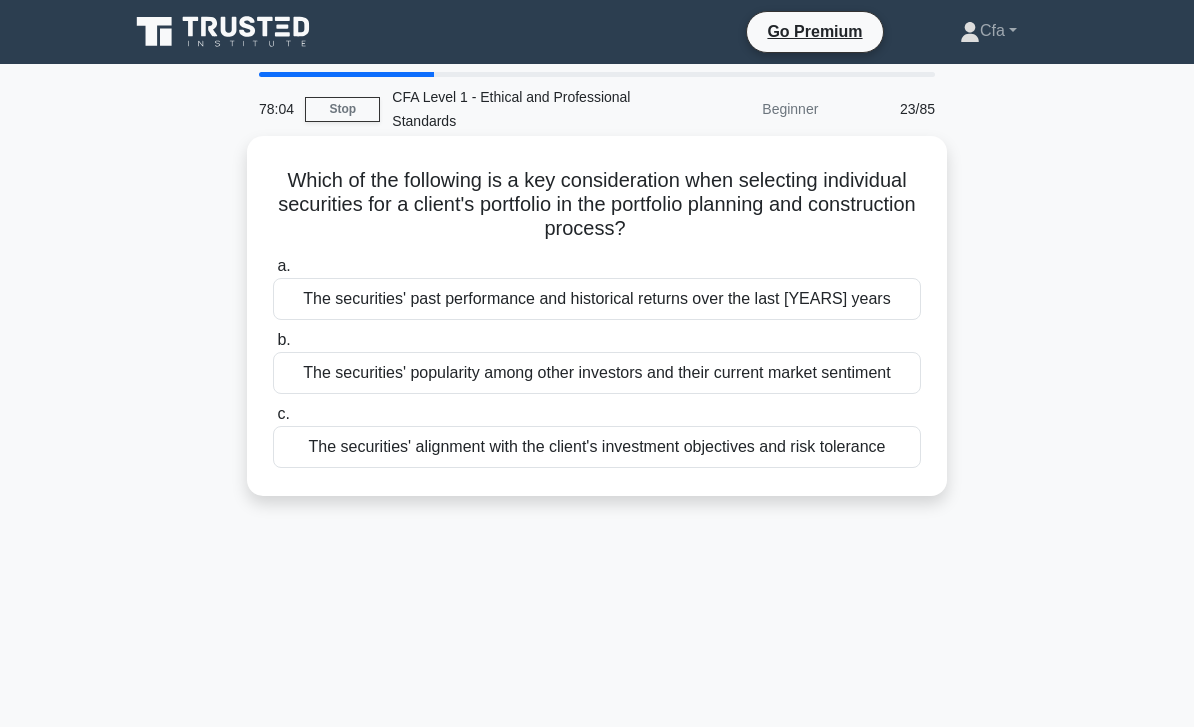 click on "The securities' alignment with the client's investment objectives and risk tolerance" at bounding box center (597, 447) 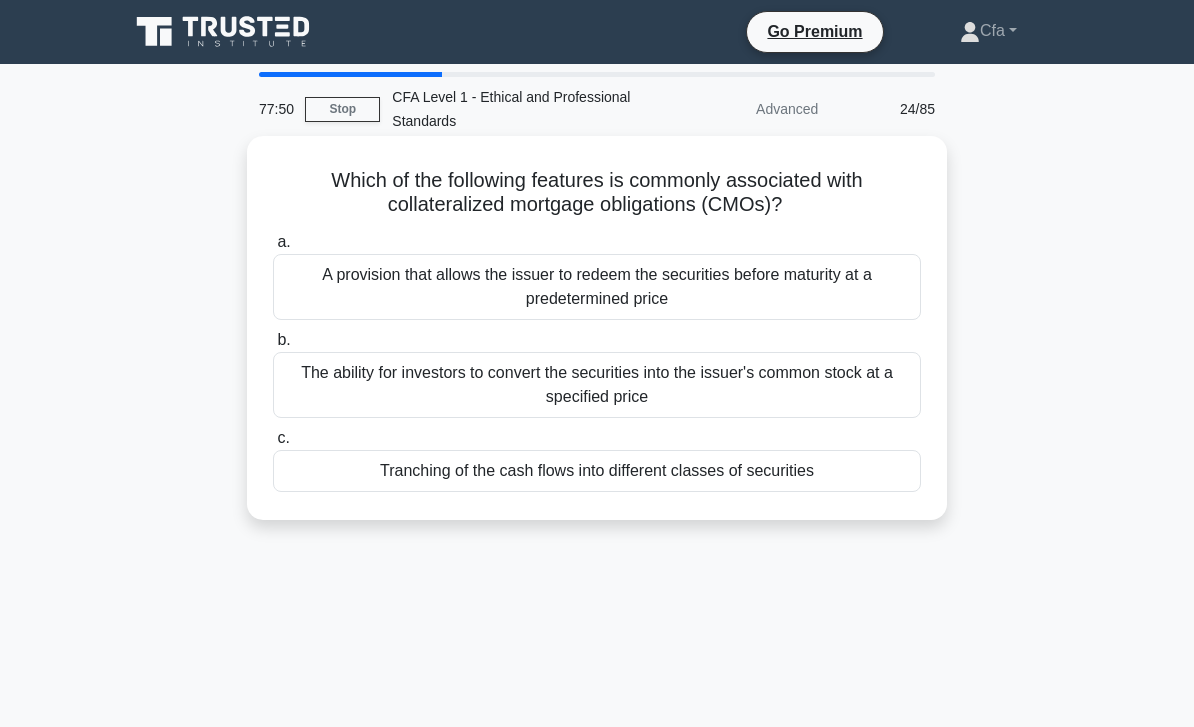 click on "Tranching of the cash flows into different classes of securities" at bounding box center [597, 471] 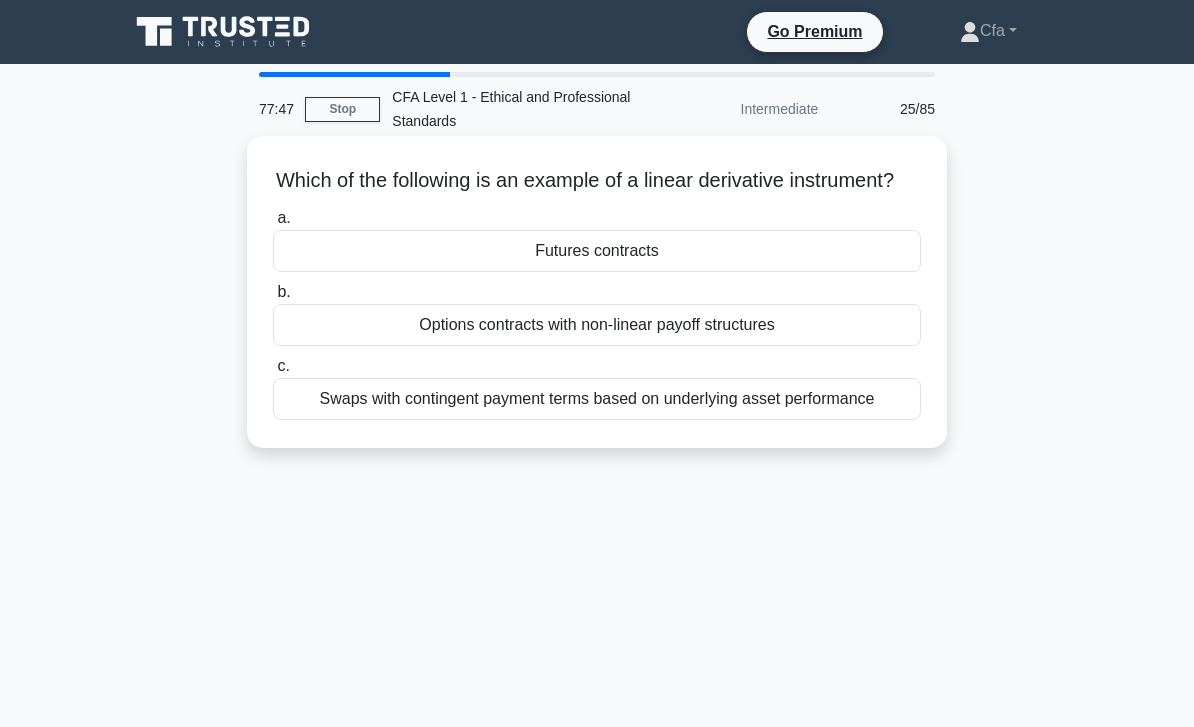 click on "Futures contracts" at bounding box center [597, 251] 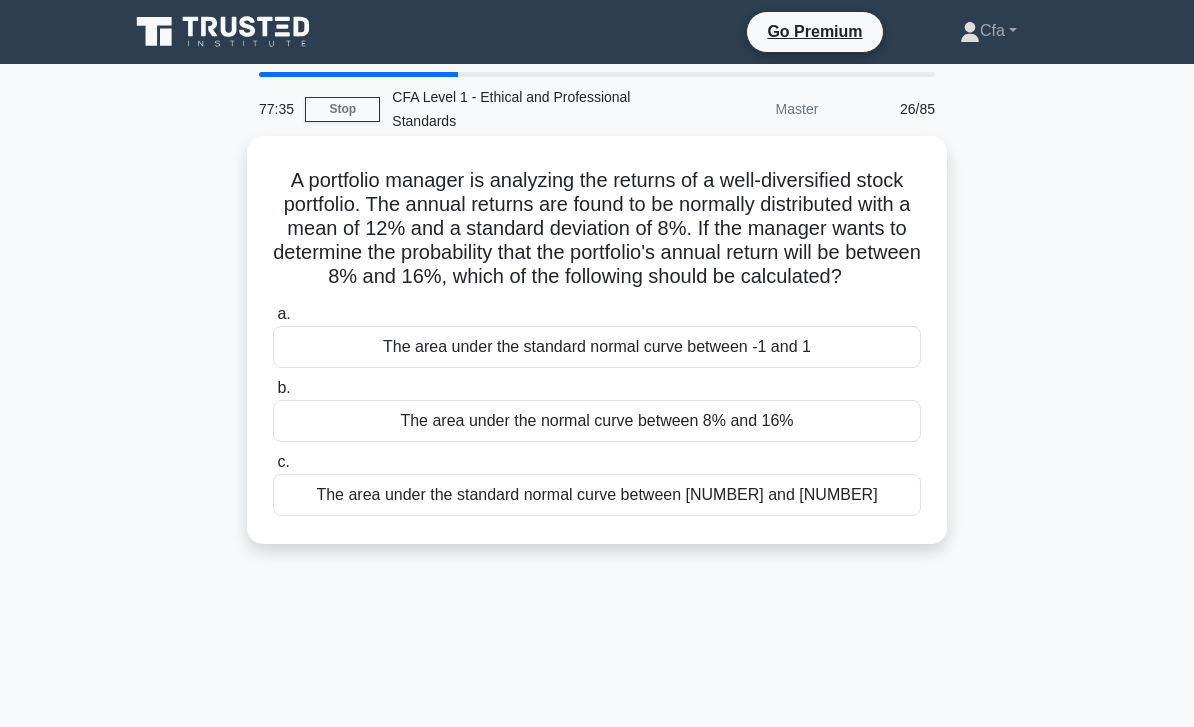 click on "The area under the standard normal curve between [NUMBER] and [NUMBER]" at bounding box center (597, 495) 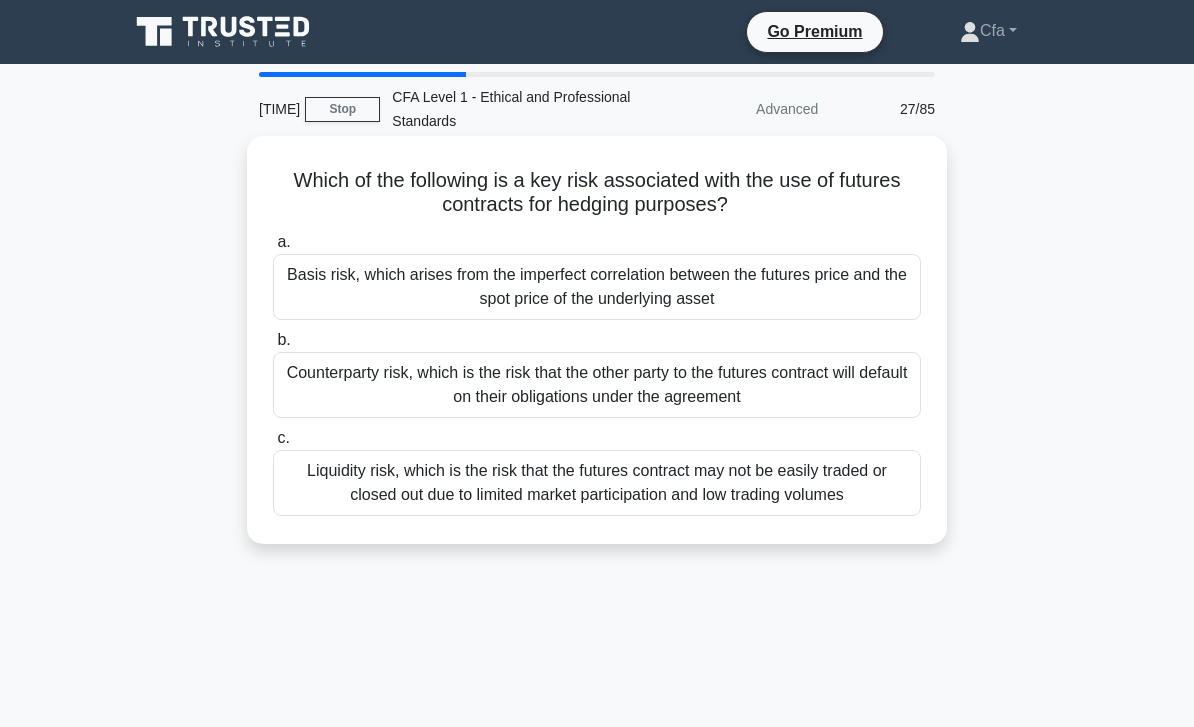 click on "Basis risk, which arises from the imperfect correlation between the futures price and the spot price of the underlying asset" at bounding box center [597, 287] 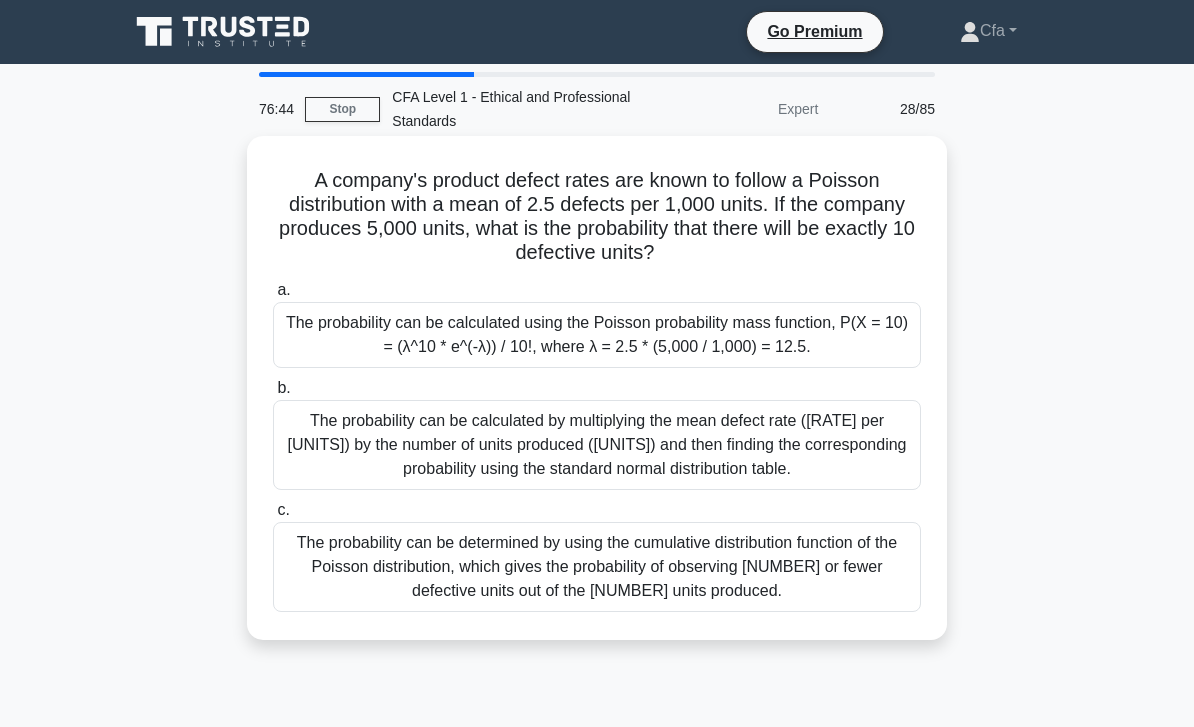 click on "The probability can be calculated using the Poisson probability mass function, P(X = 10) = (λ^10 * e^(-λ)) / 10!, where λ = 2.5 * (5,000 / 1,000) = 12.5." at bounding box center (597, 335) 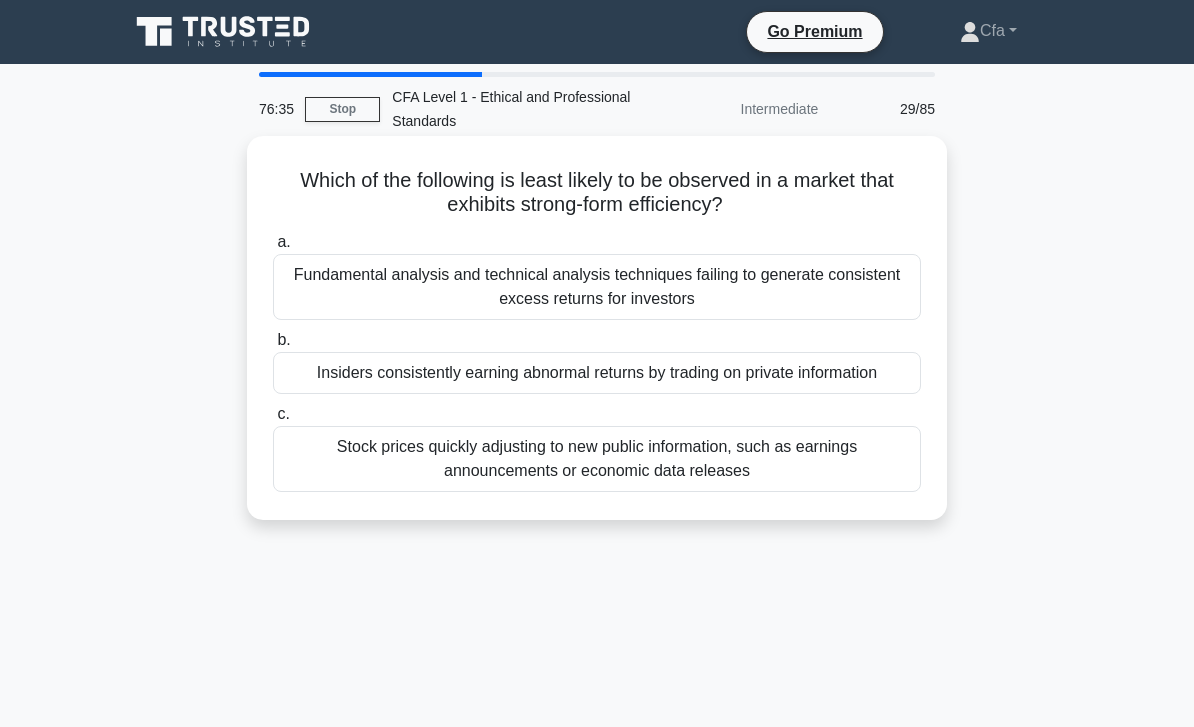 click on "Insiders consistently earning abnormal returns by trading on private information" at bounding box center [597, 373] 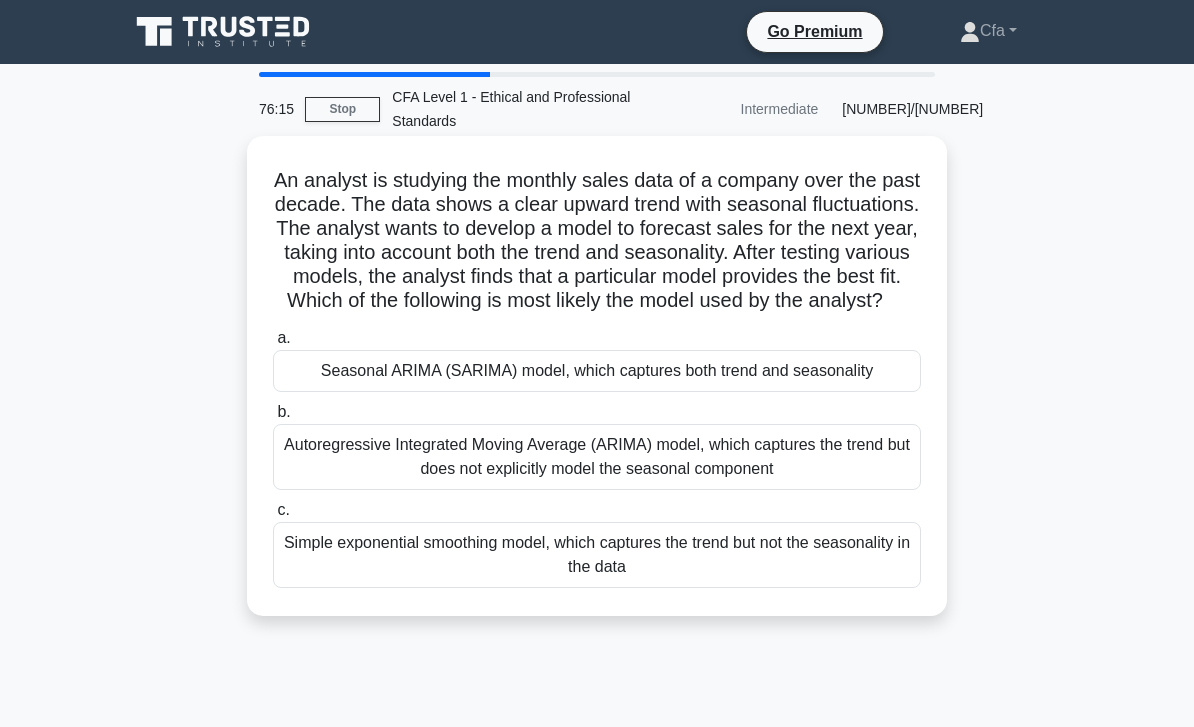 click on "Seasonal ARIMA (SARIMA) model, which captures both trend and seasonality" at bounding box center [597, 371] 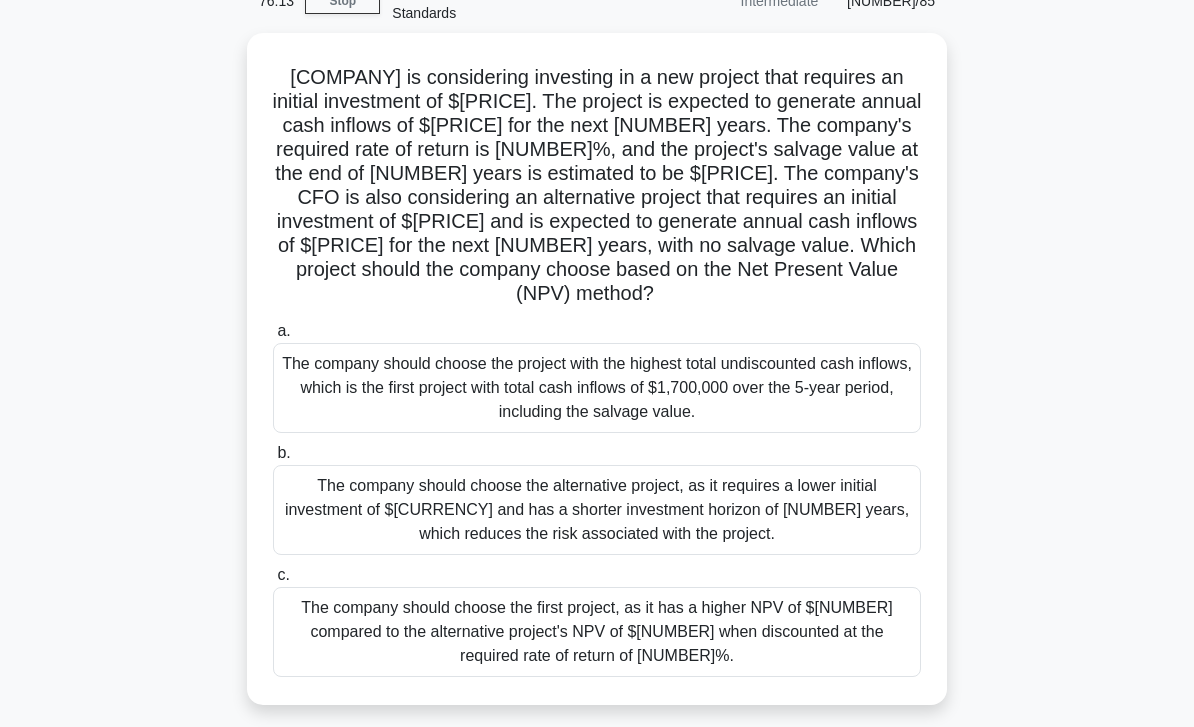 scroll, scrollTop: 111, scrollLeft: 0, axis: vertical 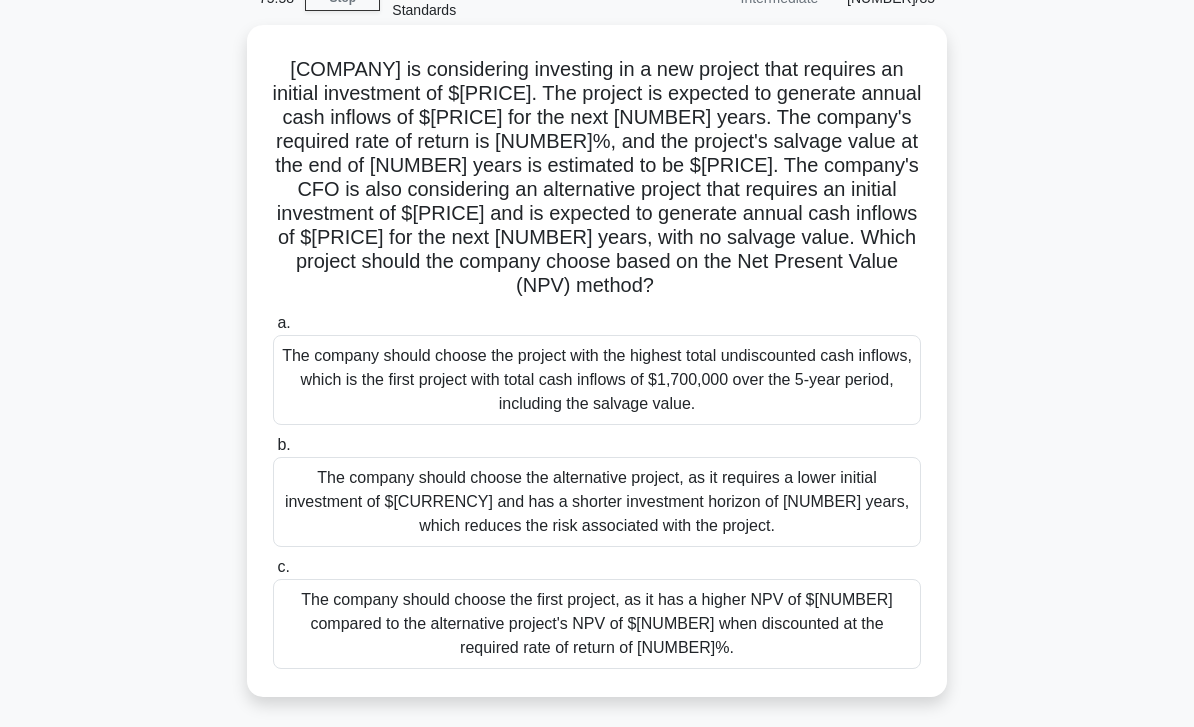 click on "The company should choose the first project, as it has a higher NPV of $[NUMBER] compared to the alternative project's NPV of $[NUMBER] when discounted at the required rate of return of [NUMBER]%." at bounding box center (597, 624) 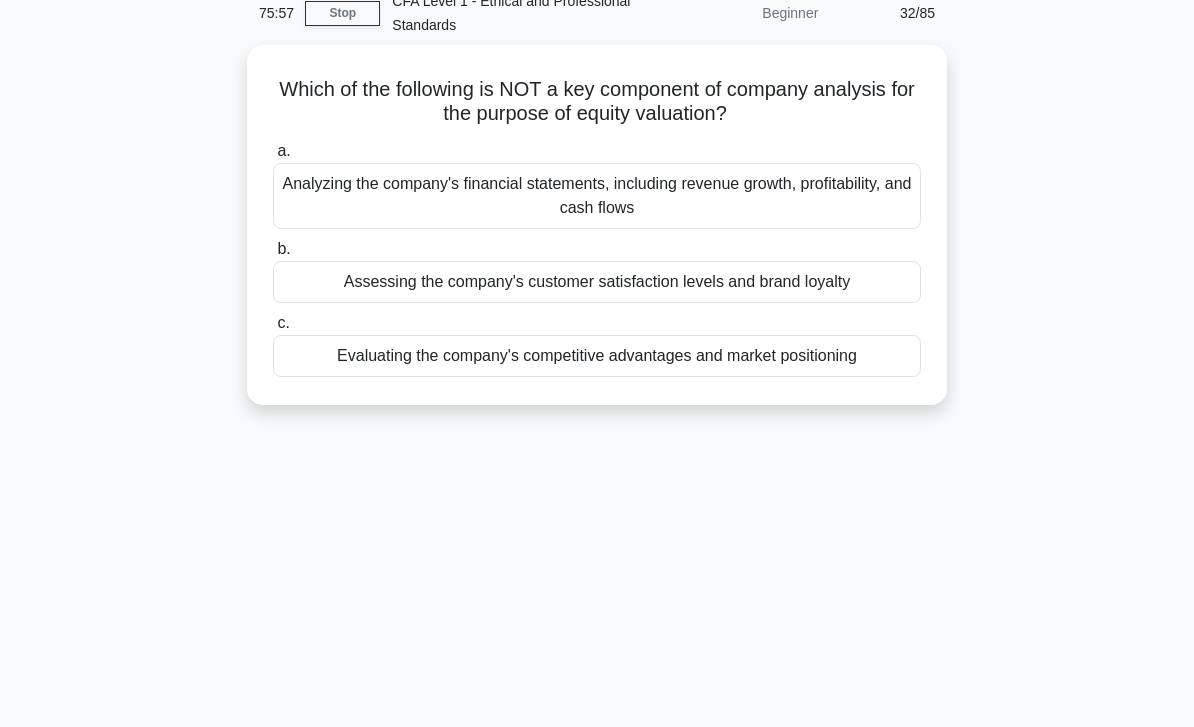scroll, scrollTop: 78, scrollLeft: 0, axis: vertical 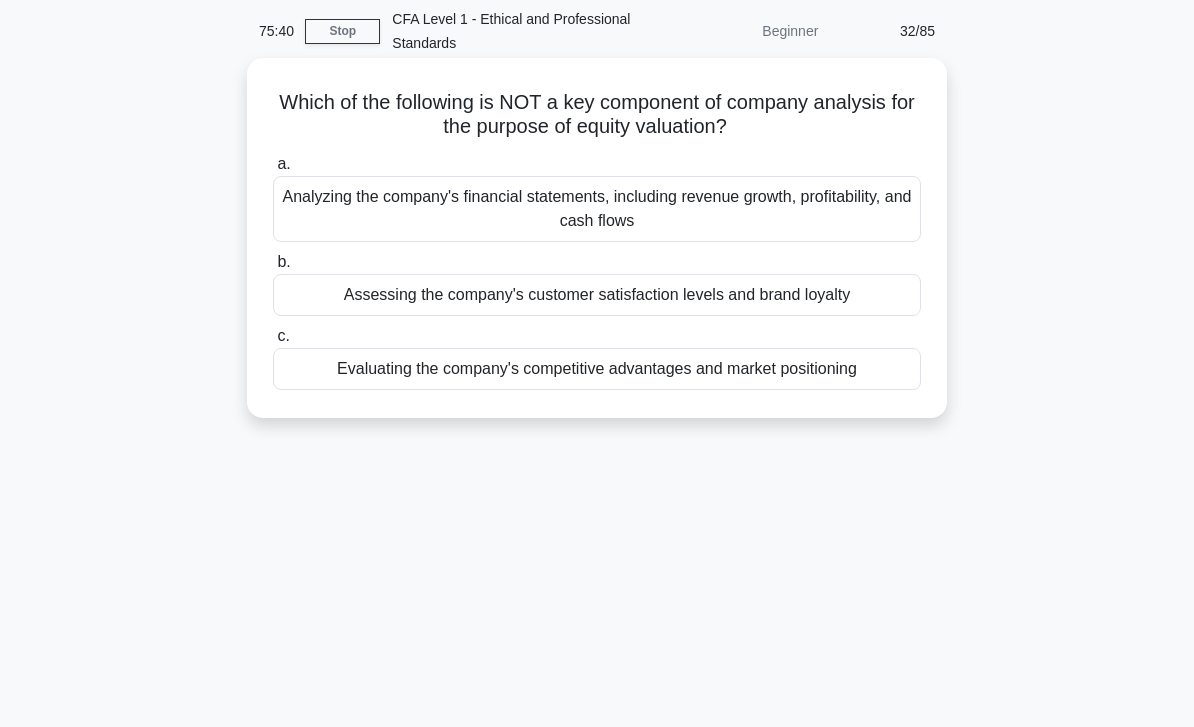 click on "Assessing the company's customer satisfaction levels and brand loyalty" at bounding box center [597, 295] 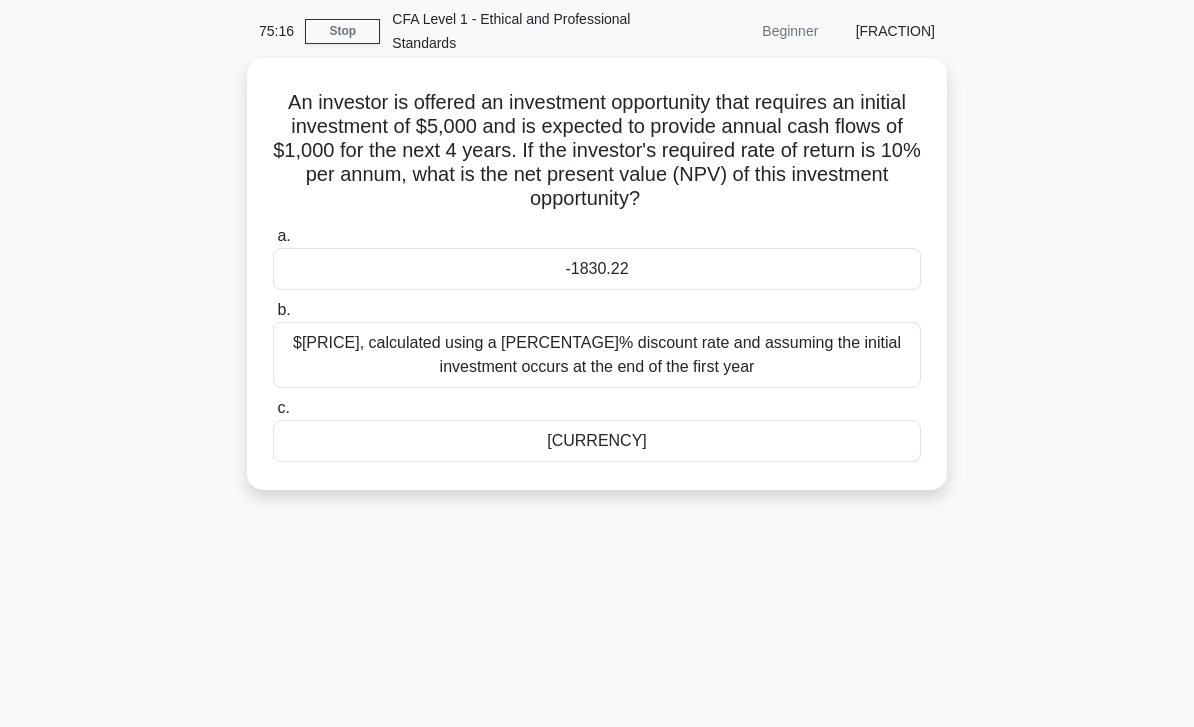 click on "-1830.22" at bounding box center (597, 269) 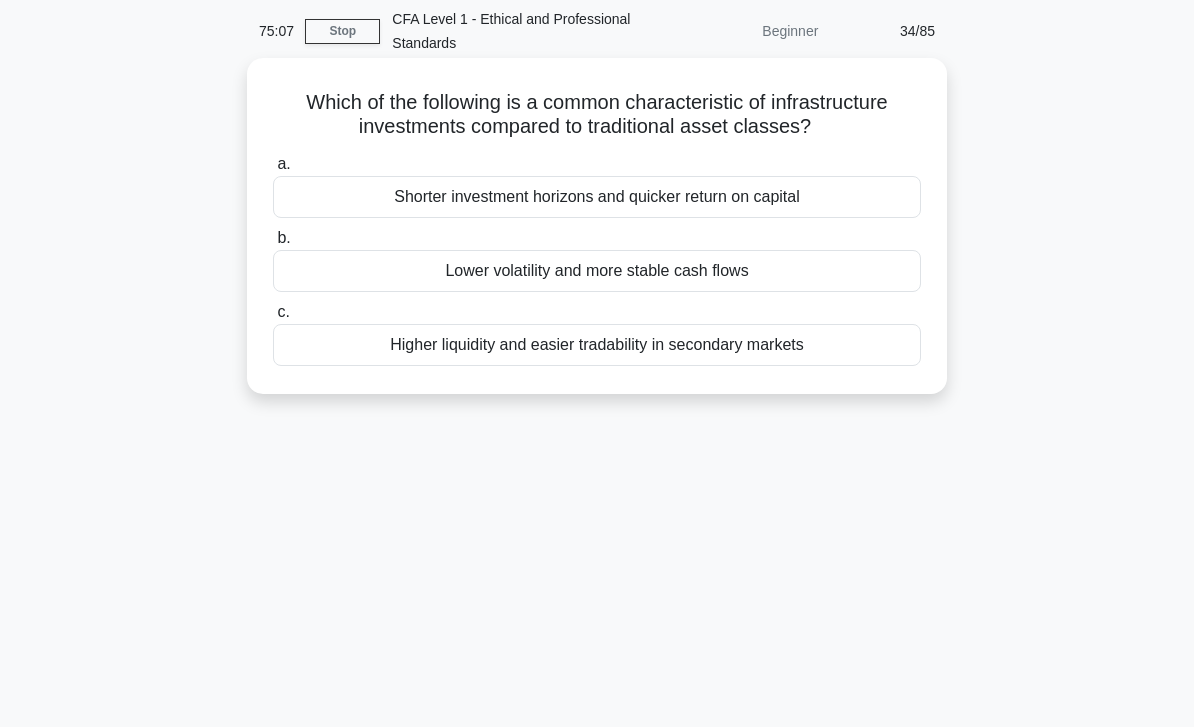 click on "Lower volatility and more stable cash flows" at bounding box center [597, 271] 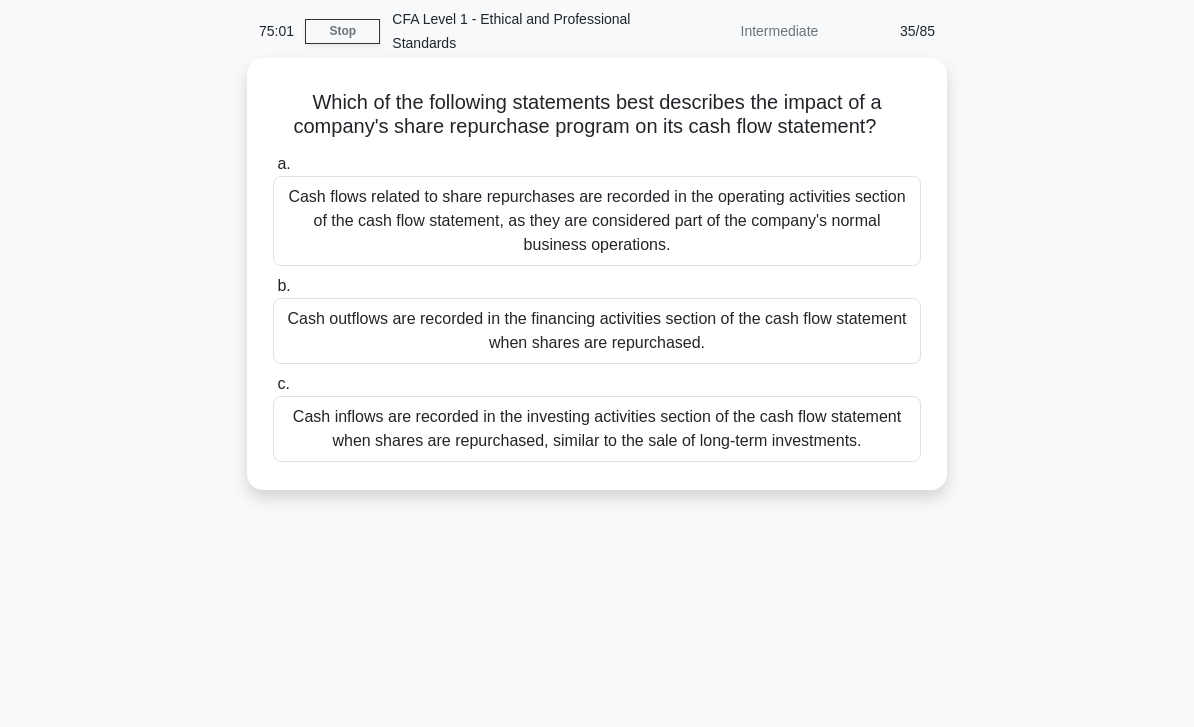 click on "Cash outflows are recorded in the financing activities section of the cash flow statement when shares are repurchased." at bounding box center [597, 331] 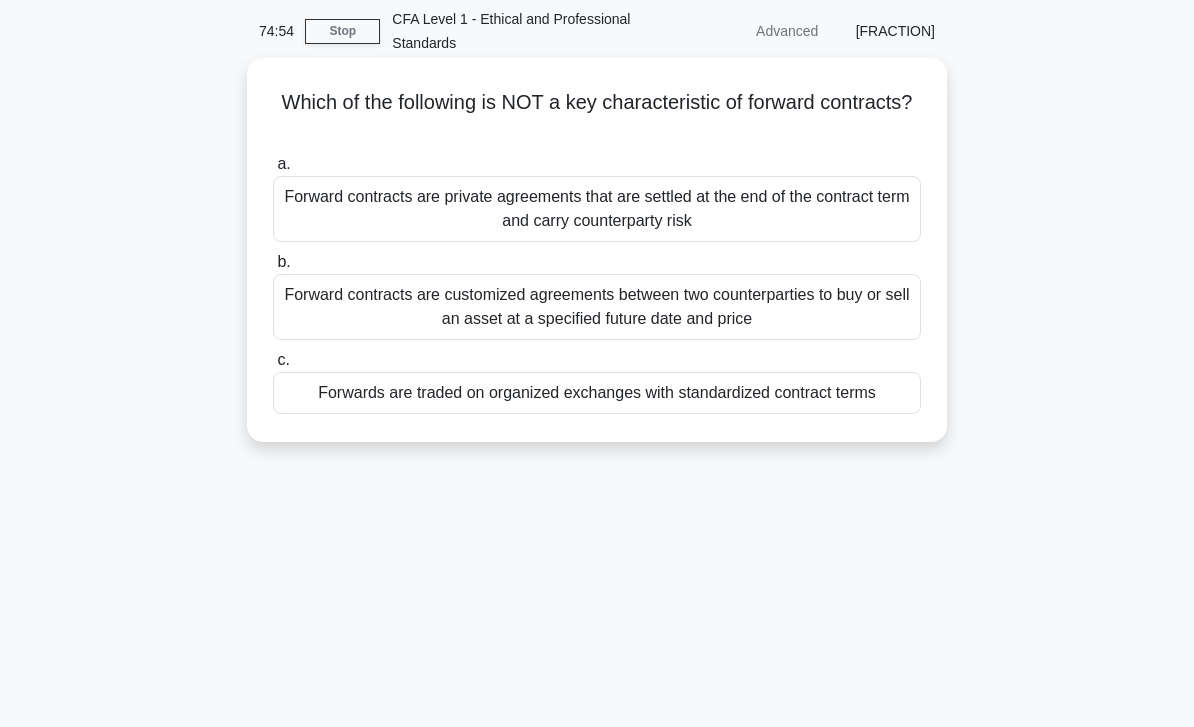 click on "Forwards are traded on organized exchanges with standardized contract terms" at bounding box center (597, 393) 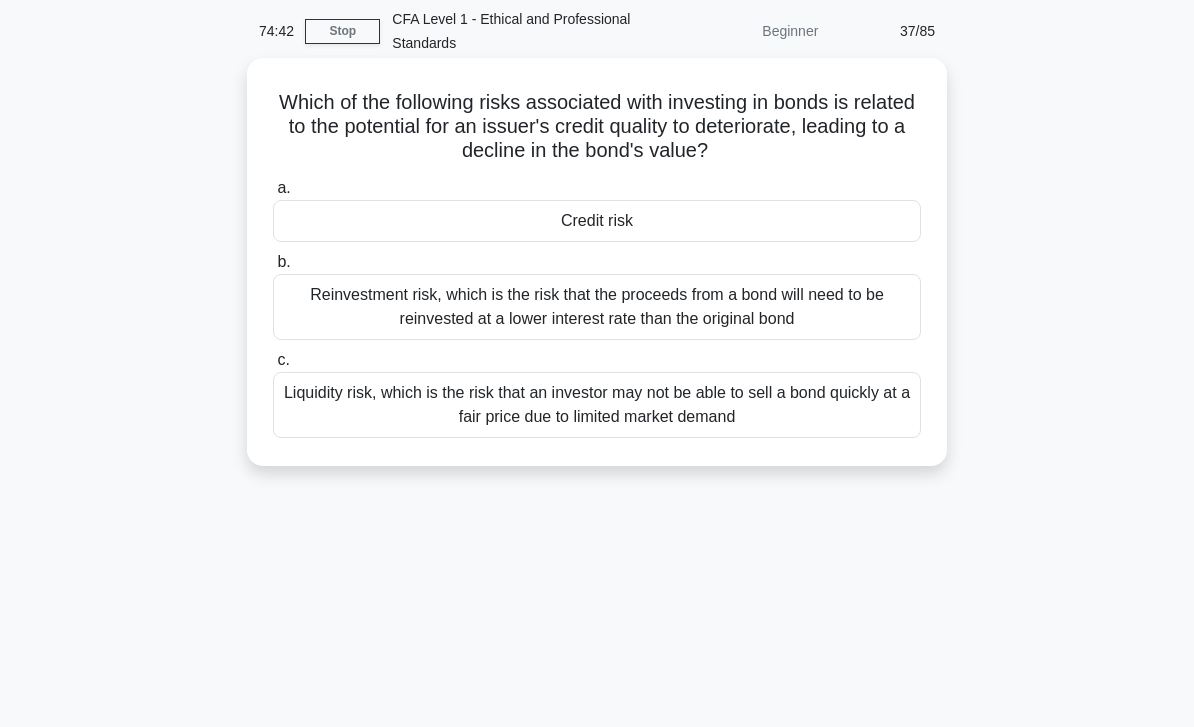 click on "Credit risk" at bounding box center [597, 221] 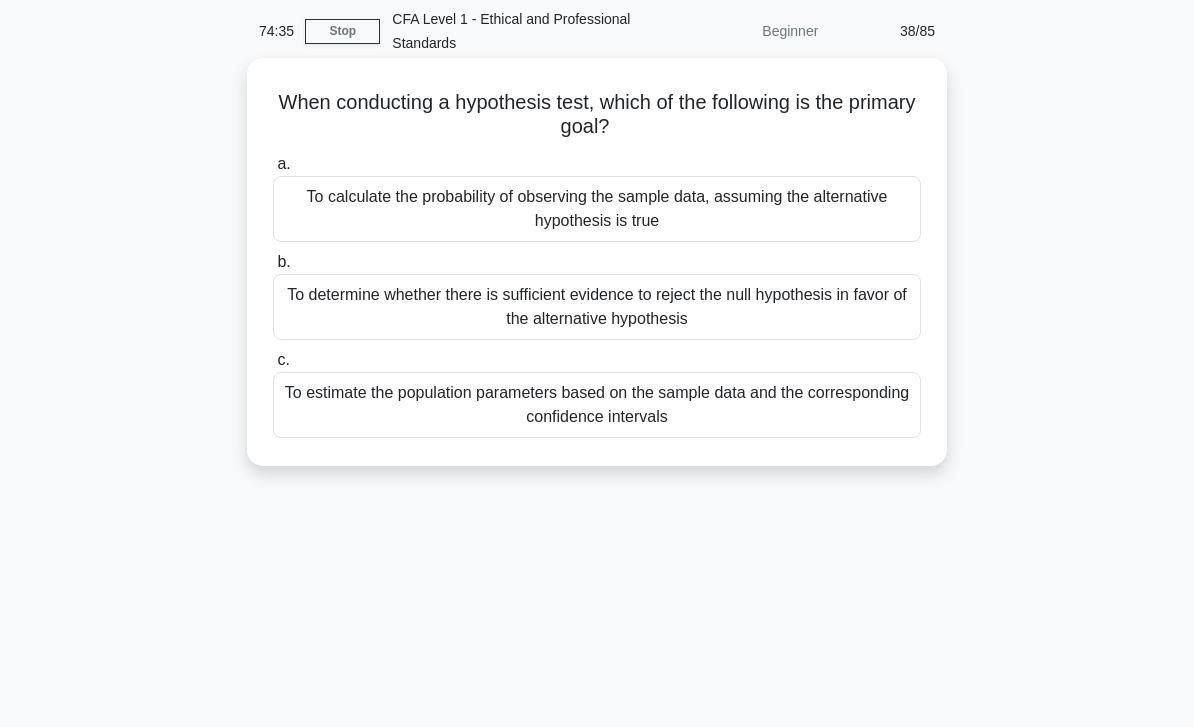 click on "To determine whether there is sufficient evidence to reject the null hypothesis in favor of the alternative hypothesis" at bounding box center [597, 307] 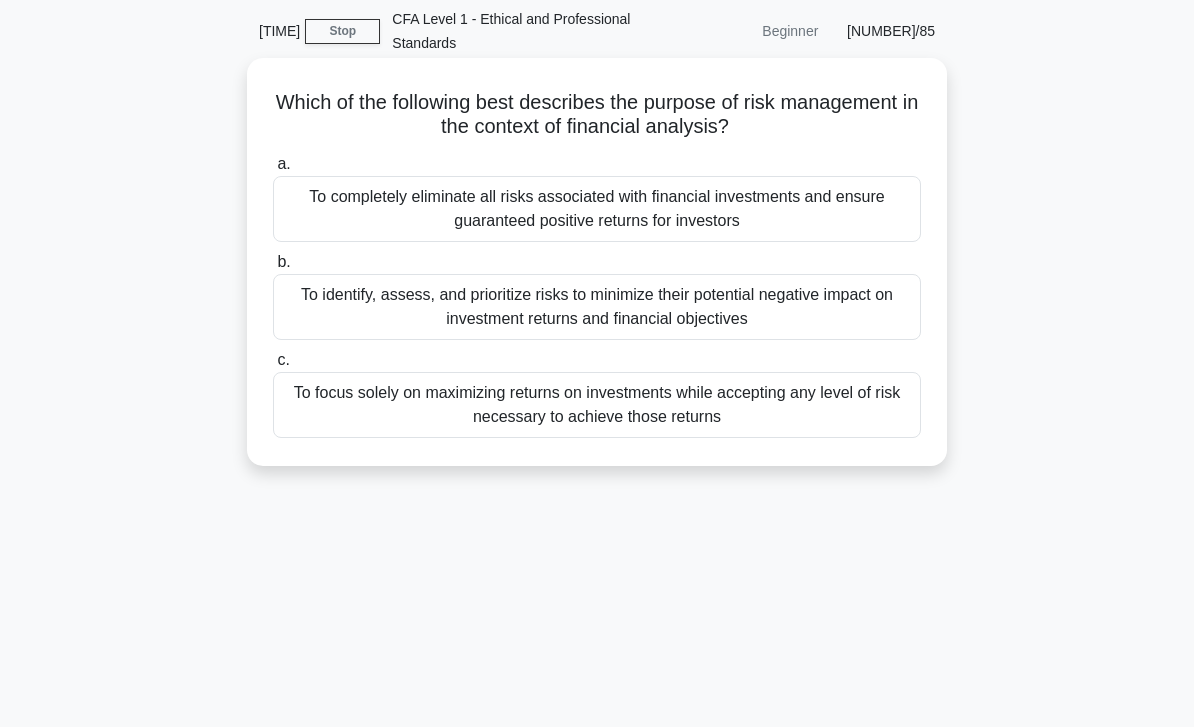 click on "To identify, assess, and prioritize risks to minimize their potential negative impact on investment returns and financial objectives" at bounding box center (597, 307) 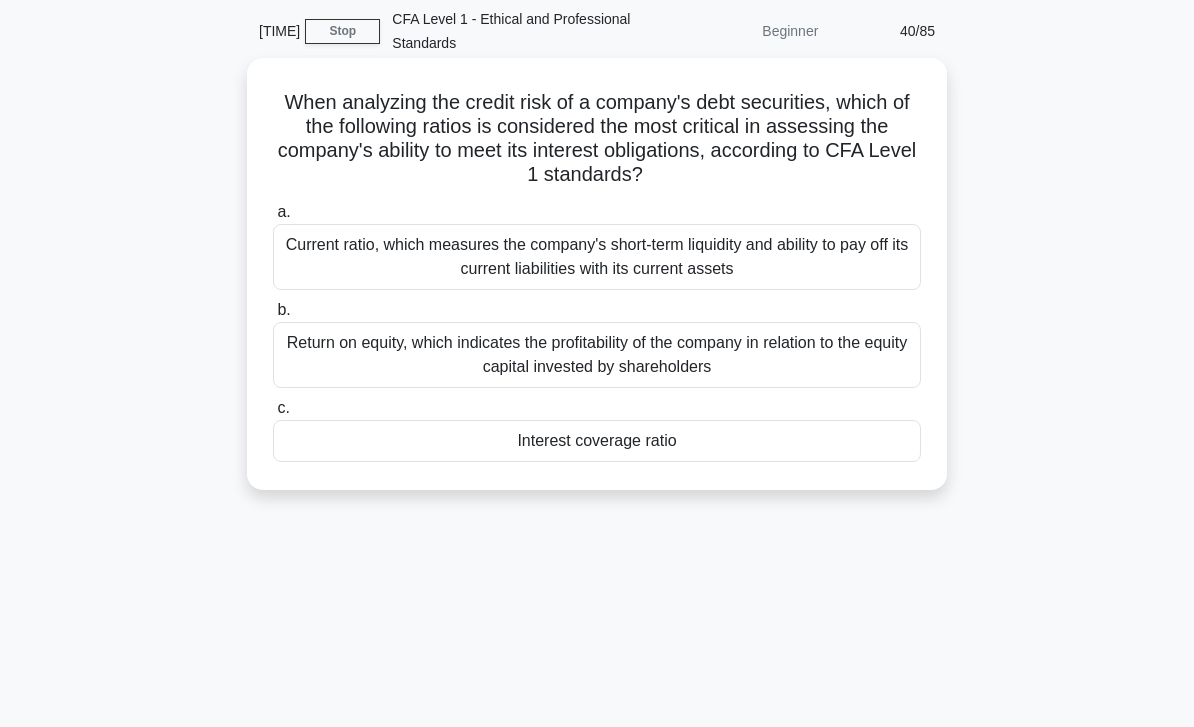 click on "Interest coverage ratio" at bounding box center (597, 441) 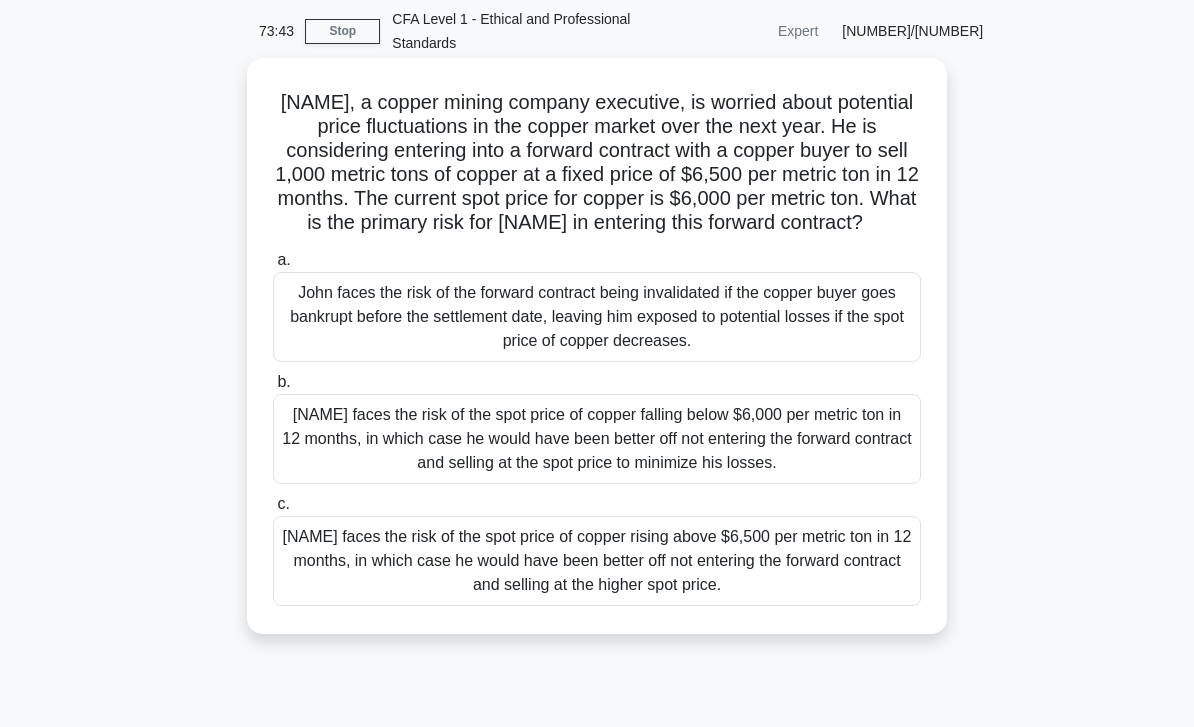 click on "[NAME] faces the risk of the spot price of copper rising above $6,500 per metric ton in 12 months, in which case he would have been better off not entering the forward contract and selling at the higher spot price." at bounding box center [597, 561] 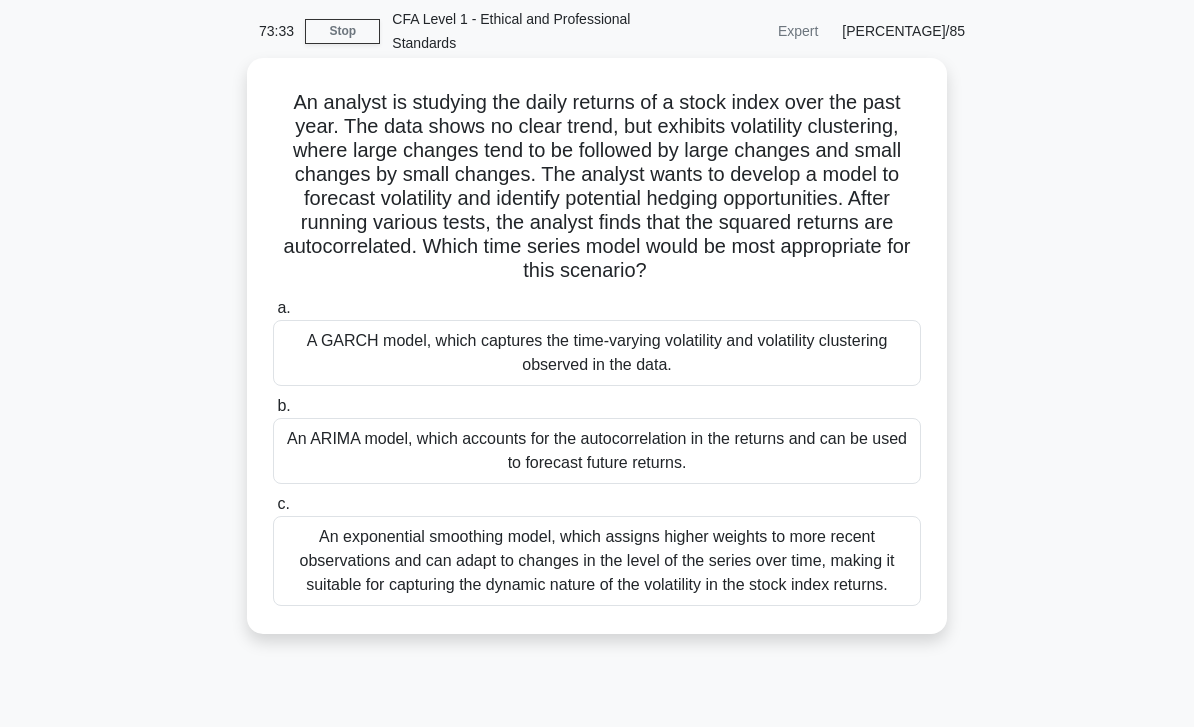 click on "b.
An ARIMA model, which accounts for the autocorrelation in the returns and can be used to forecast future returns." at bounding box center [597, 439] 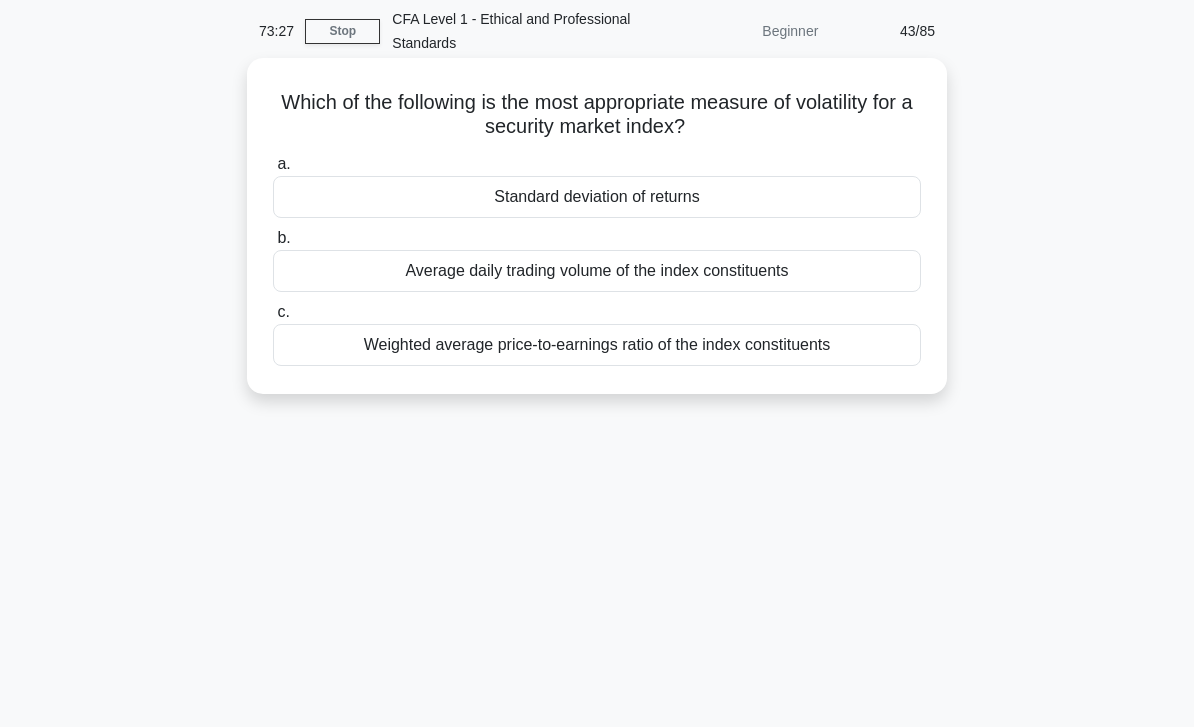 click on "Standard deviation of returns" at bounding box center [597, 197] 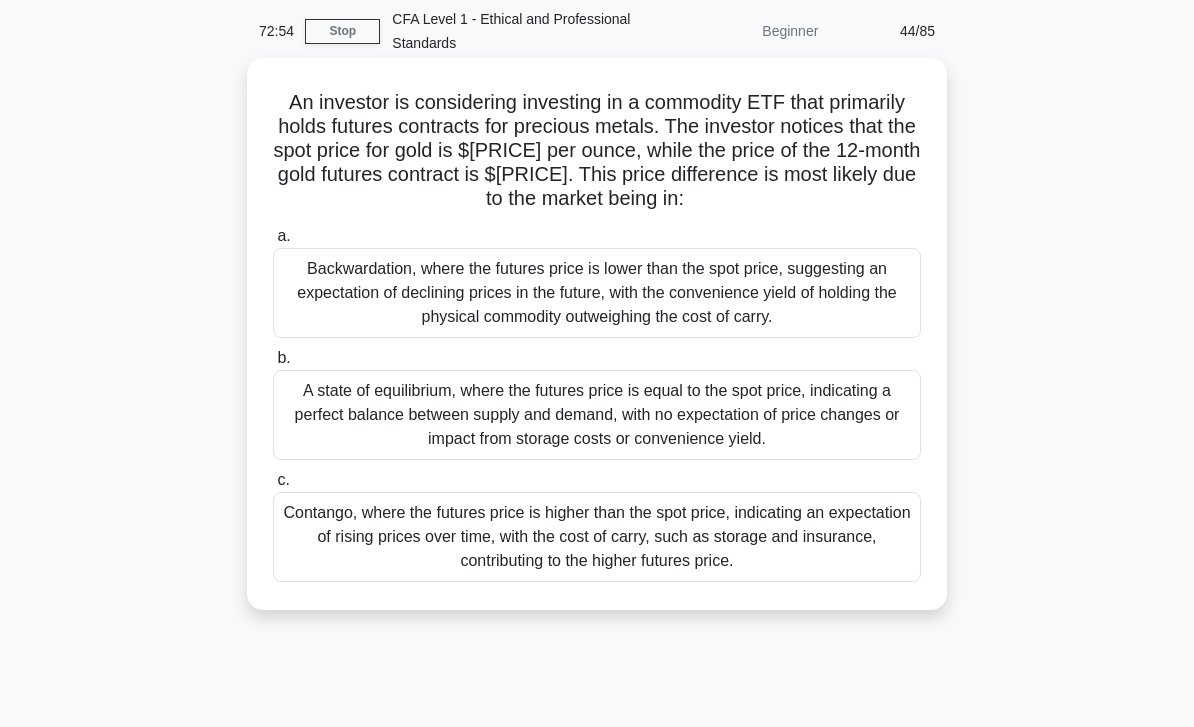 click on "Contango, where the futures price is higher than the spot price, indicating an expectation of rising prices over time, with the cost of carry, such as storage and insurance, contributing to the higher futures price." at bounding box center (597, 537) 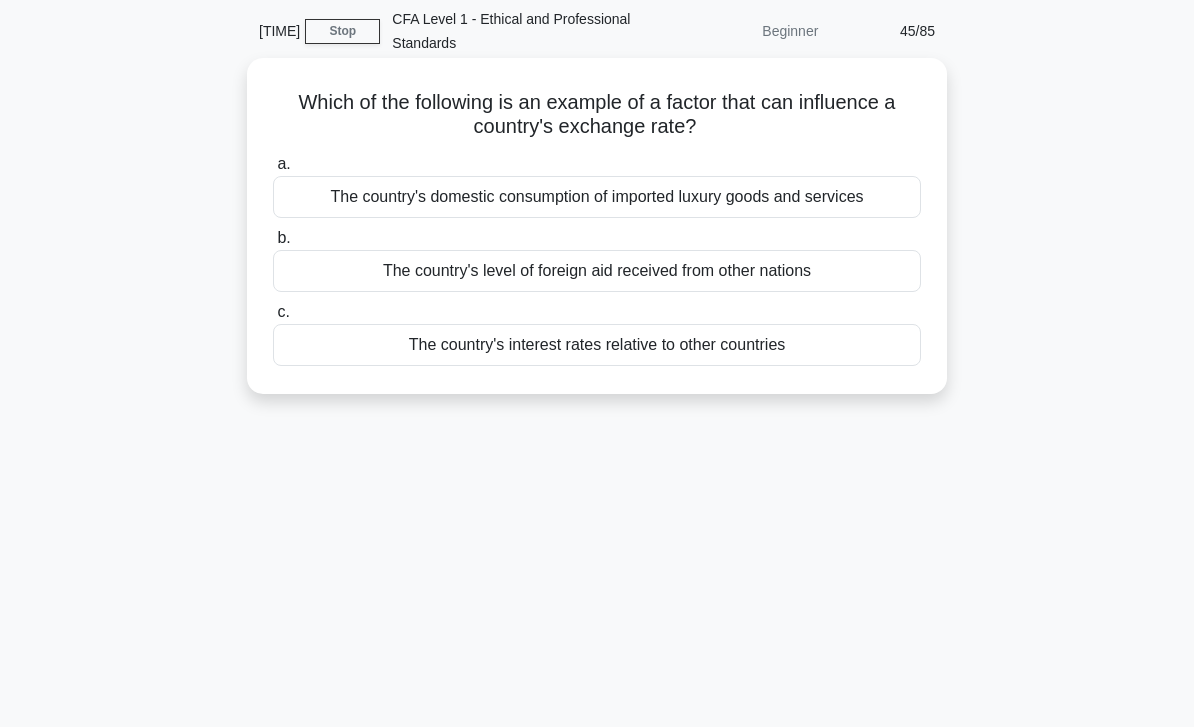 click on "The country's interest rates relative to other countries" at bounding box center [597, 345] 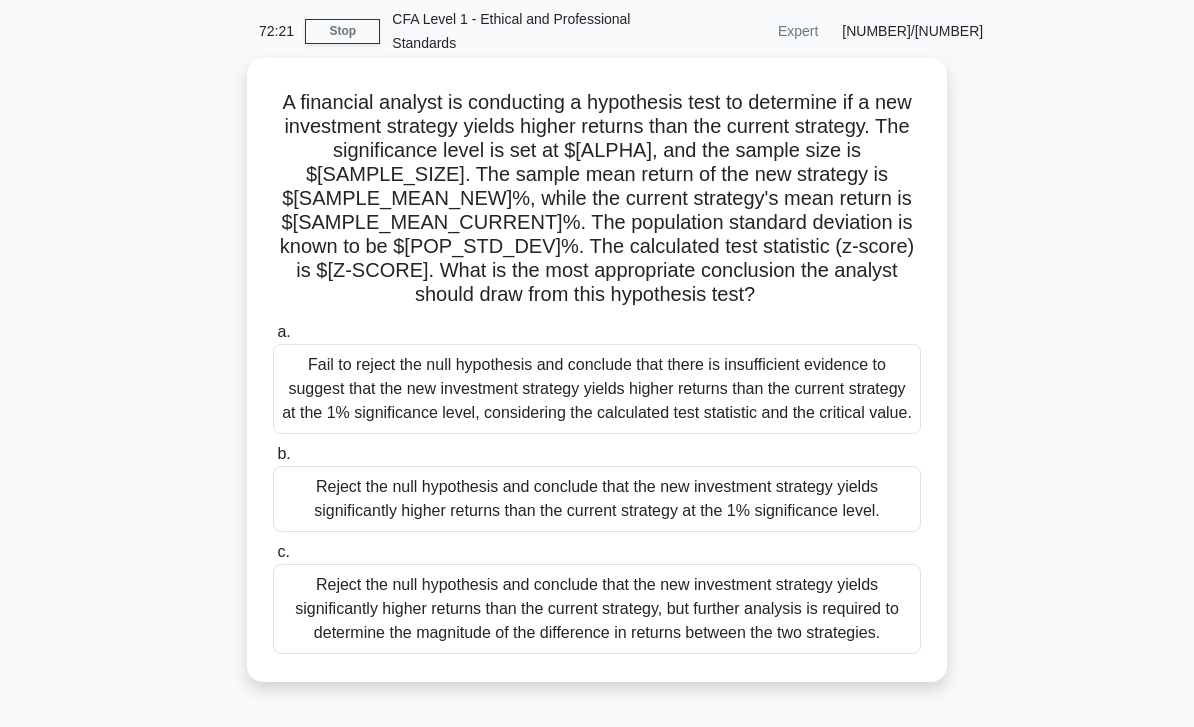 click on "Reject the null hypothesis and conclude that the new investment strategy yields significantly higher returns than the current strategy at the 1% significance level." at bounding box center [597, 499] 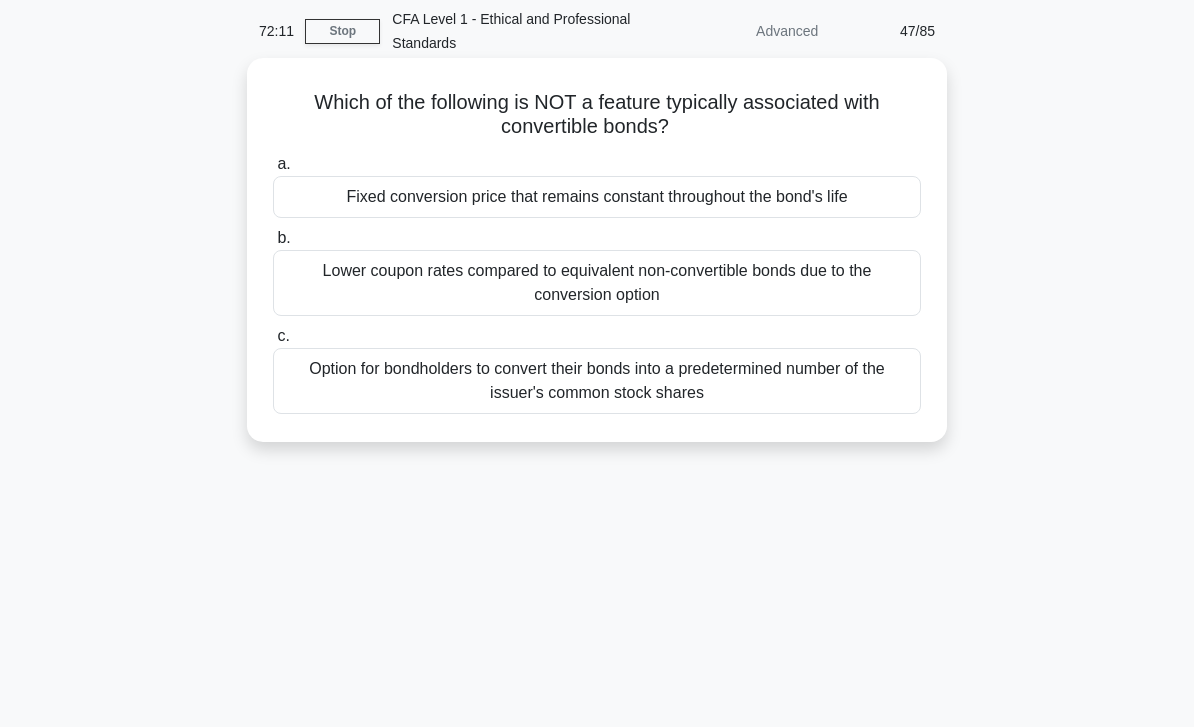 click on "Option for bondholders to convert their bonds into a predetermined number of the issuer's common stock shares" at bounding box center [597, 381] 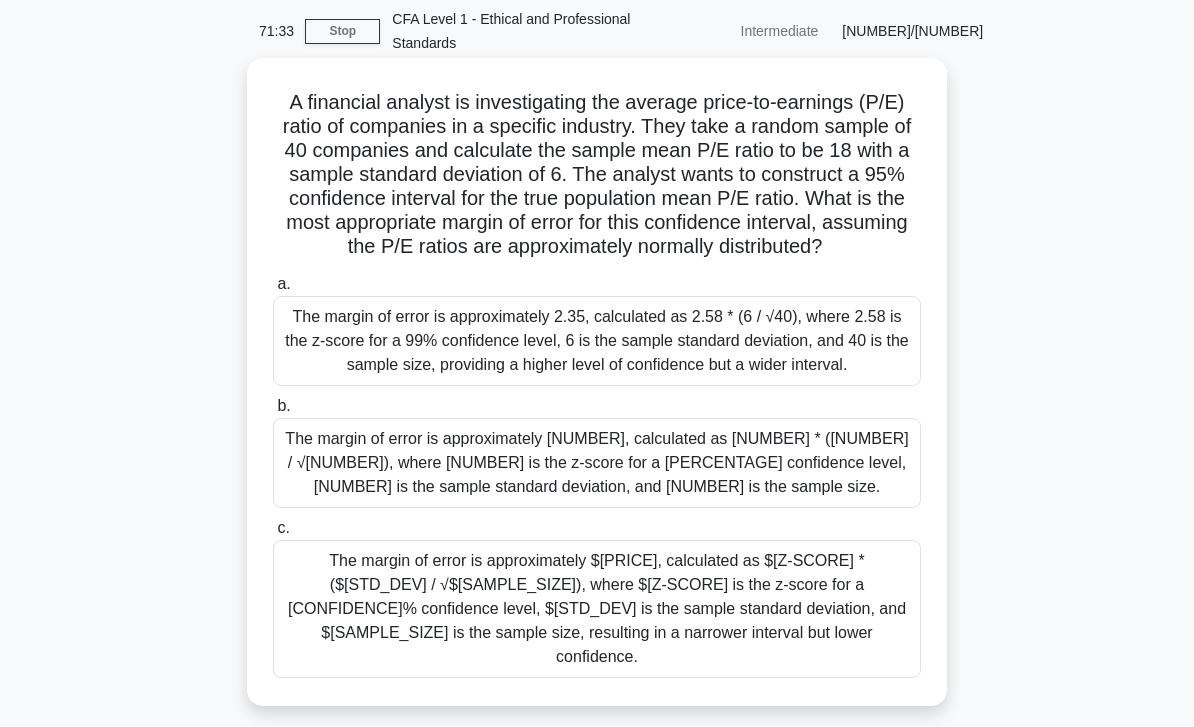 click on "The margin of error is approximately [NUMBER], calculated as [NUMBER] * ([NUMBER] / √[NUMBER]), where [NUMBER] is the z-score for a [PERCENTAGE] confidence level, [NUMBER] is the sample standard deviation, and [NUMBER] is the sample size." at bounding box center (597, 463) 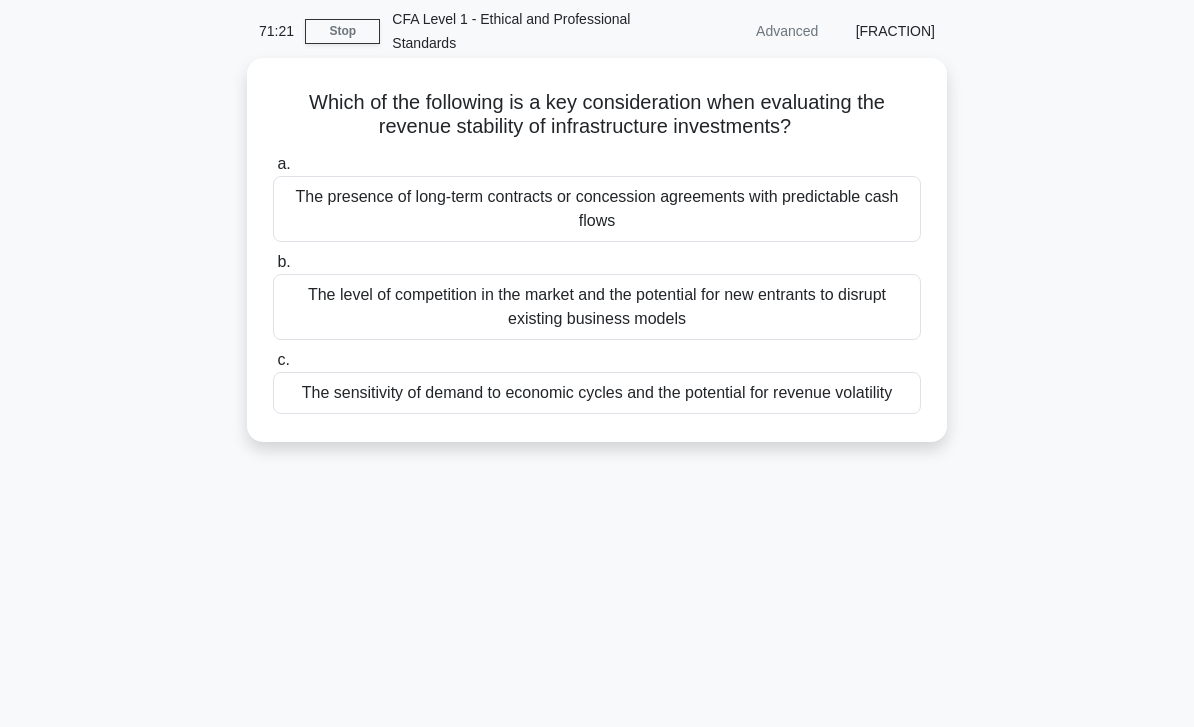click on "The sensitivity of demand to economic cycles and the potential for revenue volatility" at bounding box center (597, 393) 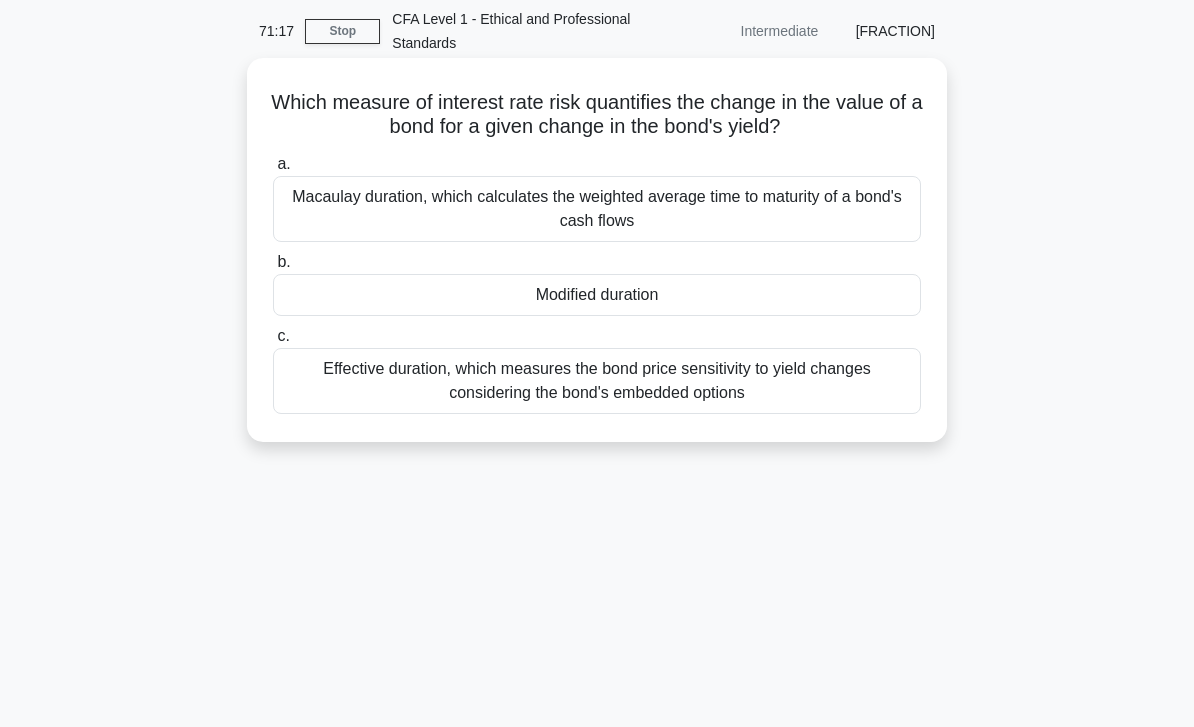click on "Modified duration" at bounding box center (597, 295) 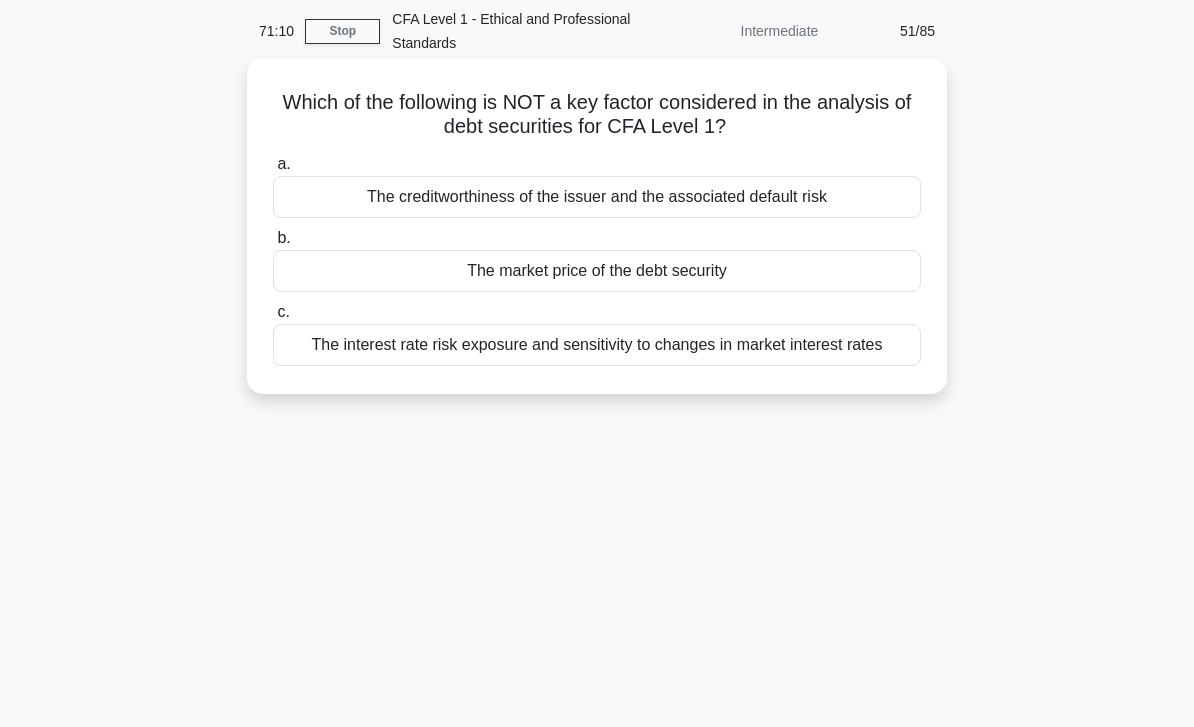 click on "The market price of the debt security" at bounding box center [597, 271] 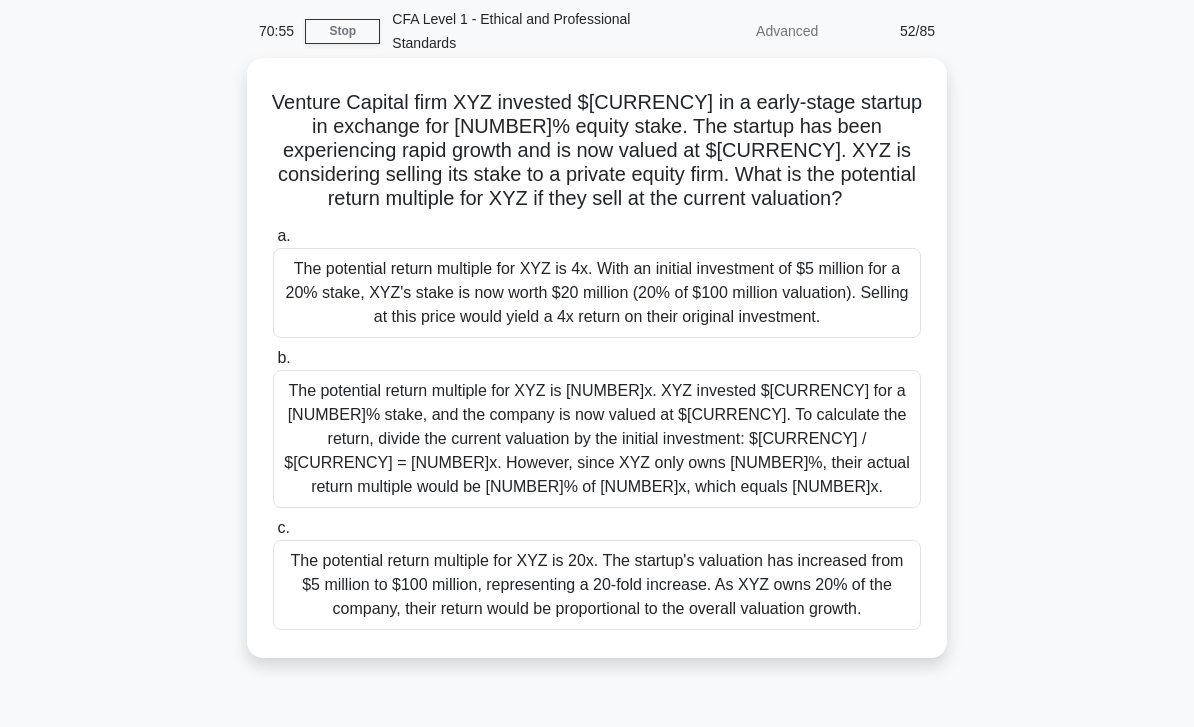 click on "The potential return multiple for XYZ is 4x. With an initial investment of $5 million for a 20% stake, XYZ's stake is now worth $20 million (20% of $100 million valuation). Selling at this price would yield a 4x return on their original investment." at bounding box center [597, 293] 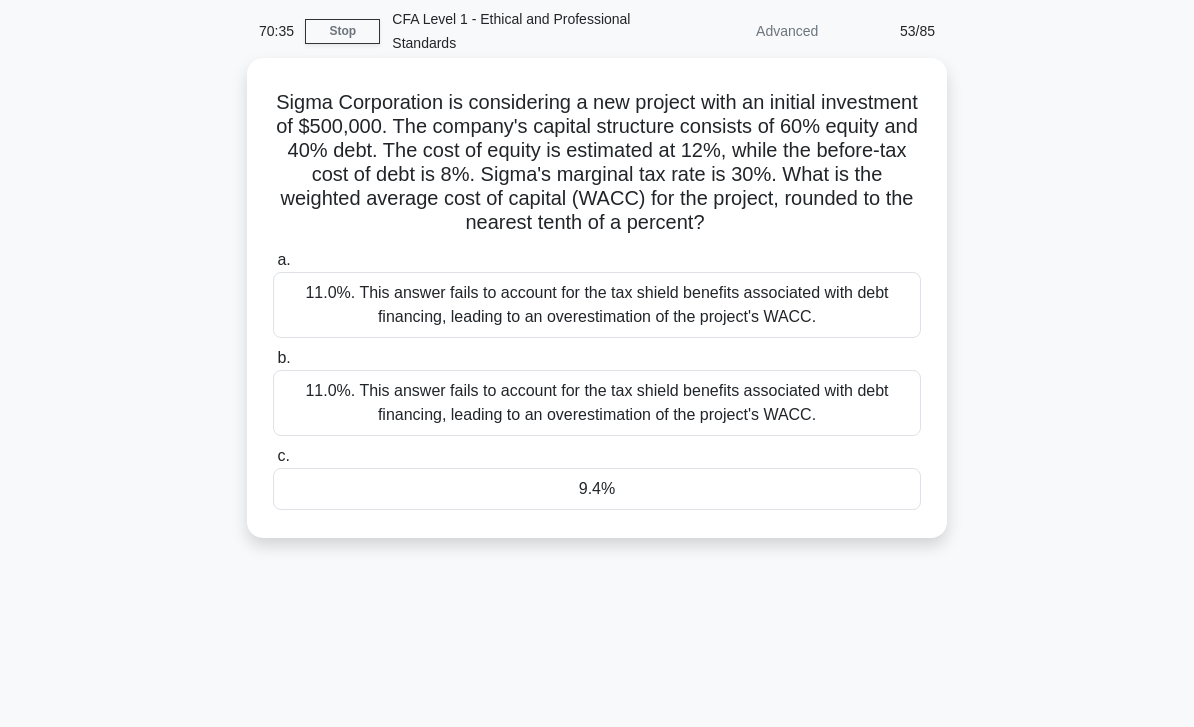 click on "9.4%" at bounding box center [597, 489] 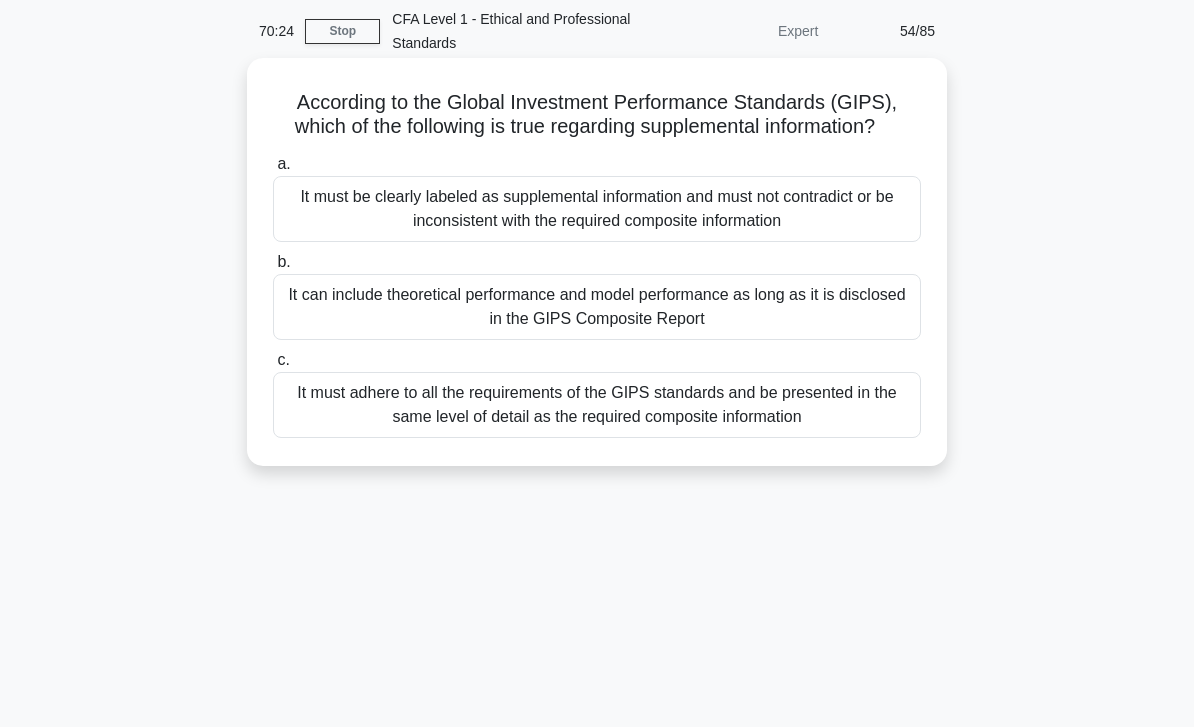 click on "It must adhere to all the requirements of the GIPS standards and be presented in the same level of detail as the required composite information" at bounding box center [597, 405] 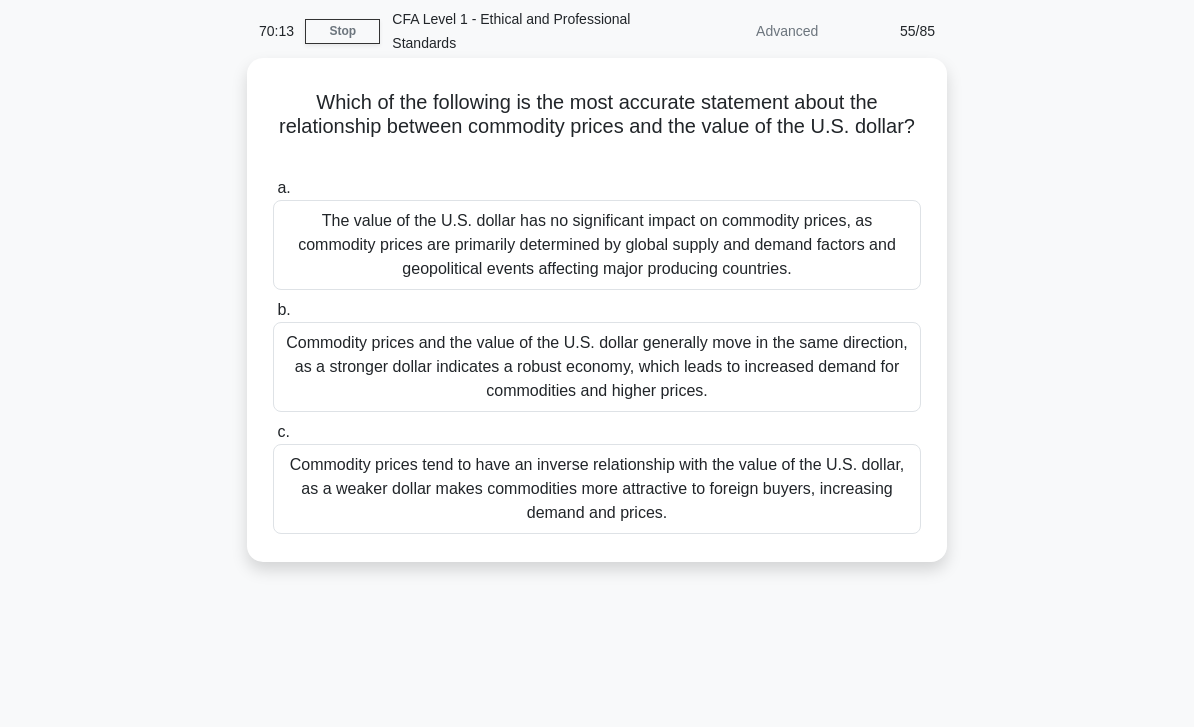 click on "Commodity prices tend to have an inverse relationship with the value of the U.S. dollar, as a weaker dollar makes commodities more attractive to foreign buyers, increasing demand and prices." at bounding box center (597, 489) 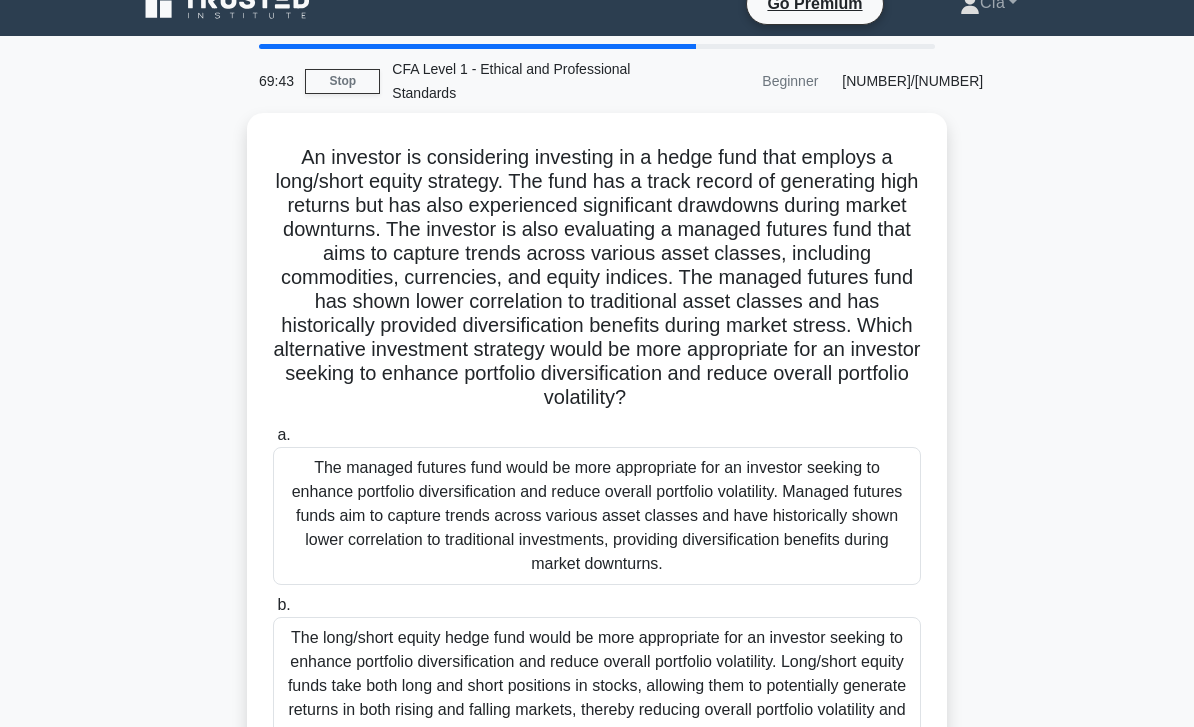 scroll, scrollTop: 0, scrollLeft: 0, axis: both 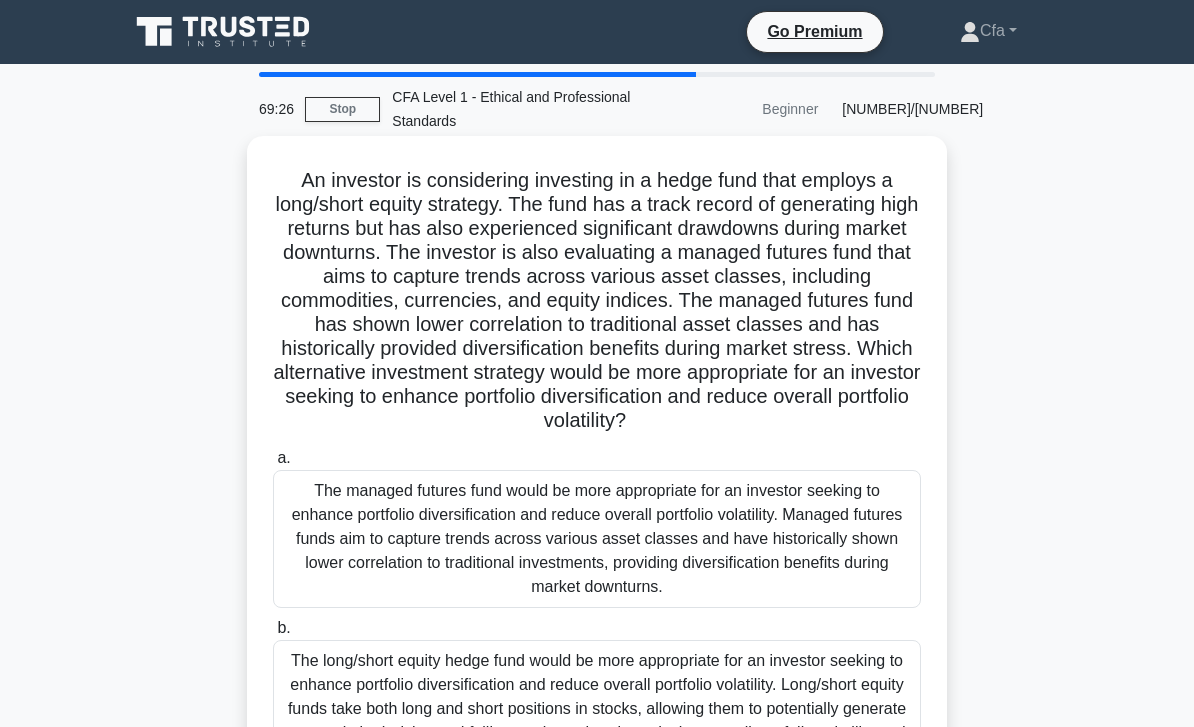 click on "The managed futures fund would be more appropriate for an investor seeking to enhance portfolio diversification and reduce overall portfolio volatility. Managed futures funds aim to capture trends across various asset classes and have historically shown lower correlation to traditional investments, providing diversification benefits during market downturns." at bounding box center [597, 539] 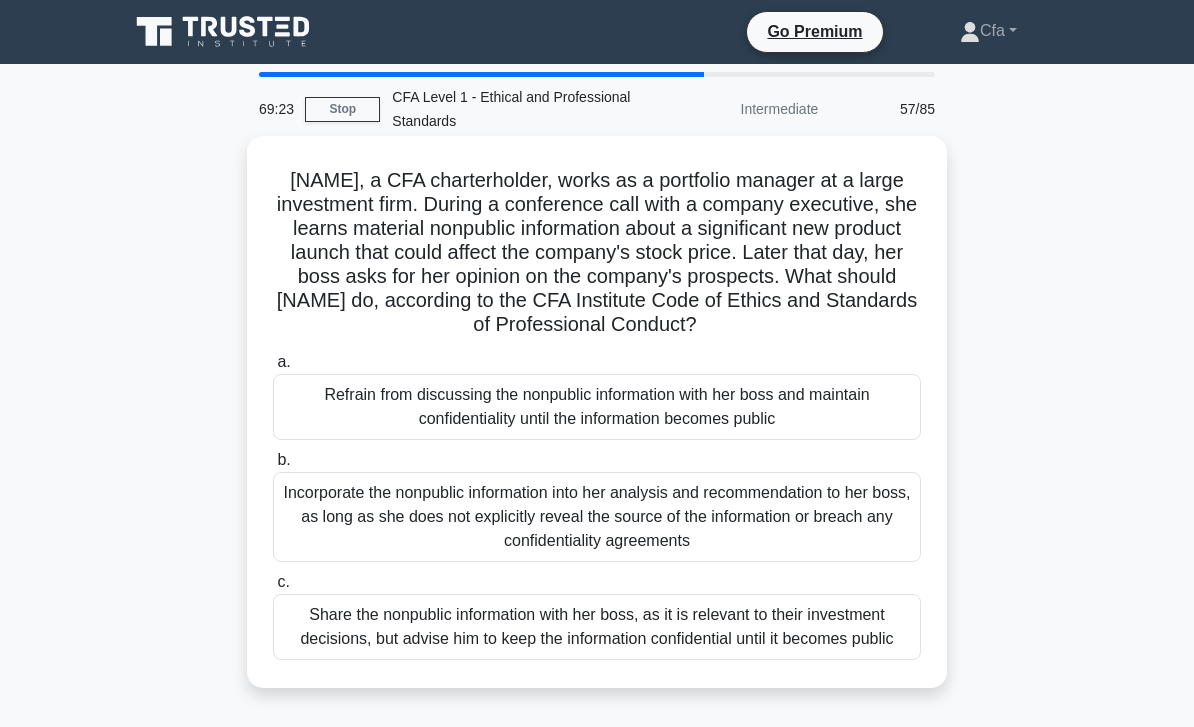 click on "Refrain from discussing the nonpublic information with her boss and maintain confidentiality until the information becomes public" at bounding box center [597, 407] 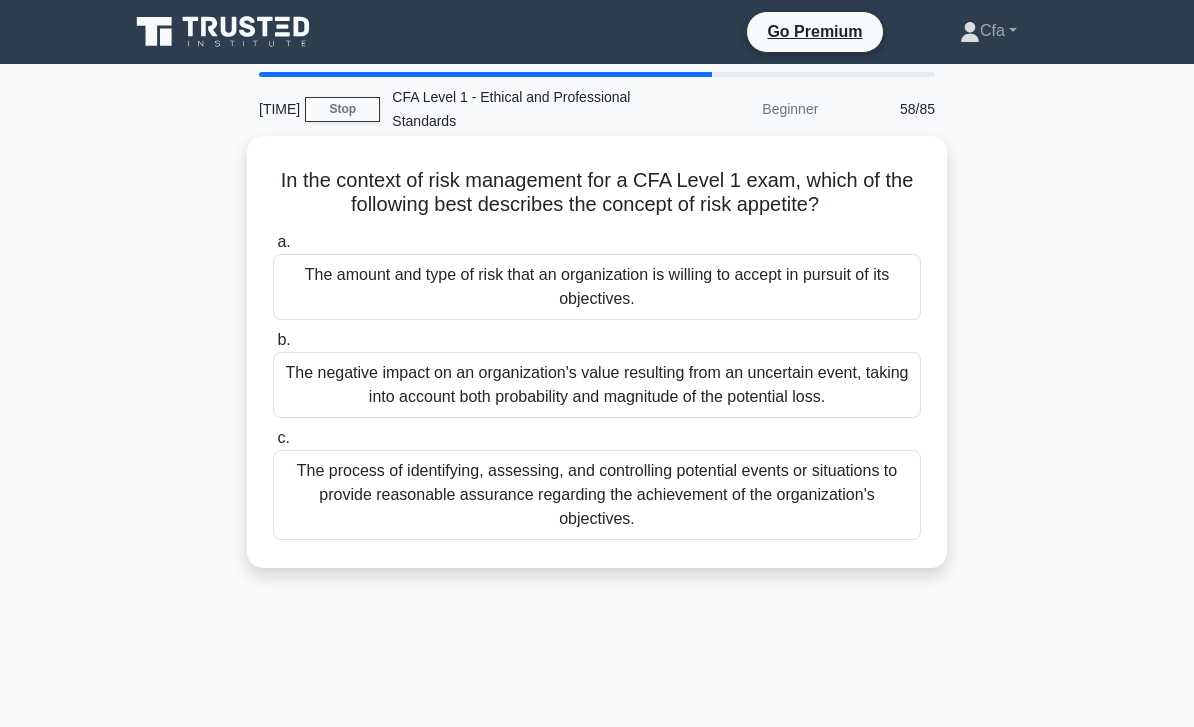 click on "The amount and type of risk that an organization is willing to accept in pursuit of its objectives." at bounding box center [597, 287] 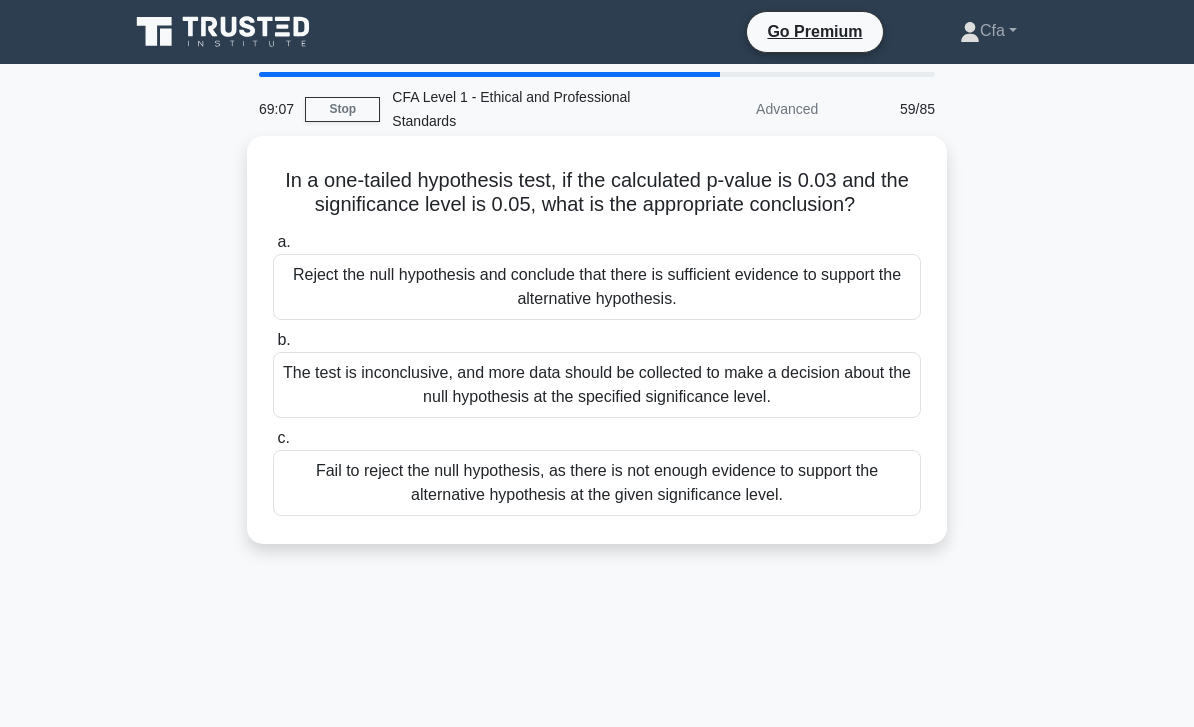 click on "Reject the null hypothesis and conclude that there is sufficient evidence to support the alternative hypothesis." at bounding box center [597, 287] 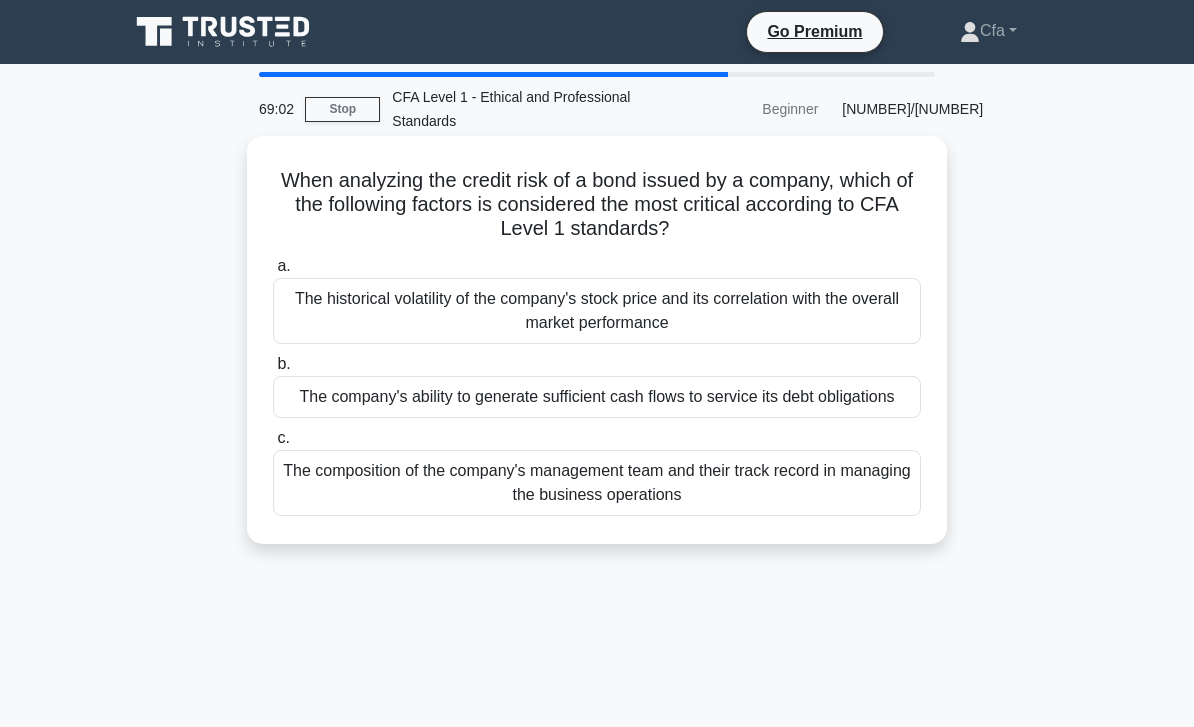 click on "The company's ability to generate sufficient cash flows to service its debt obligations" at bounding box center (597, 397) 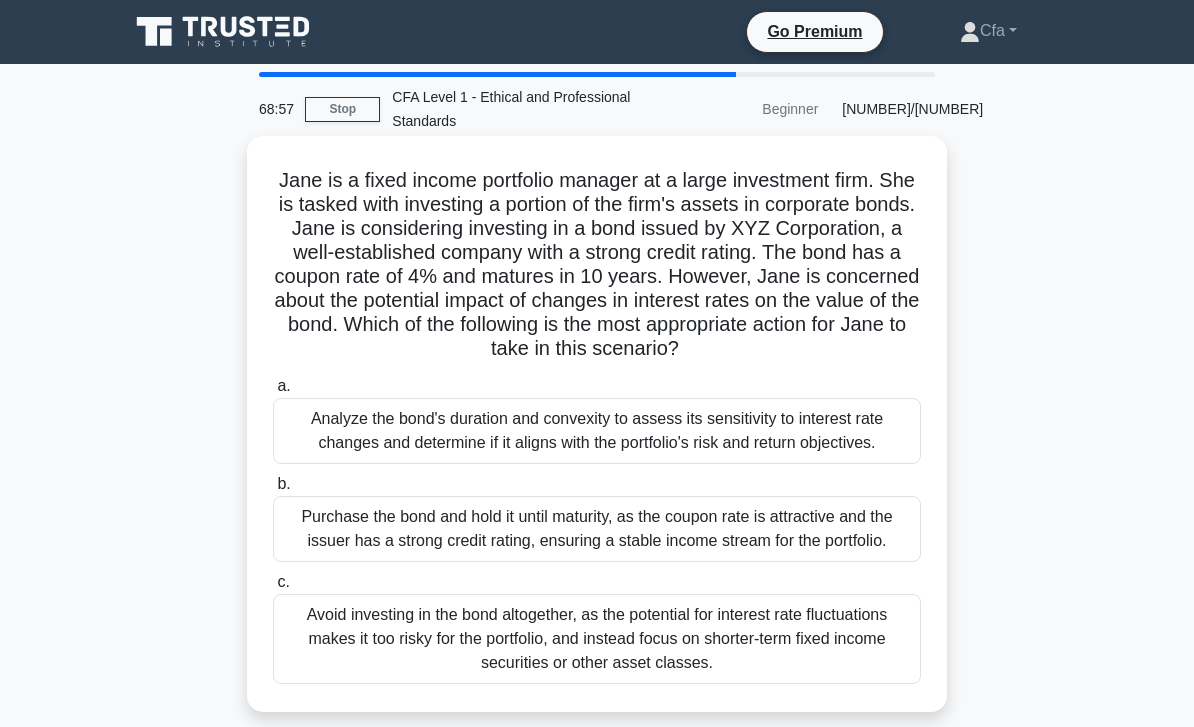 scroll, scrollTop: 41, scrollLeft: 0, axis: vertical 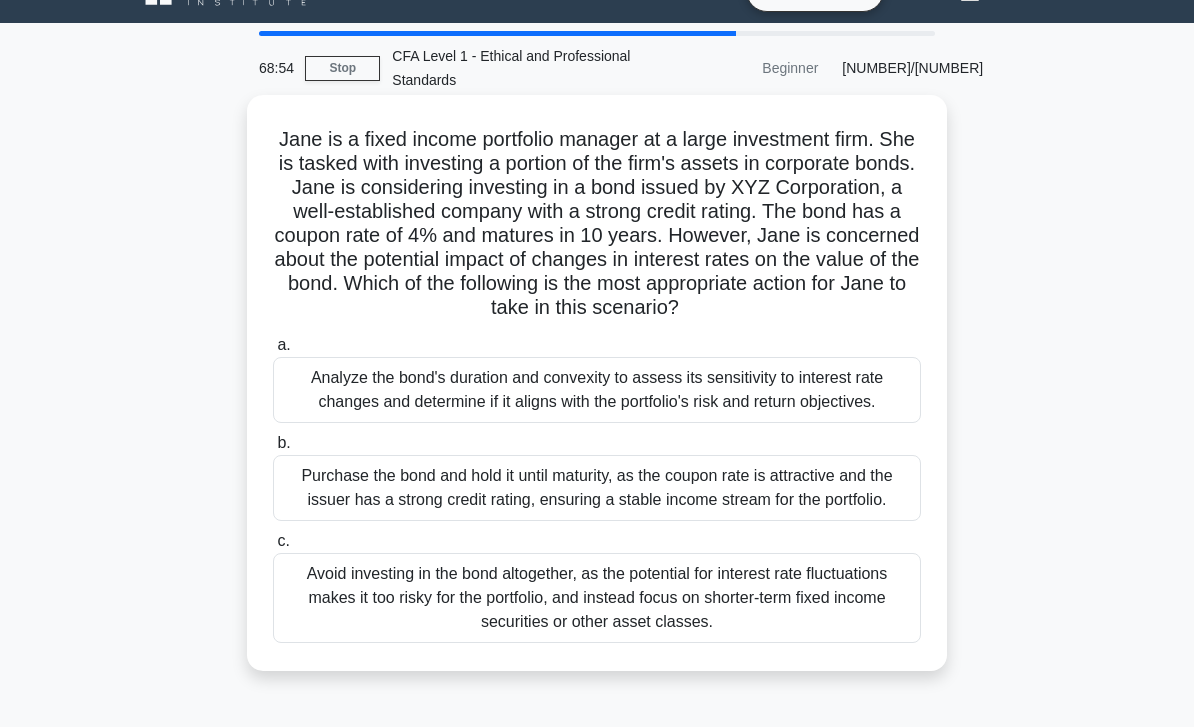 click on "Analyze the bond's duration and convexity to assess its sensitivity to interest rate changes and determine if it aligns with the portfolio's risk and return objectives." at bounding box center (597, 390) 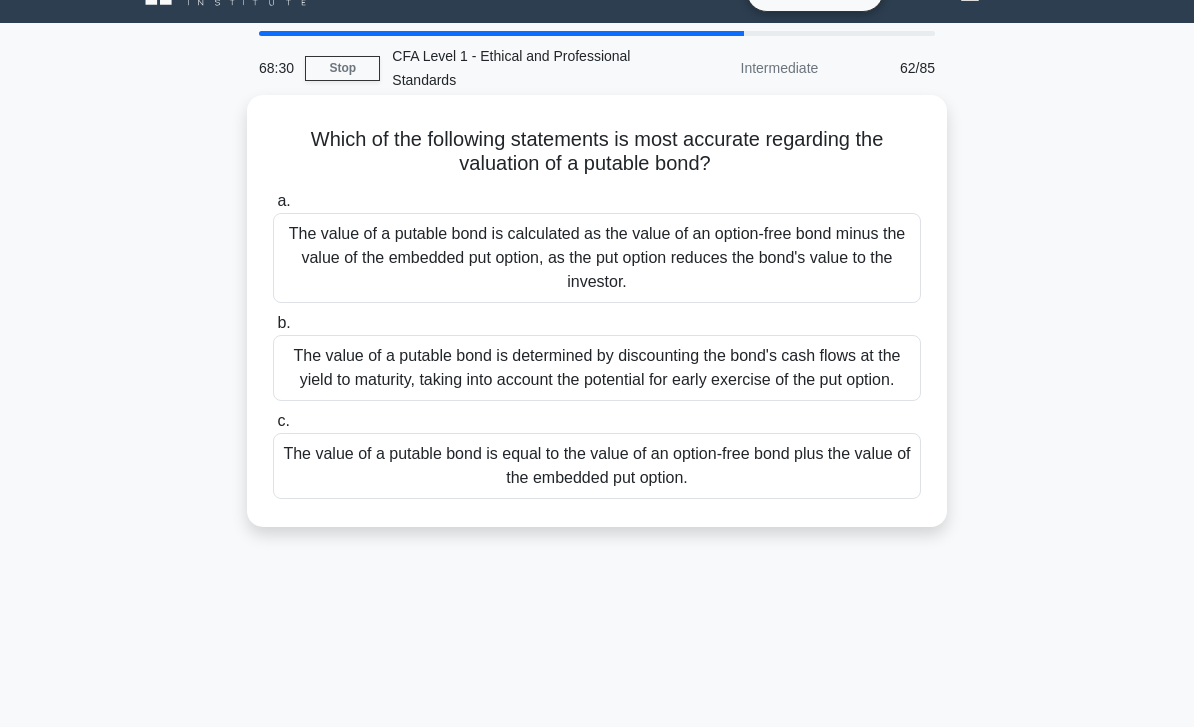 click on "The value of a putable bond is equal to the value of an option-free bond plus the value of the embedded put option." at bounding box center [597, 466] 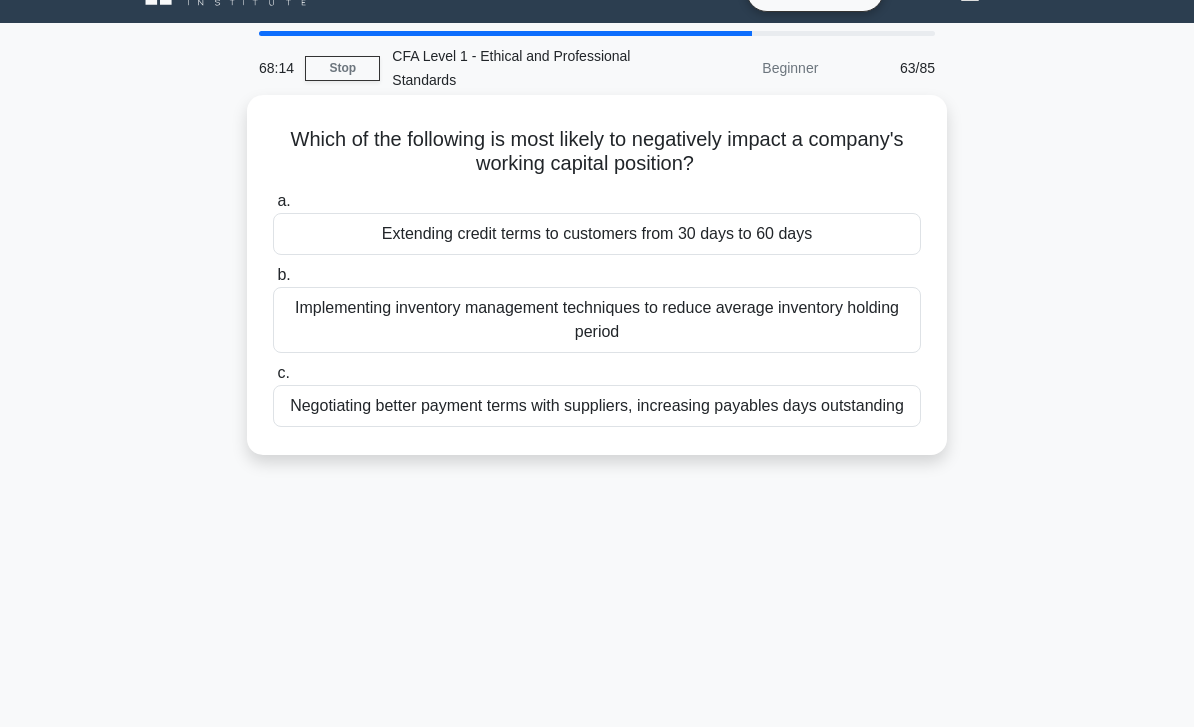 click on "Extending credit terms to customers from 30 days to 60 days" at bounding box center [597, 234] 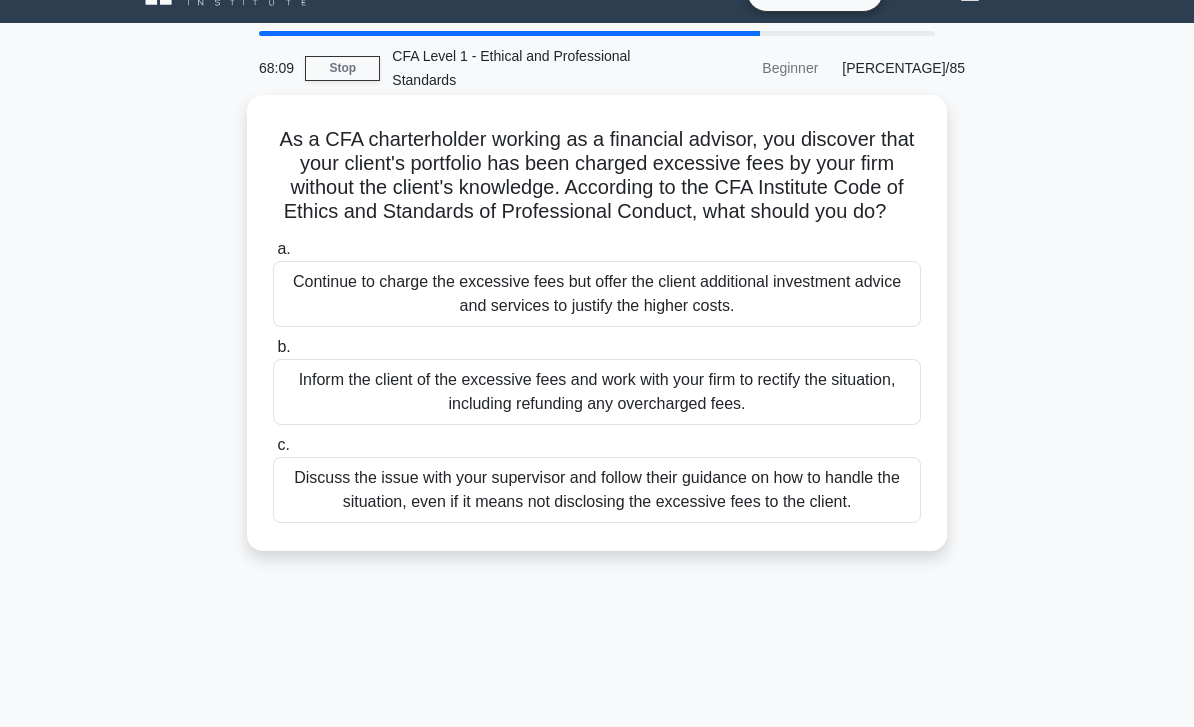 click on "Inform the client of the excessive fees and work with your firm to rectify the situation, including refunding any overcharged fees." at bounding box center [597, 392] 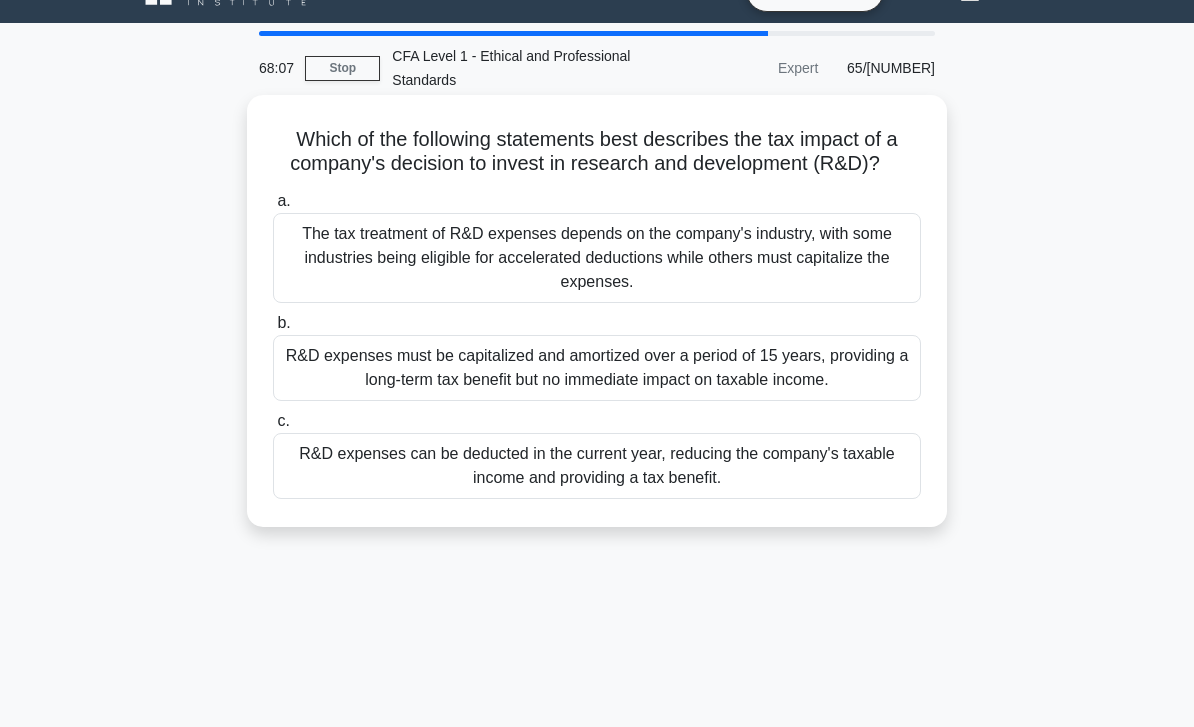click on "R&D expenses can be deducted in the current year, reducing the company's taxable income and providing a tax benefit." at bounding box center (597, 466) 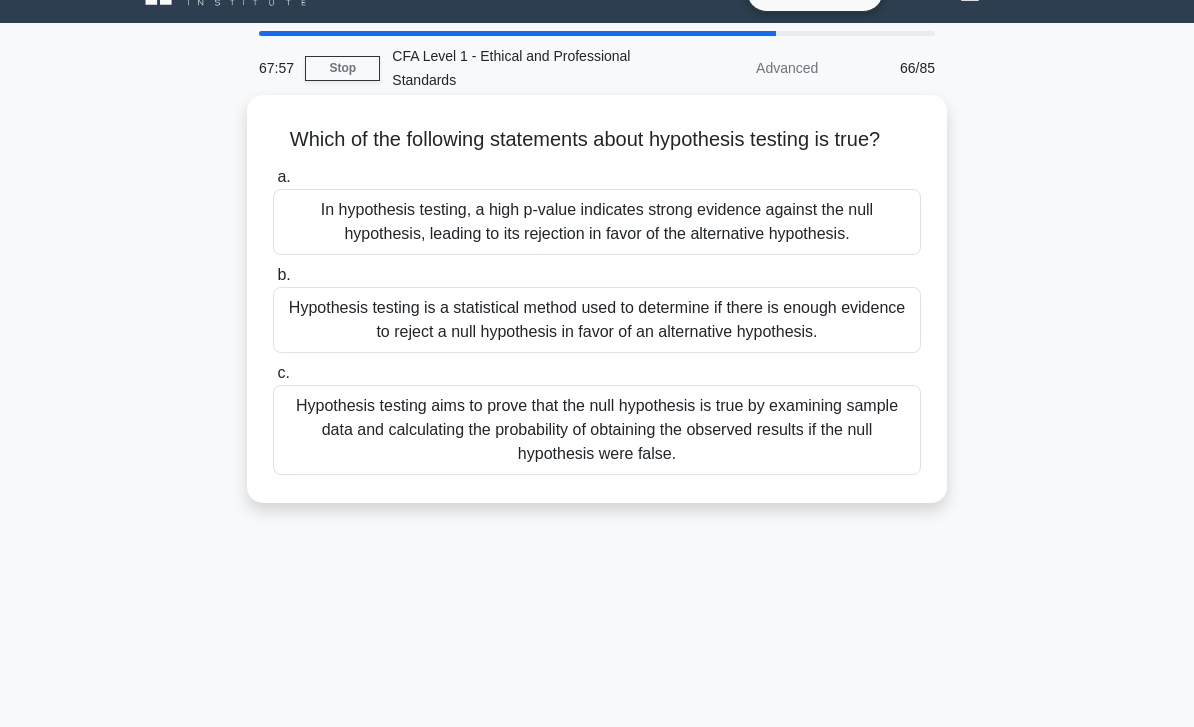 click on "Hypothesis testing is a statistical method used to determine if there is enough evidence to reject a null hypothesis in favor of an alternative hypothesis." at bounding box center [597, 320] 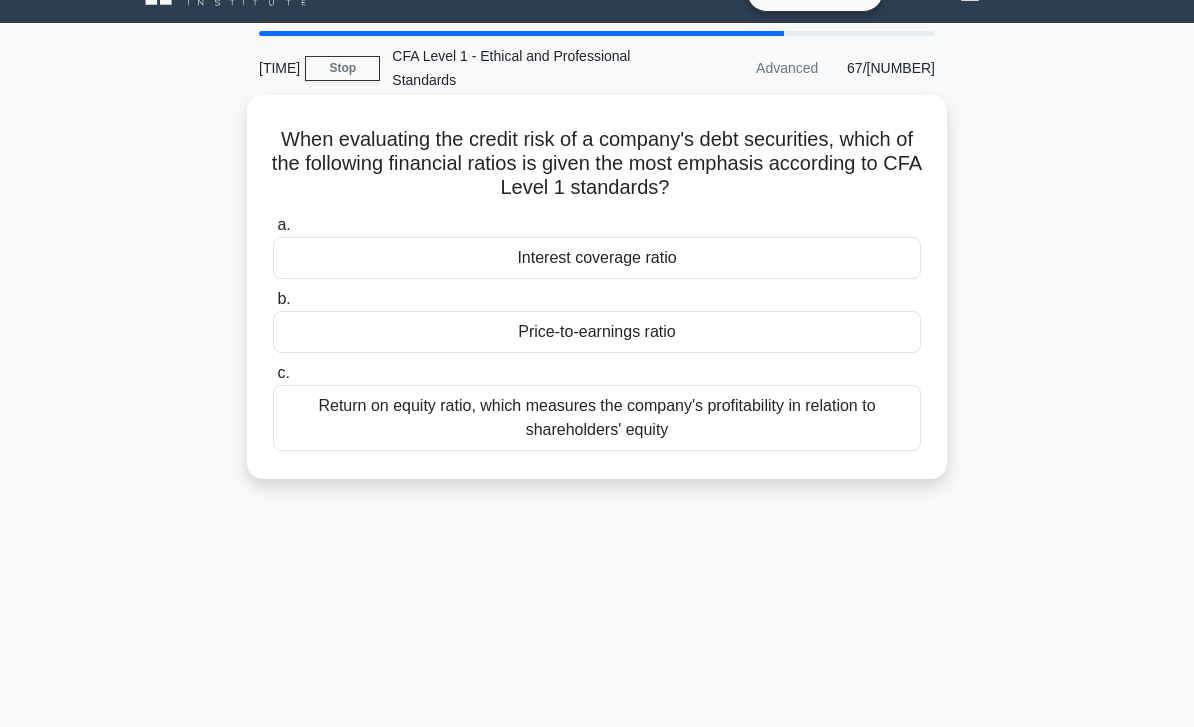 click on "Interest coverage ratio" at bounding box center [597, 258] 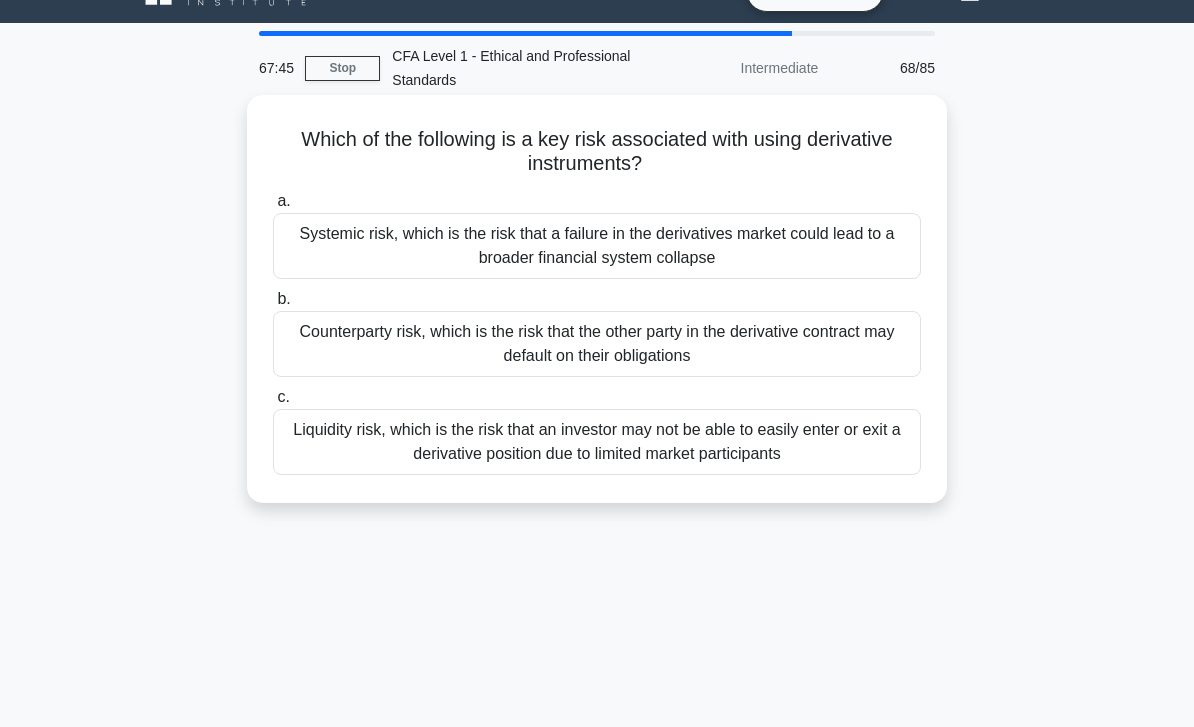 click on "Counterparty risk, which is the risk that the other party in the derivative contract may default on their obligations" at bounding box center [597, 344] 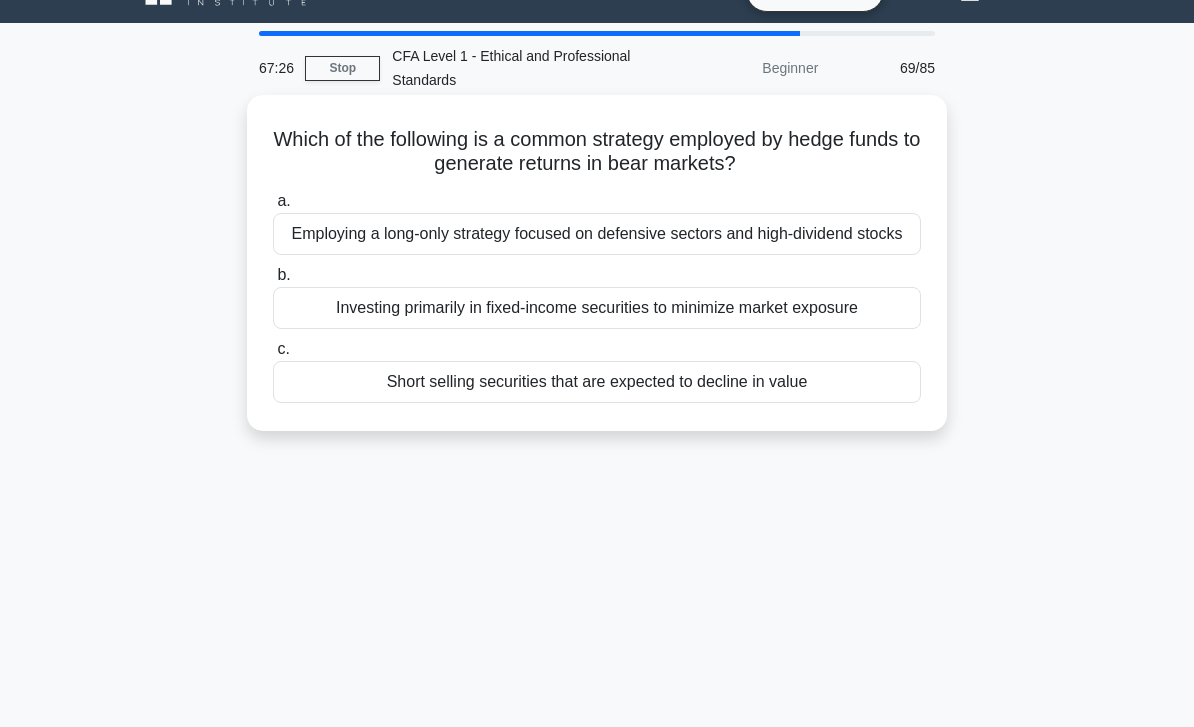 click on "Short selling securities that are expected to decline in value" at bounding box center (597, 382) 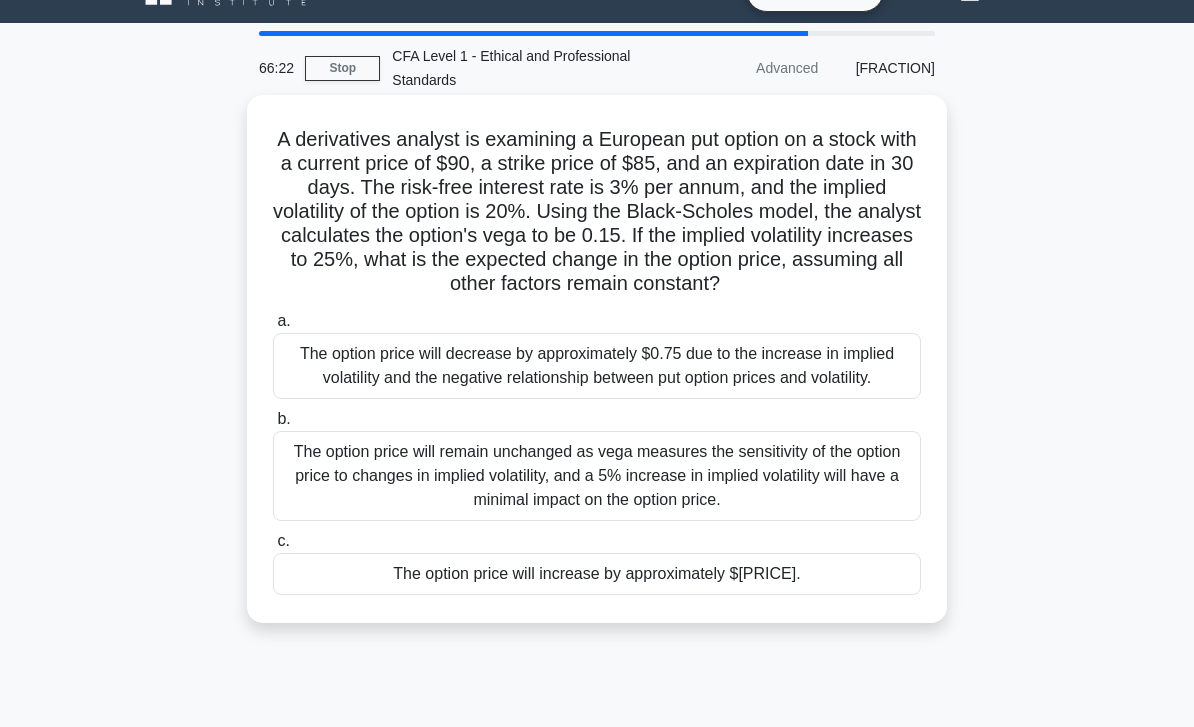 click on "The option price will increase by approximately $[PRICE]." at bounding box center [597, 574] 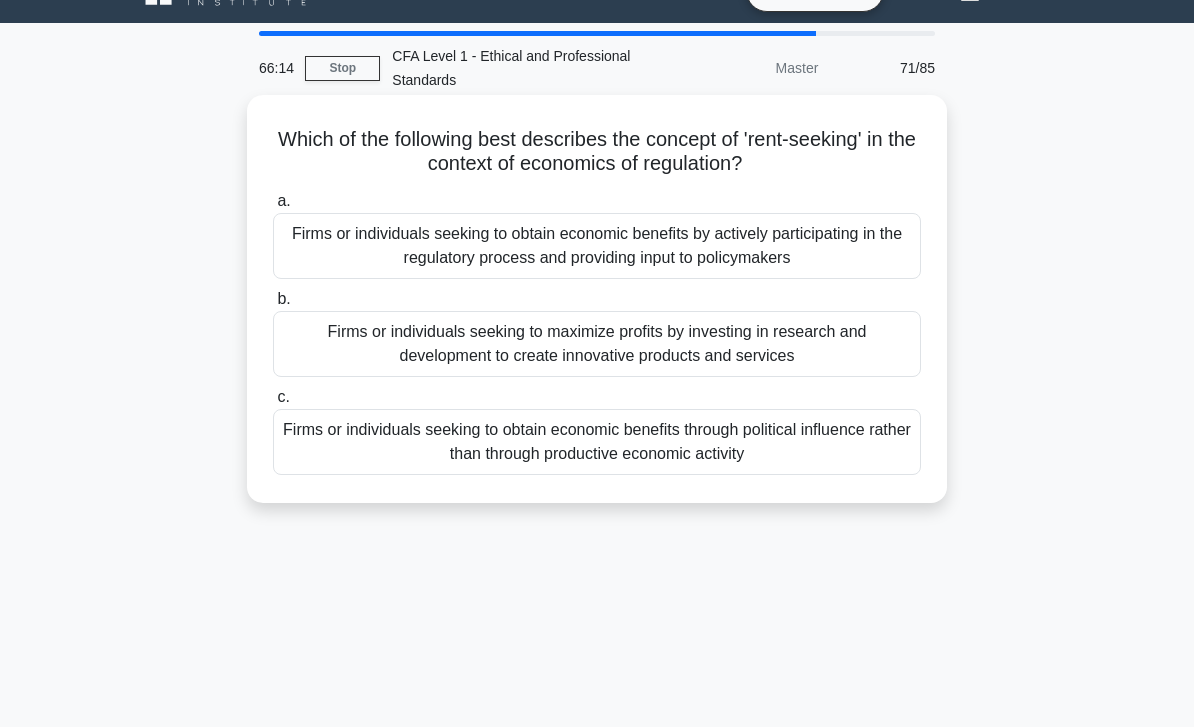 click on "Firms or individuals seeking to obtain economic benefits through political influence rather than through productive economic activity" at bounding box center [597, 442] 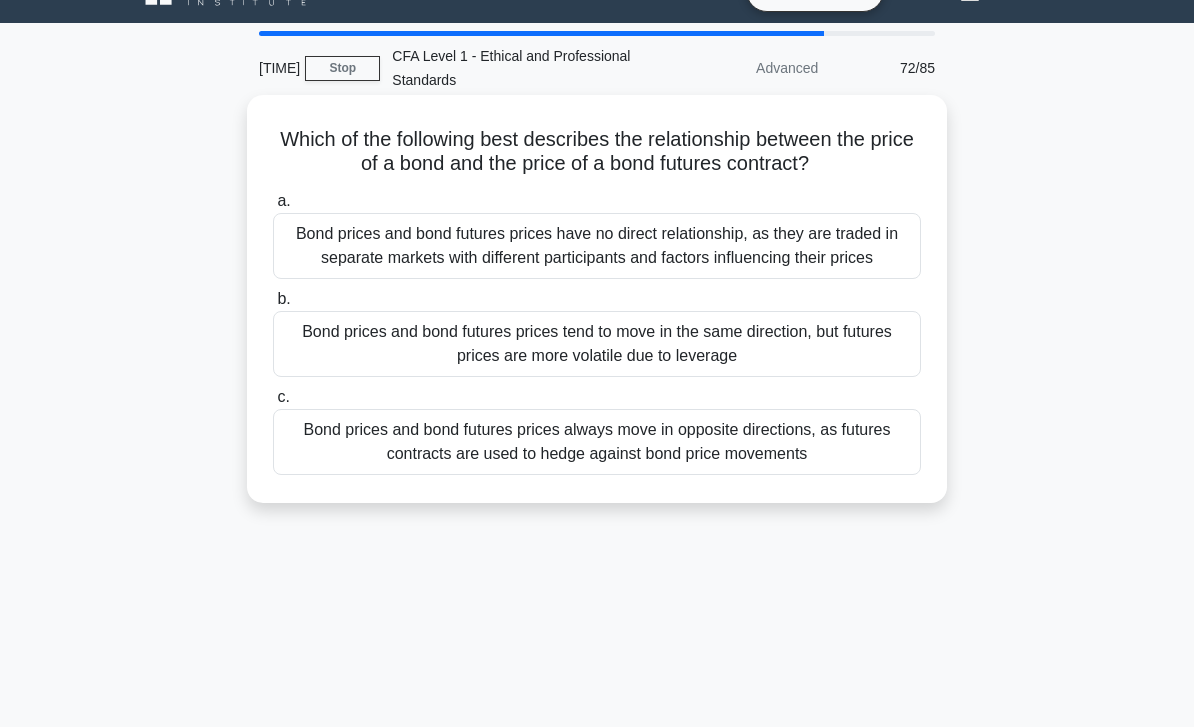 click on "Bond prices and bond futures prices tend to move in the same direction, but futures prices are more volatile due to leverage" at bounding box center [597, 344] 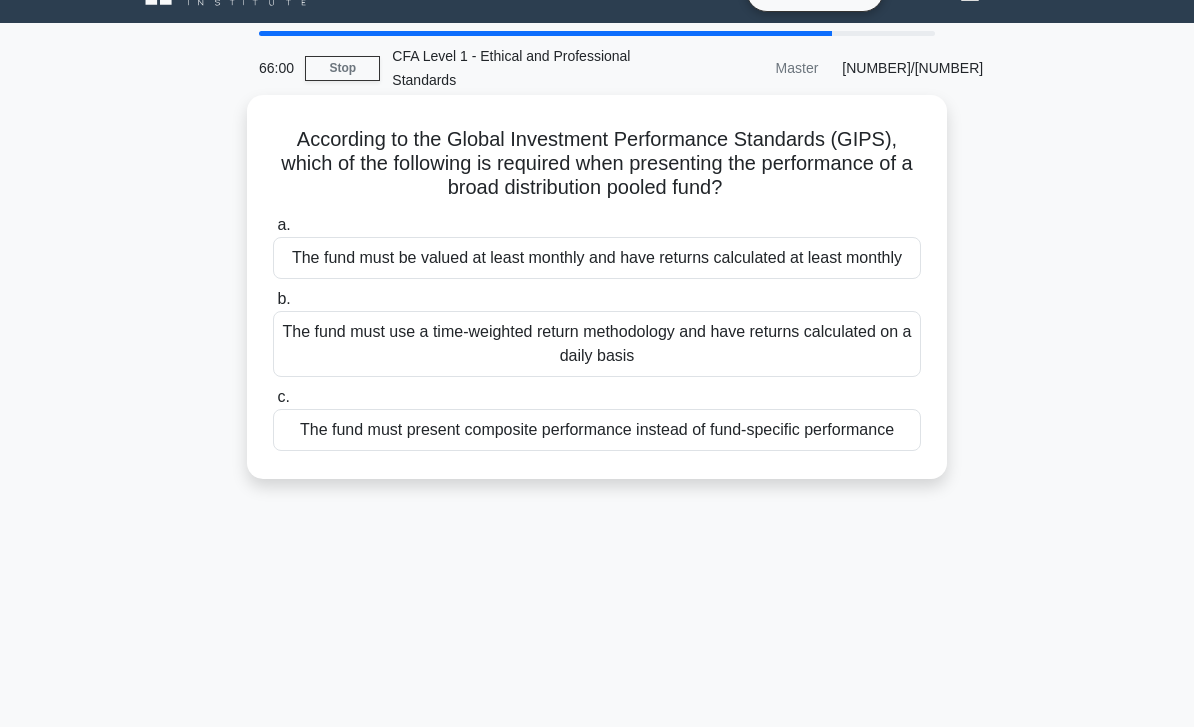 click on "The fund must be valued at least monthly and have returns calculated at least monthly" at bounding box center [597, 258] 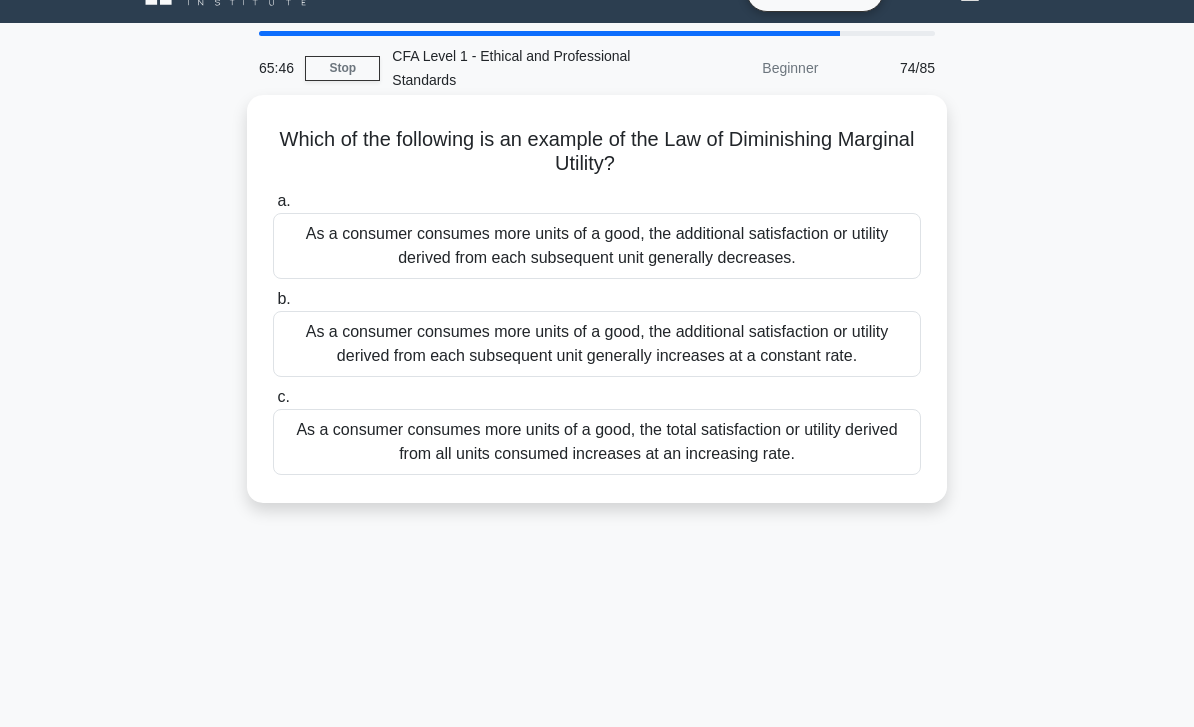 click on "As a consumer consumes more units of a good, the additional satisfaction or utility derived from each subsequent unit generally decreases." at bounding box center (597, 246) 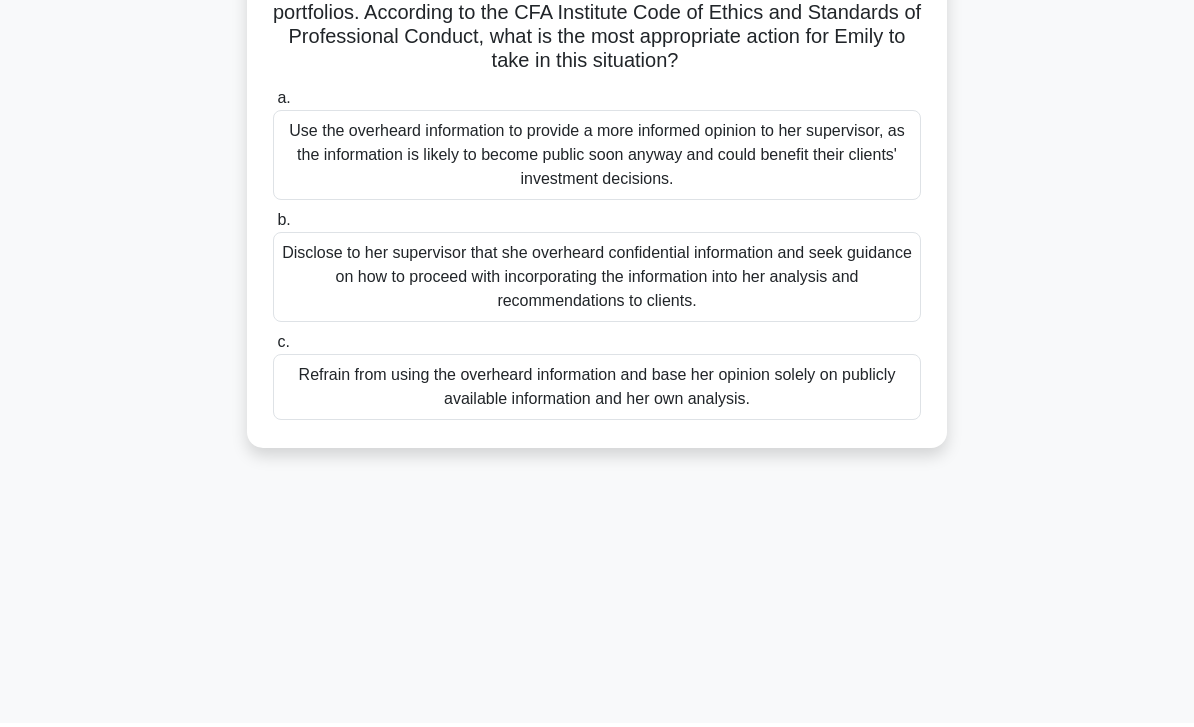 scroll, scrollTop: 288, scrollLeft: 0, axis: vertical 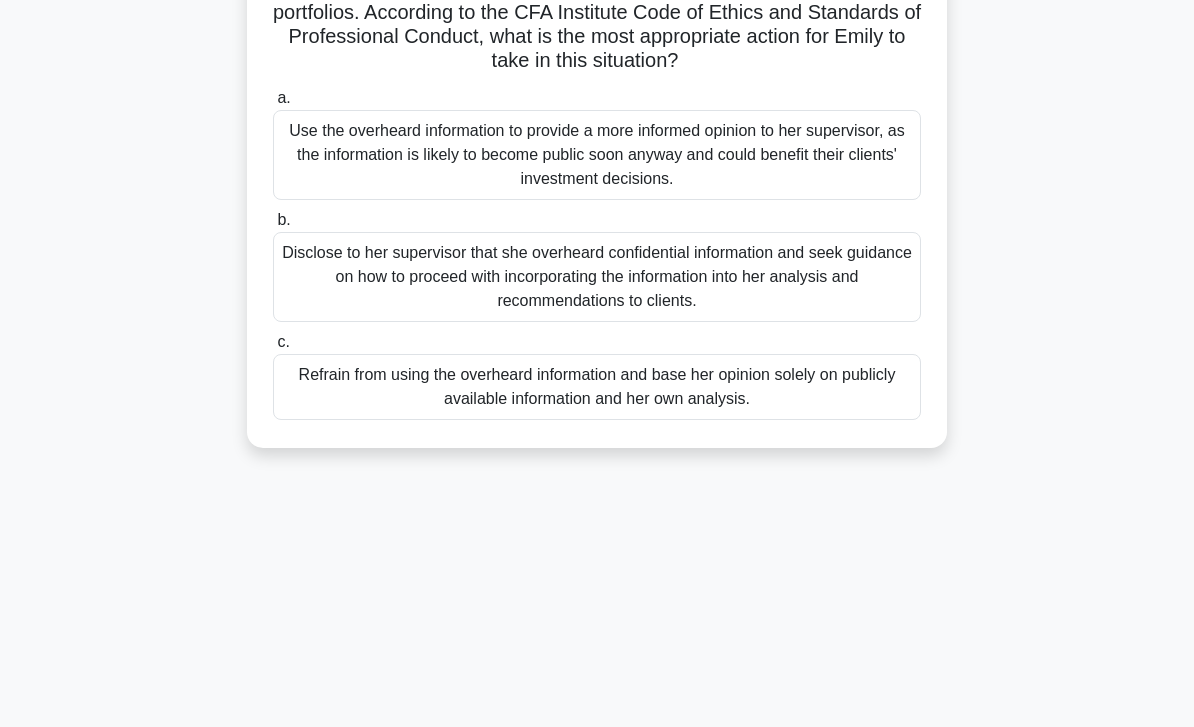 click on "Refrain from using the overheard information and base her opinion solely on publicly available information and her own analysis." at bounding box center [597, 387] 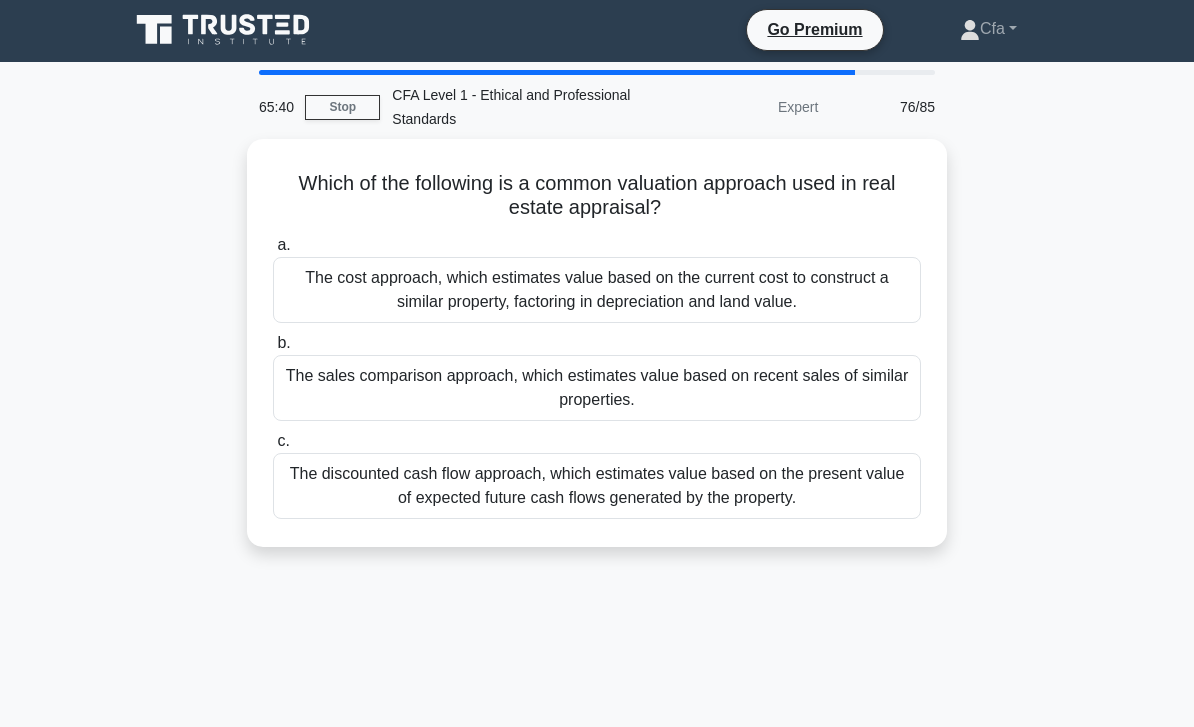 scroll, scrollTop: 0, scrollLeft: 0, axis: both 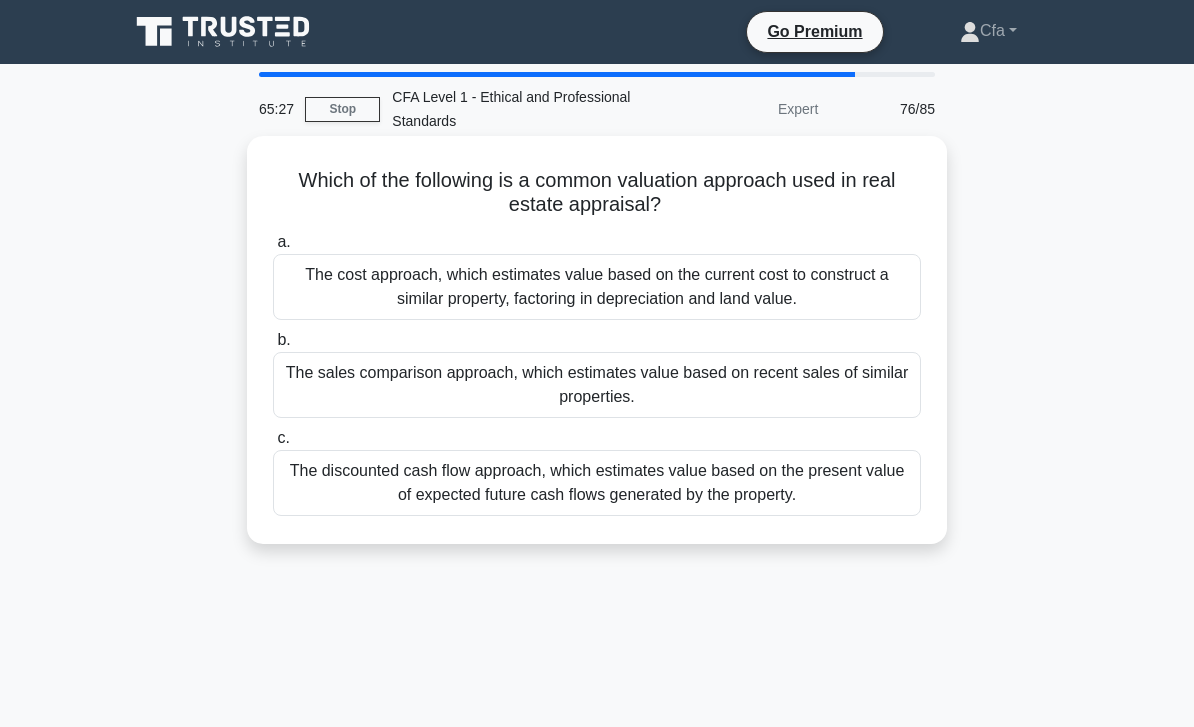 click on "The sales comparison approach, which estimates value based on recent sales of similar properties." at bounding box center (597, 385) 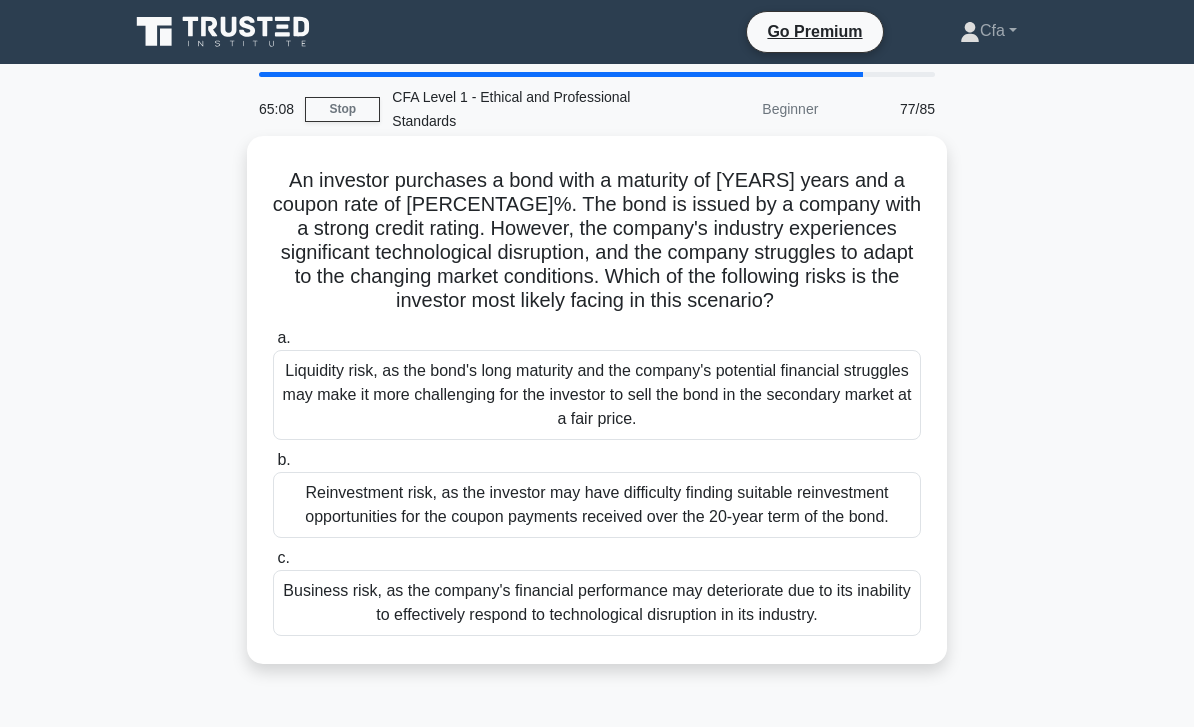 click on "Business risk, as the company's financial performance may deteriorate due to its inability to effectively respond to technological disruption in its industry." at bounding box center (597, 603) 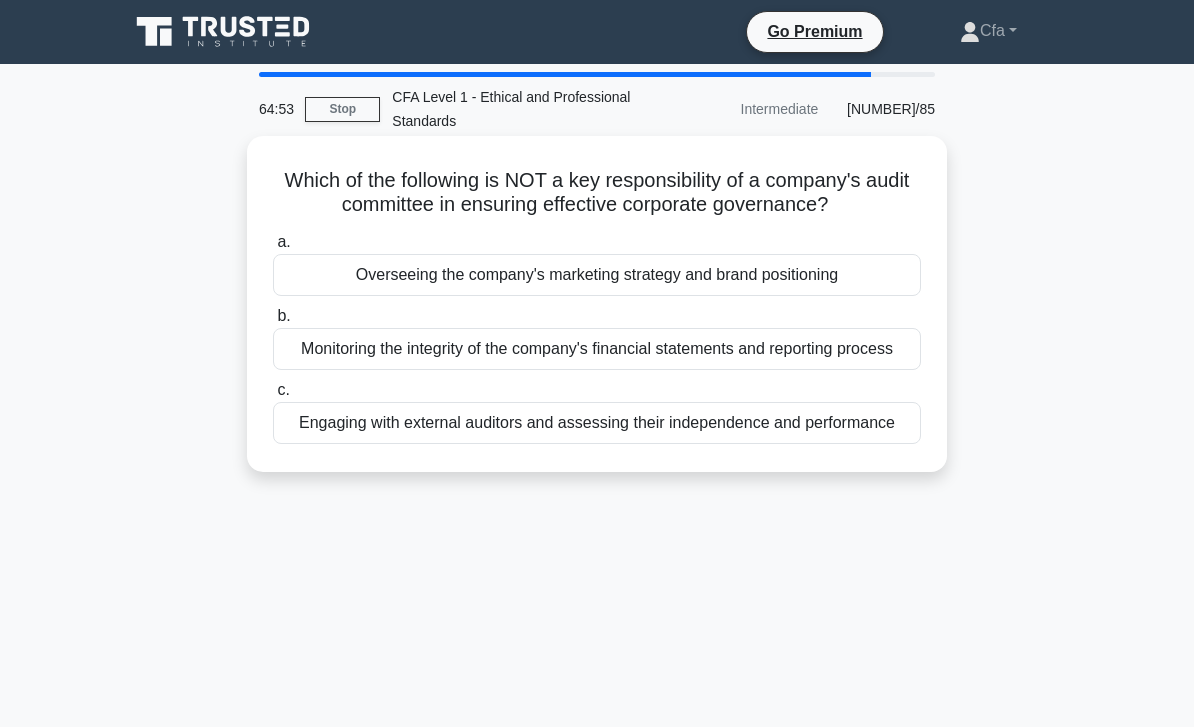 click on "Overseeing the company's marketing strategy and brand positioning" at bounding box center [597, 275] 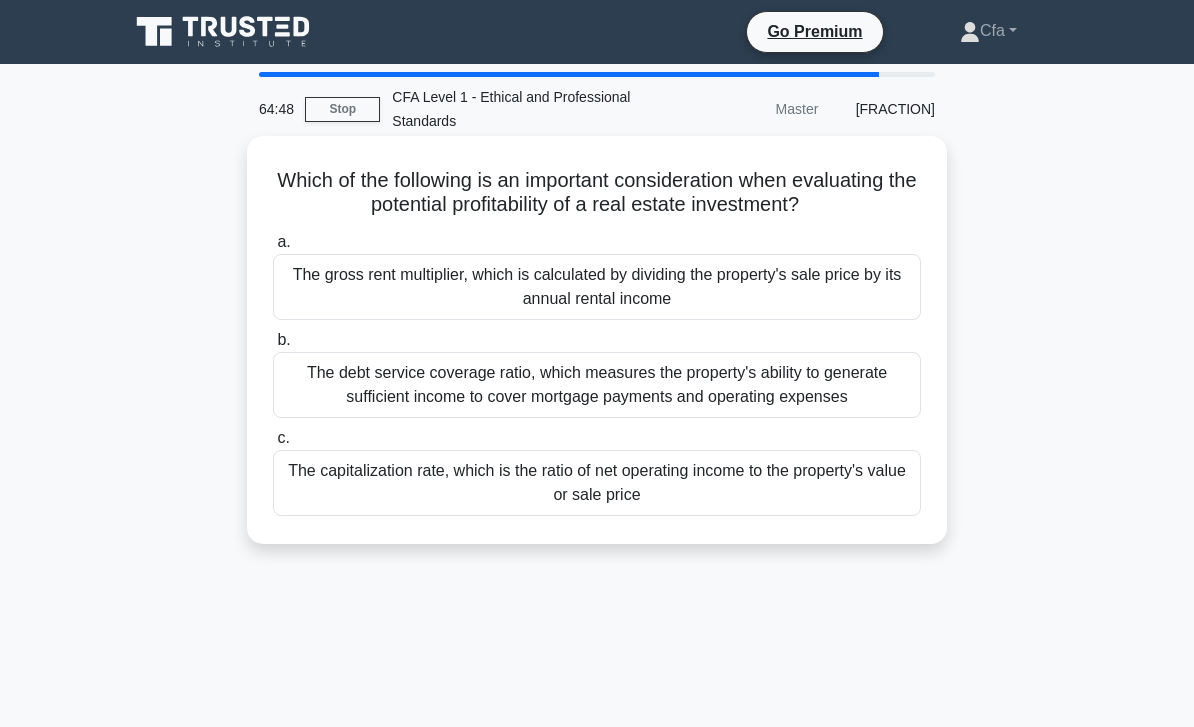 click on "The capitalization rate, which is the ratio of net operating income to the property's value or sale price" at bounding box center [597, 483] 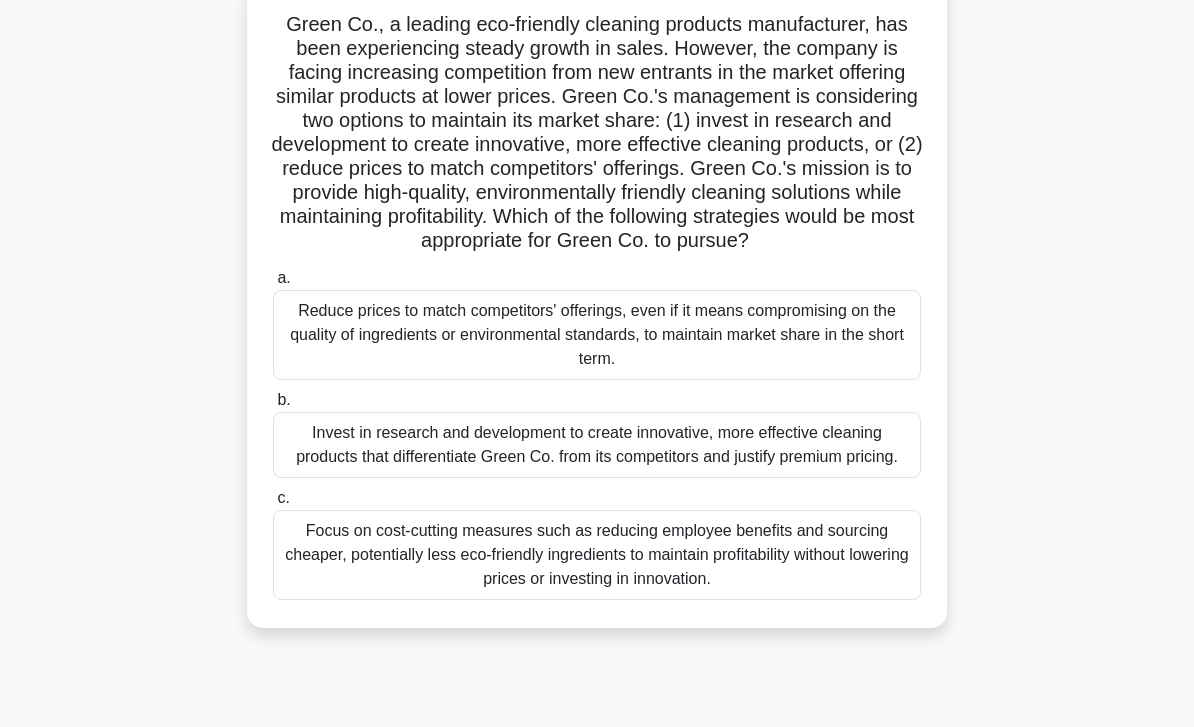 scroll, scrollTop: 174, scrollLeft: 0, axis: vertical 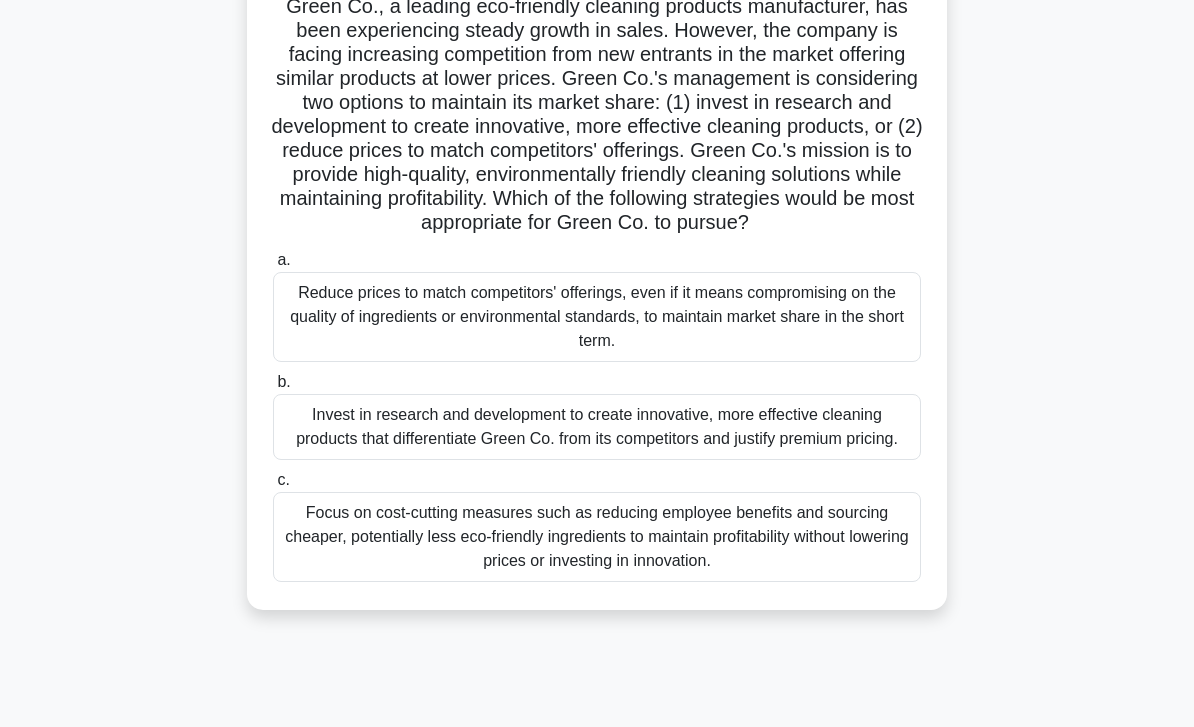 click on "Invest in research and development to create innovative, more effective cleaning products that differentiate Green Co. from its competitors and justify premium pricing." at bounding box center (597, 427) 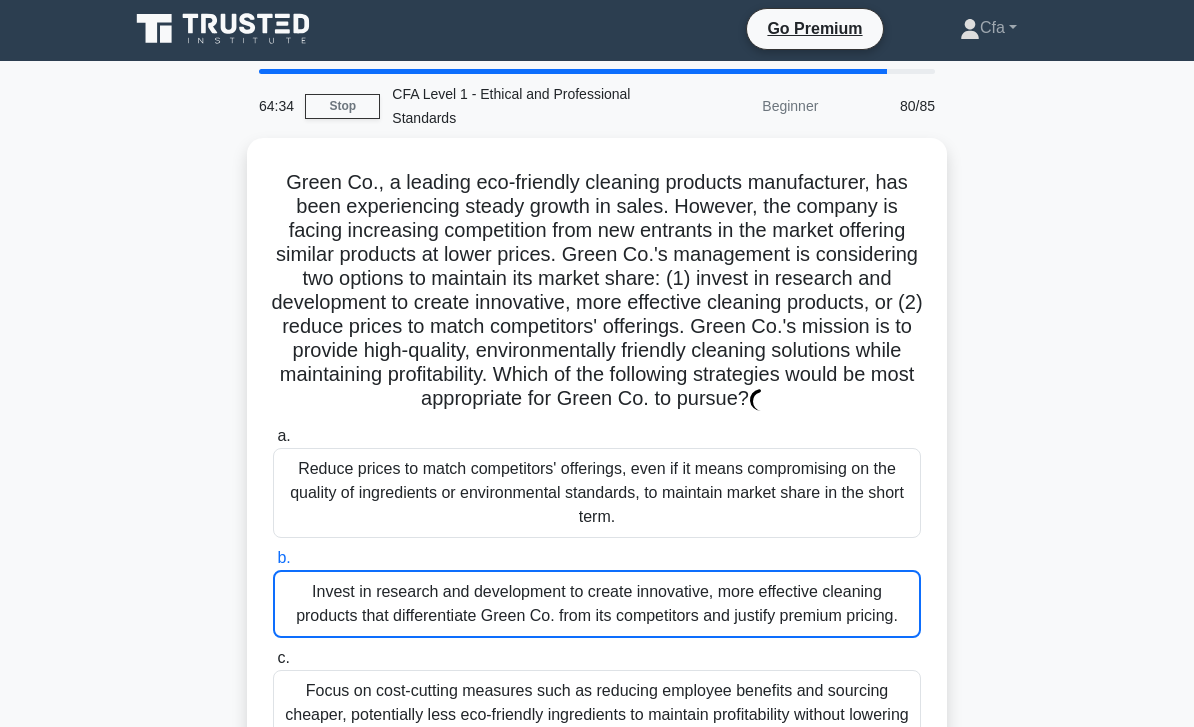 scroll, scrollTop: 2, scrollLeft: 0, axis: vertical 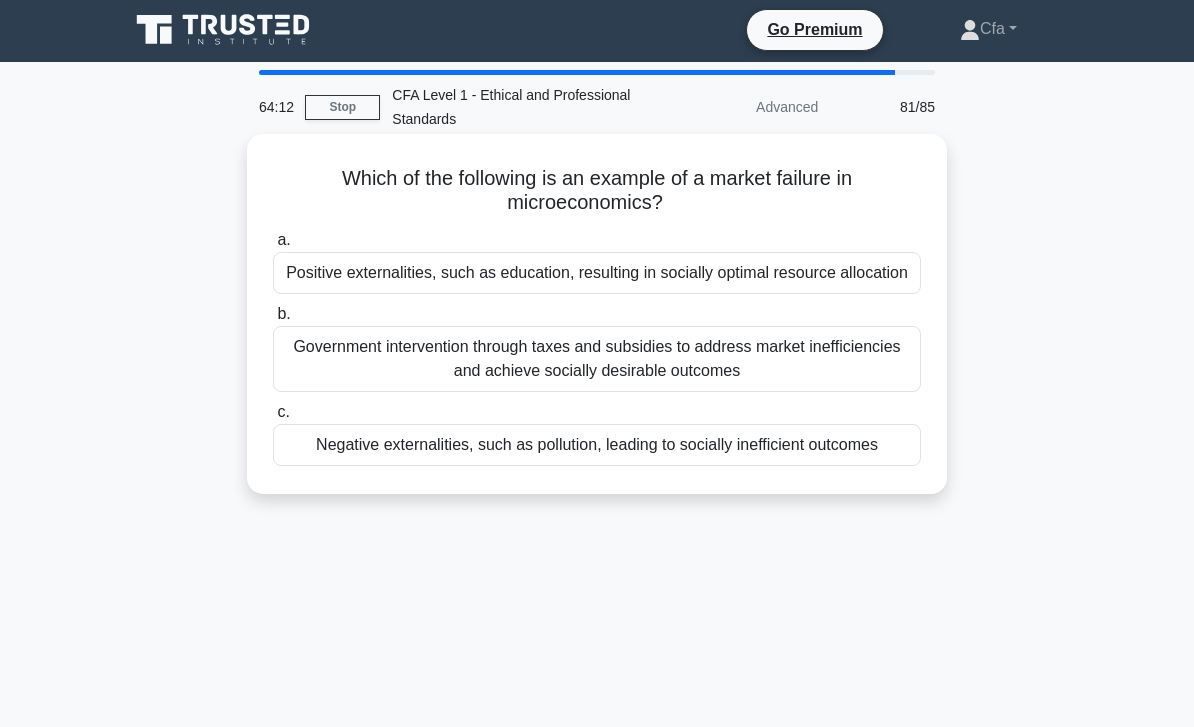 click on "Negative externalities, such as pollution, leading to socially inefficient outcomes" at bounding box center (597, 445) 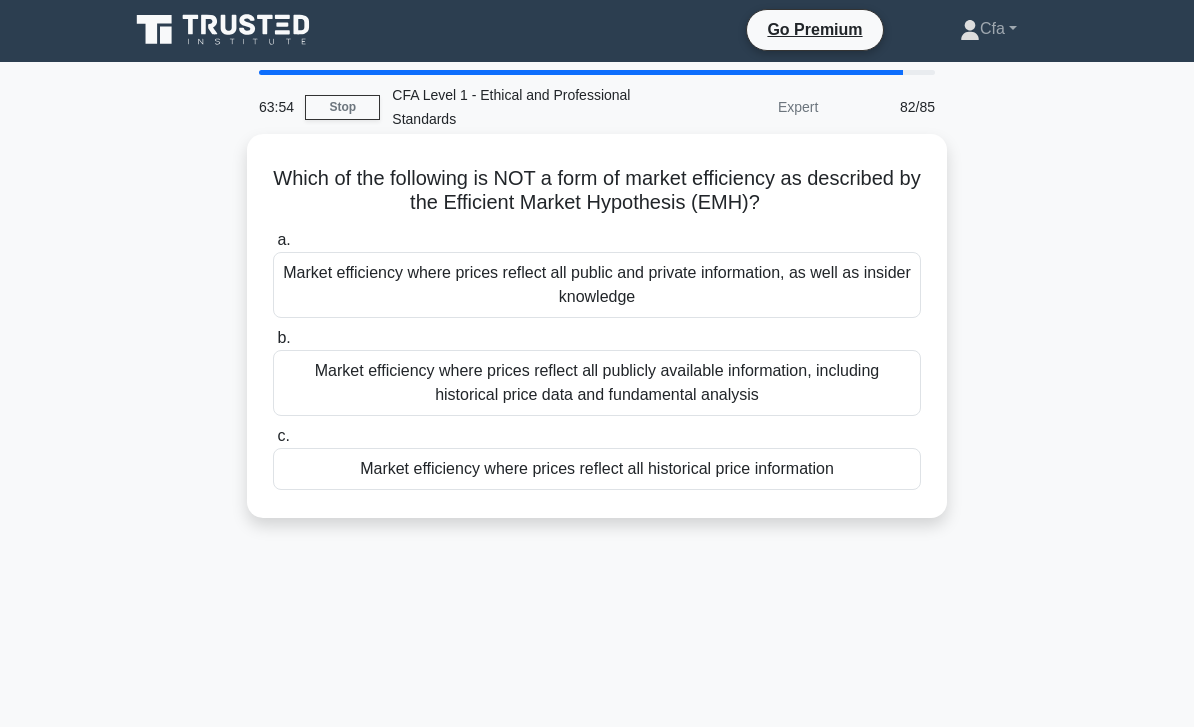 click on "Market efficiency where prices reflect all public and private information, as well as insider knowledge" at bounding box center (597, 285) 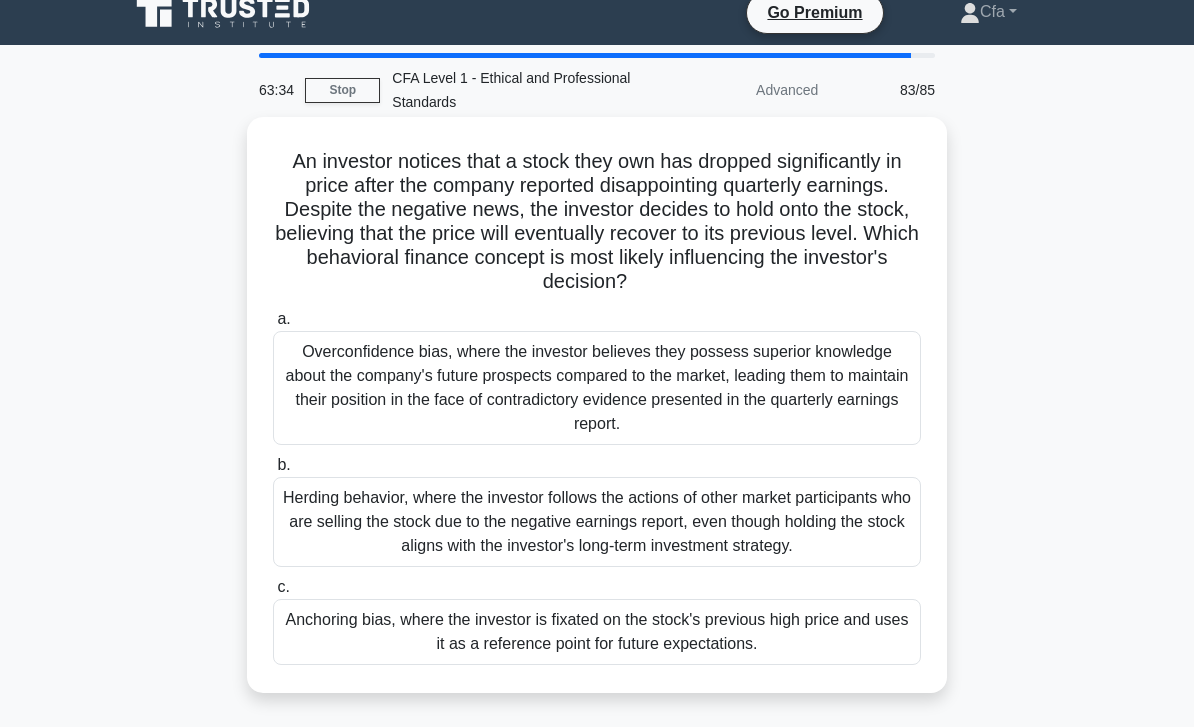 scroll, scrollTop: 22, scrollLeft: 0, axis: vertical 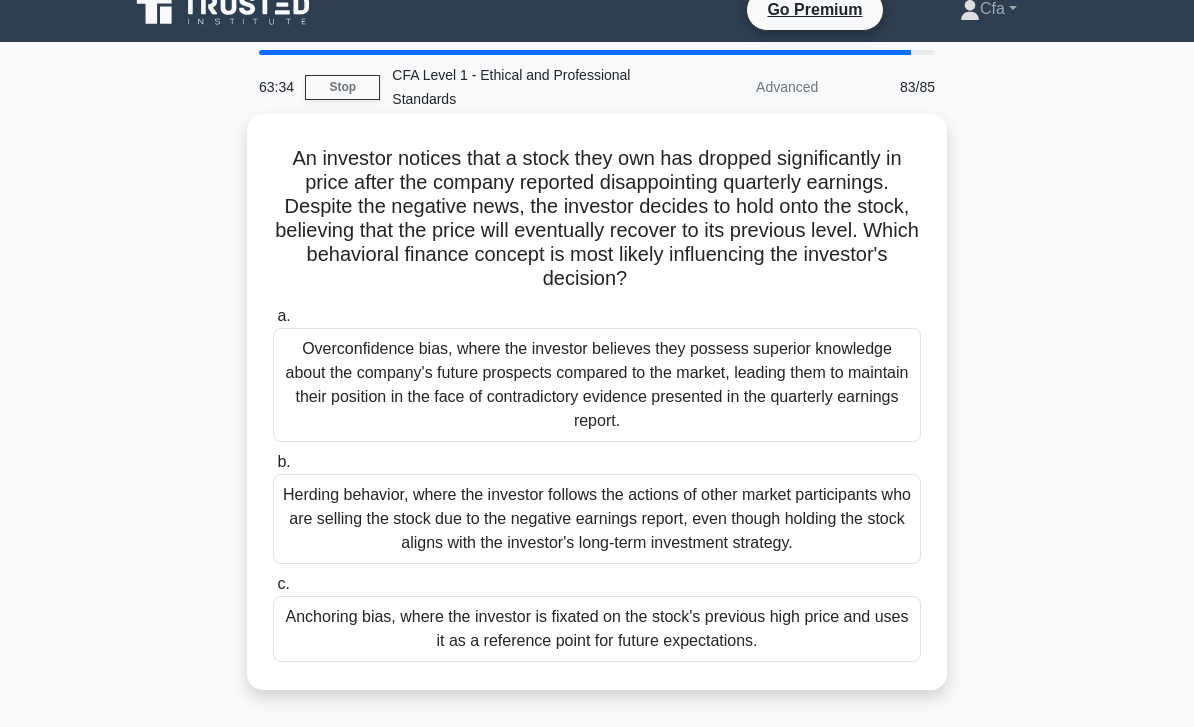 click on "Anchoring bias, where the investor is fixated on the stock's previous high price and uses it as a reference point for future expectations." at bounding box center (597, 629) 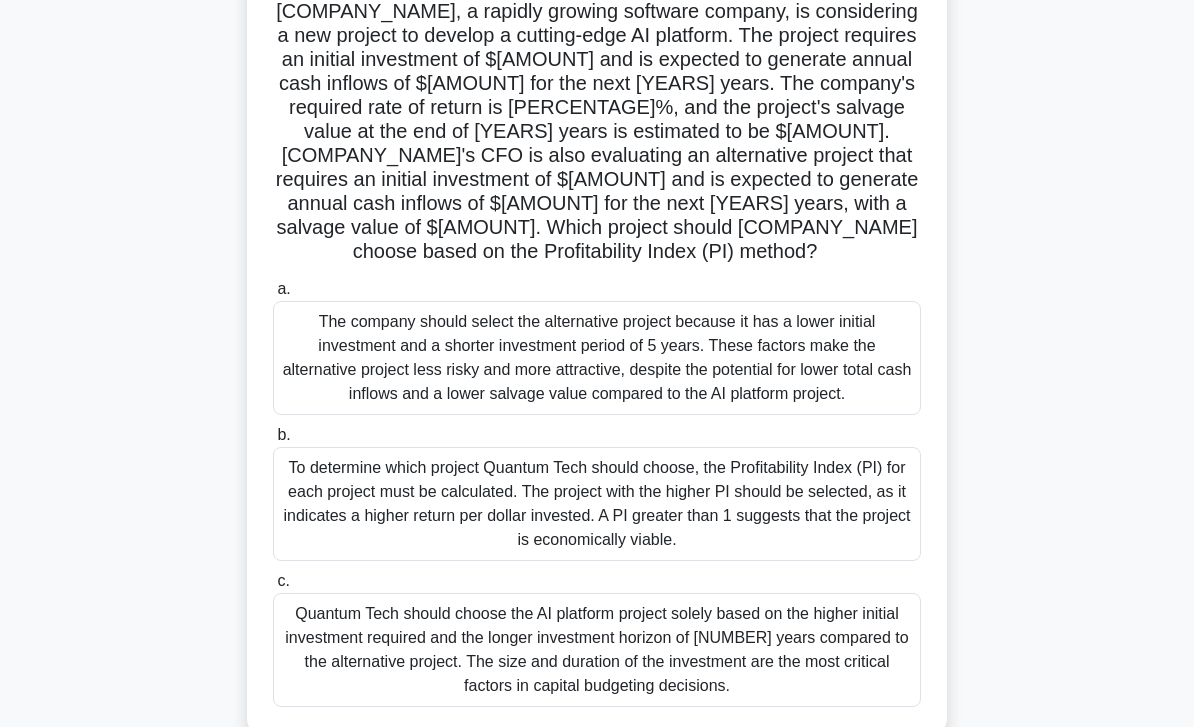 scroll, scrollTop: 289, scrollLeft: 0, axis: vertical 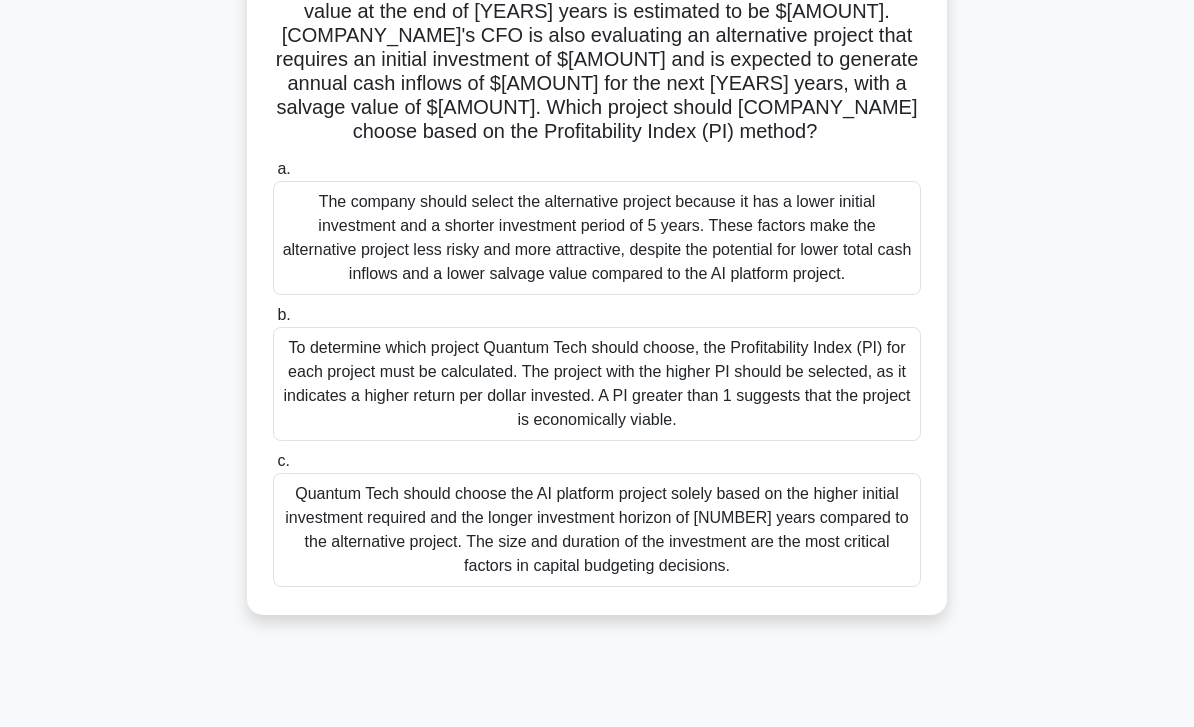 click on "To determine which project Quantum Tech should choose, the Profitability Index (PI) for each project must be calculated. The project with the higher PI should be selected, as it indicates a higher return per dollar invested. A PI greater than 1 suggests that the project is economically viable." at bounding box center (597, 384) 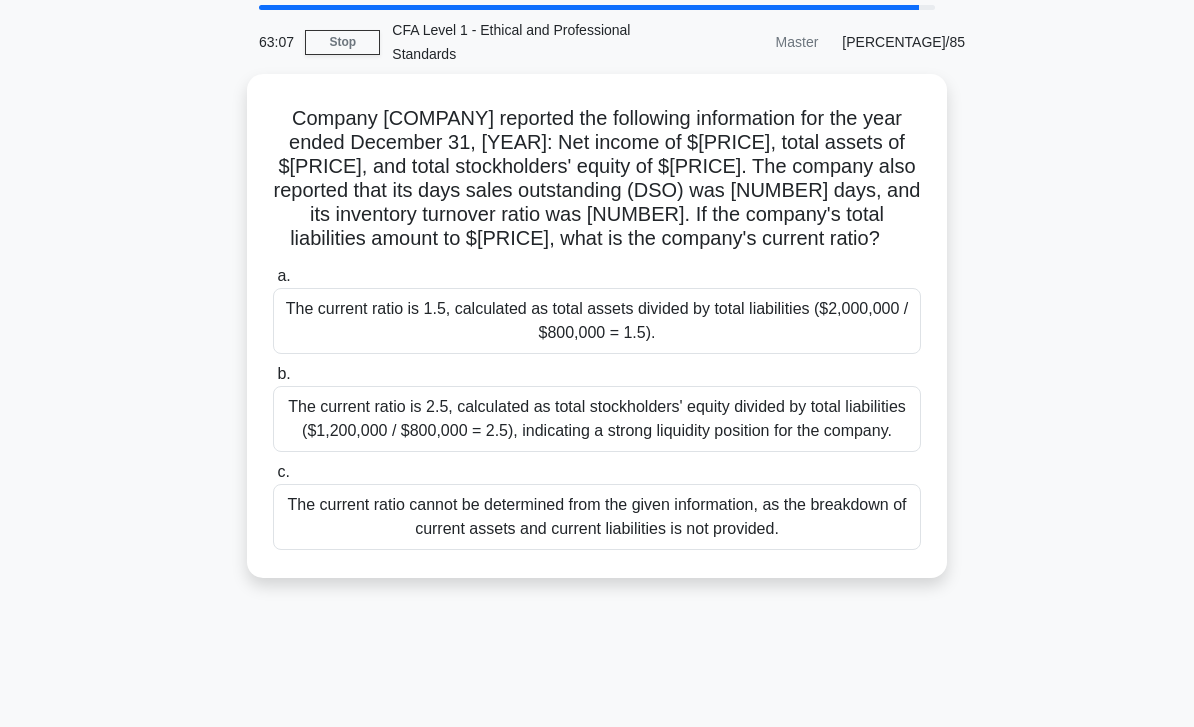 scroll, scrollTop: 45, scrollLeft: 0, axis: vertical 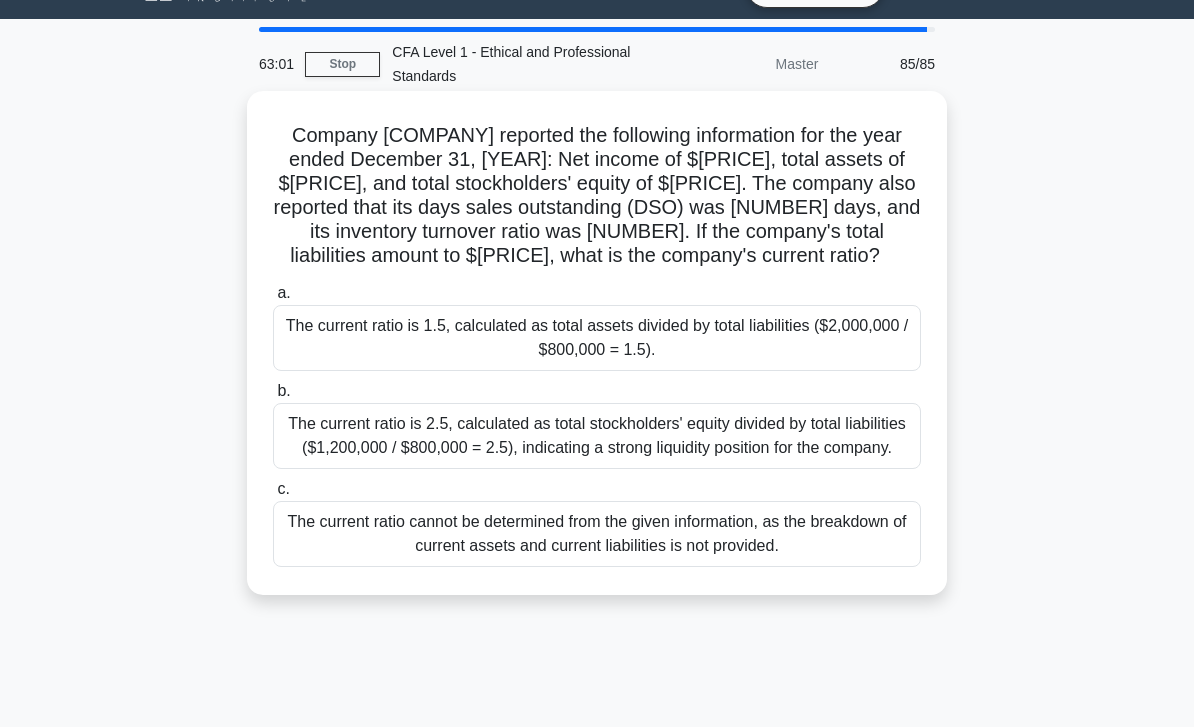 click on "The current ratio cannot be determined from the given information, as the breakdown of current assets and current liabilities is not provided." at bounding box center [597, 534] 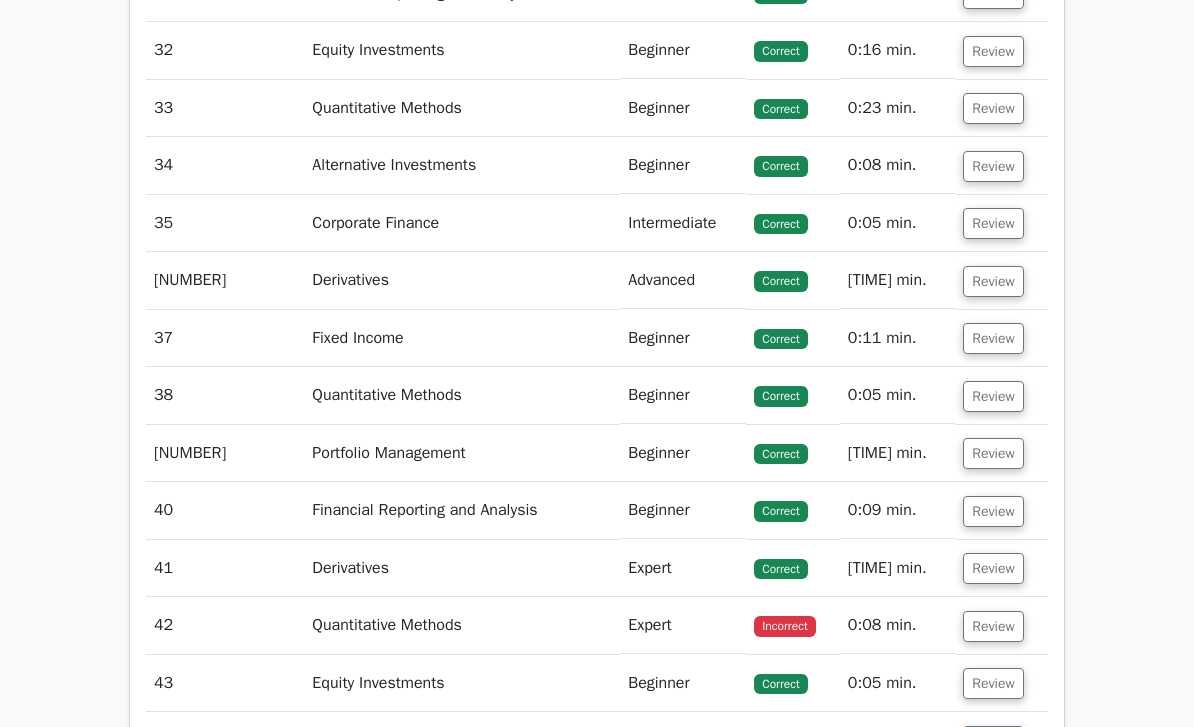 scroll, scrollTop: 0, scrollLeft: 0, axis: both 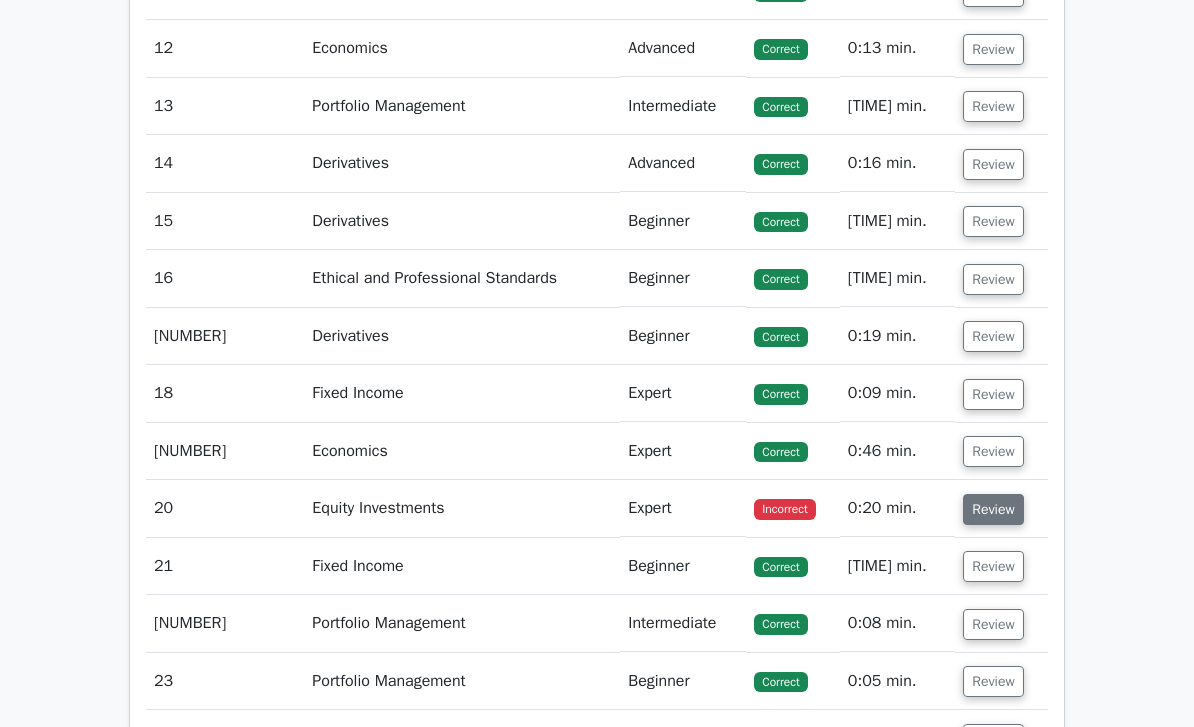 click on "Review" at bounding box center [993, 509] 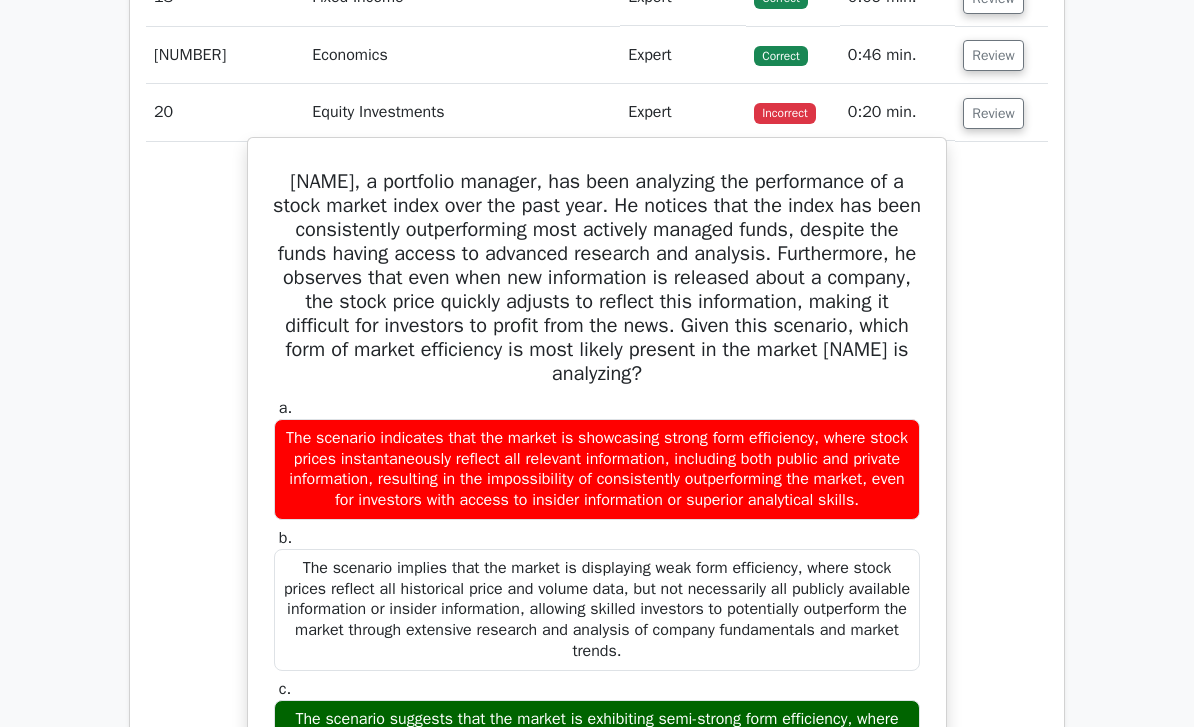 scroll, scrollTop: 3983, scrollLeft: 0, axis: vertical 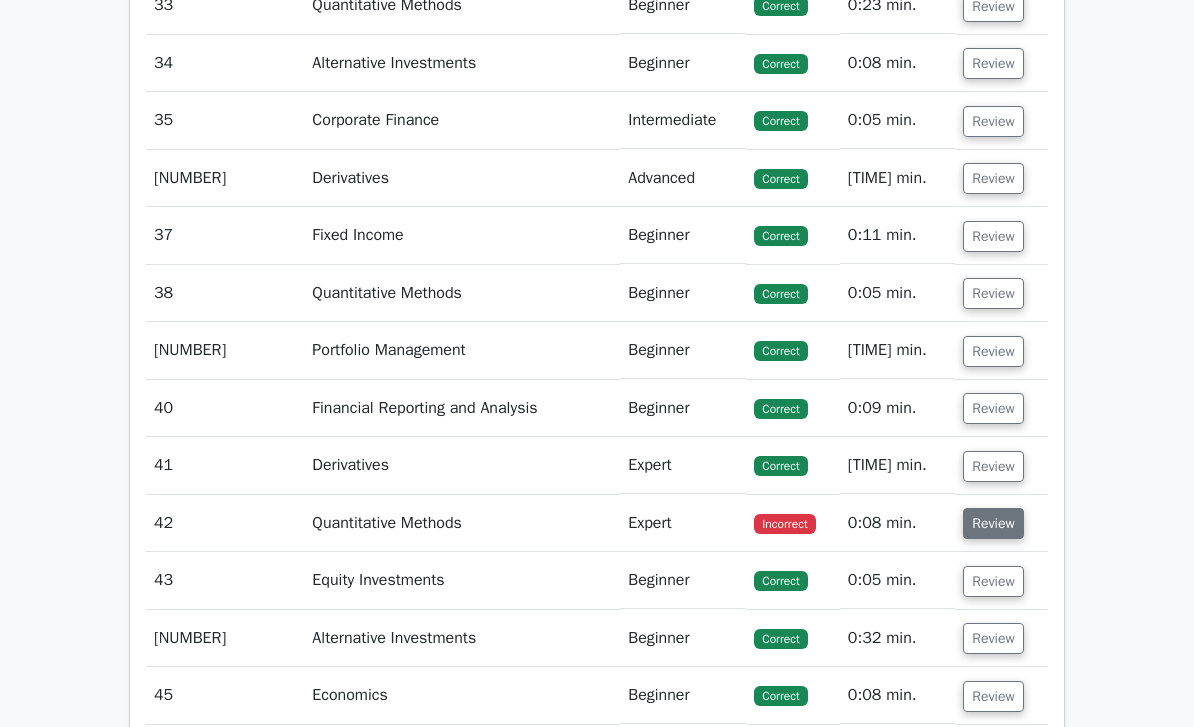 click on "Review" at bounding box center [993, 523] 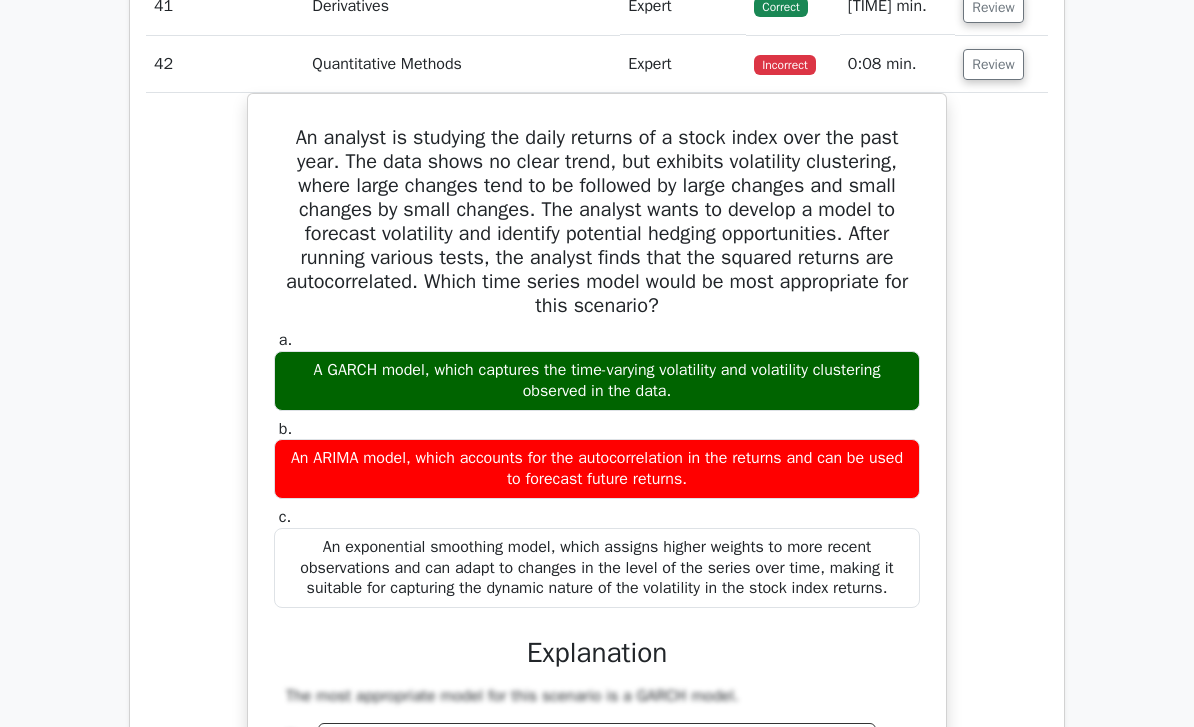 scroll, scrollTop: 6444, scrollLeft: 0, axis: vertical 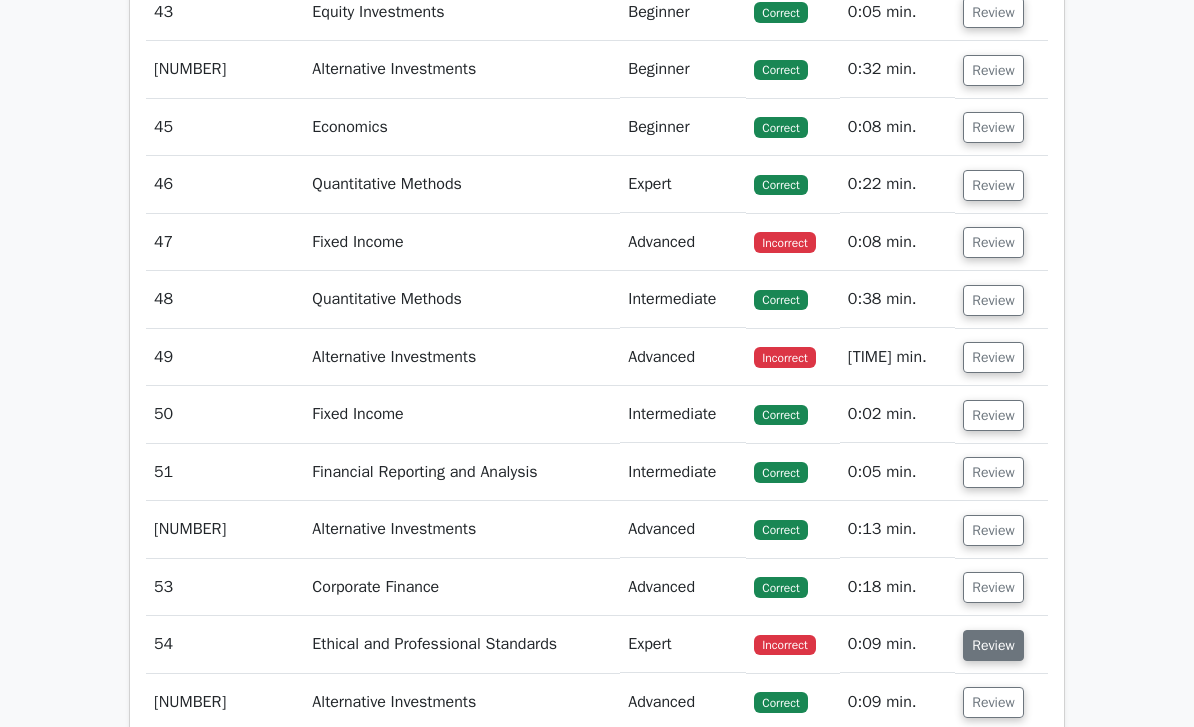 click on "Review" at bounding box center [993, 646] 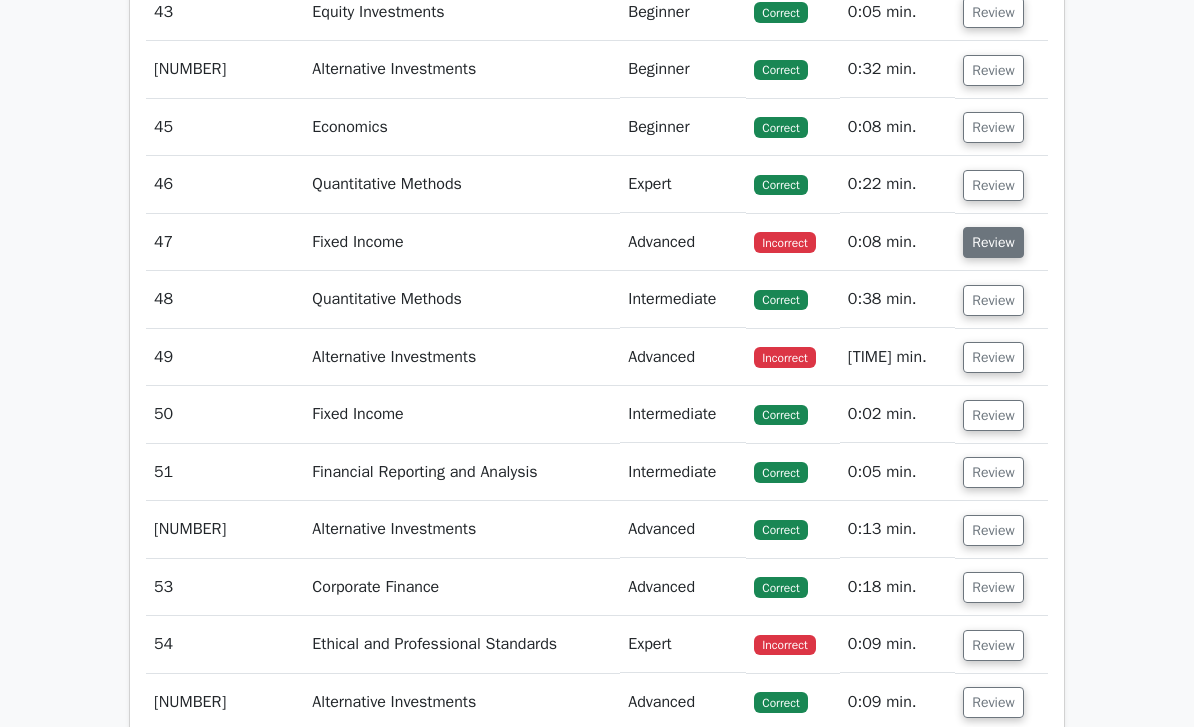 click on "Review" at bounding box center [993, 242] 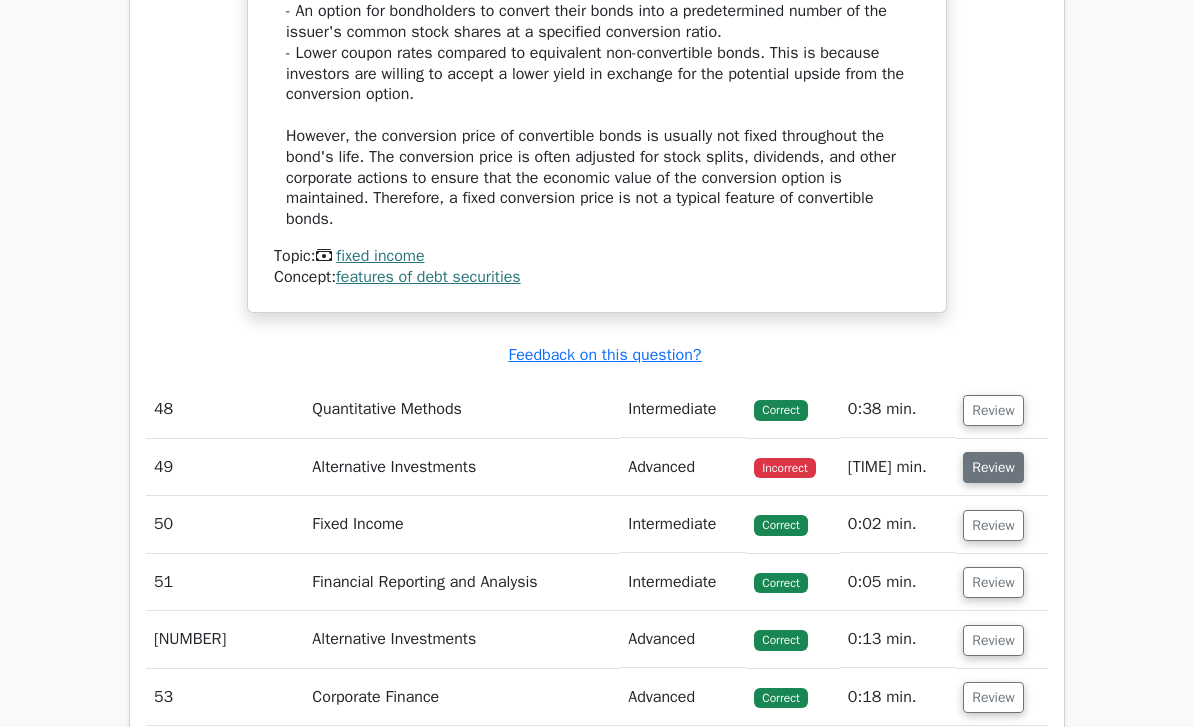 scroll, scrollTop: 8672, scrollLeft: 0, axis: vertical 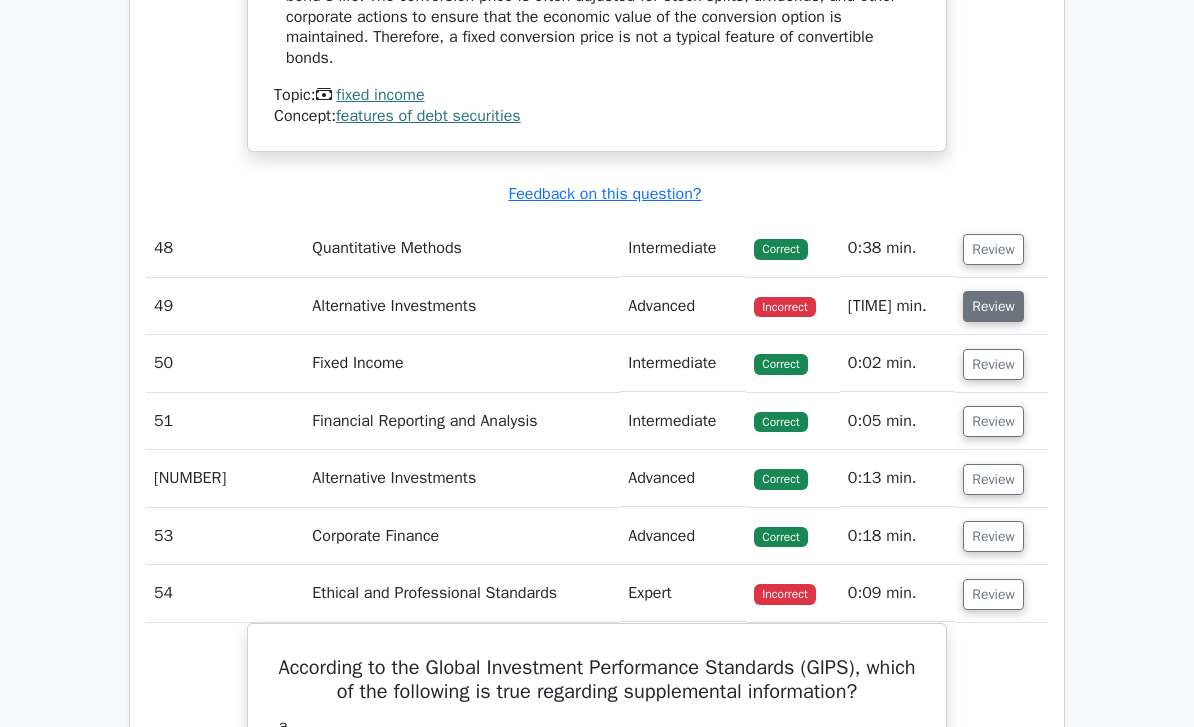 click on "Review" at bounding box center [993, 307] 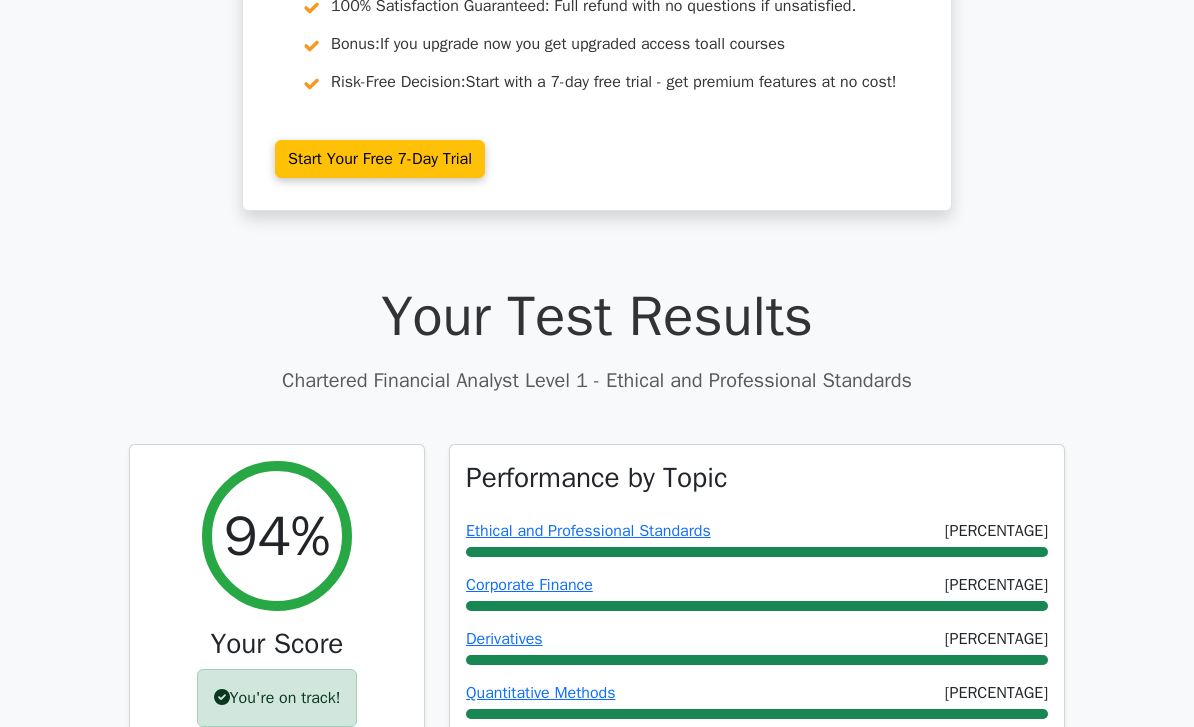 scroll, scrollTop: 0, scrollLeft: 0, axis: both 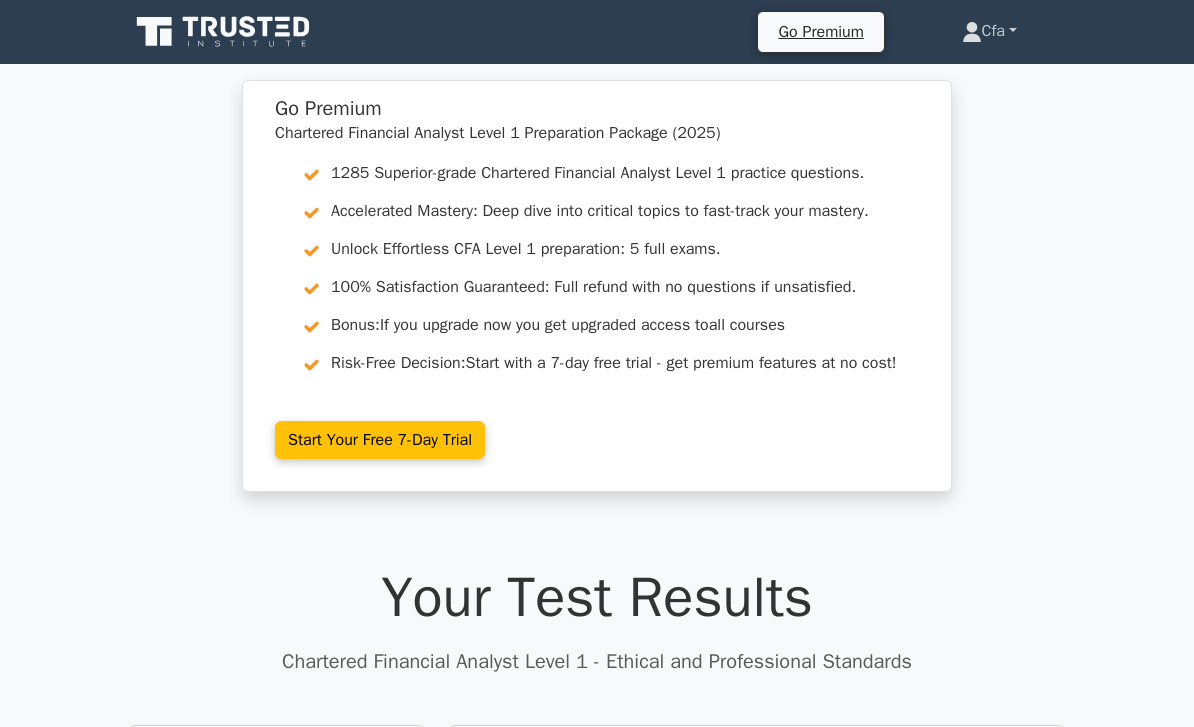 click on "Cfa" at bounding box center [989, 31] 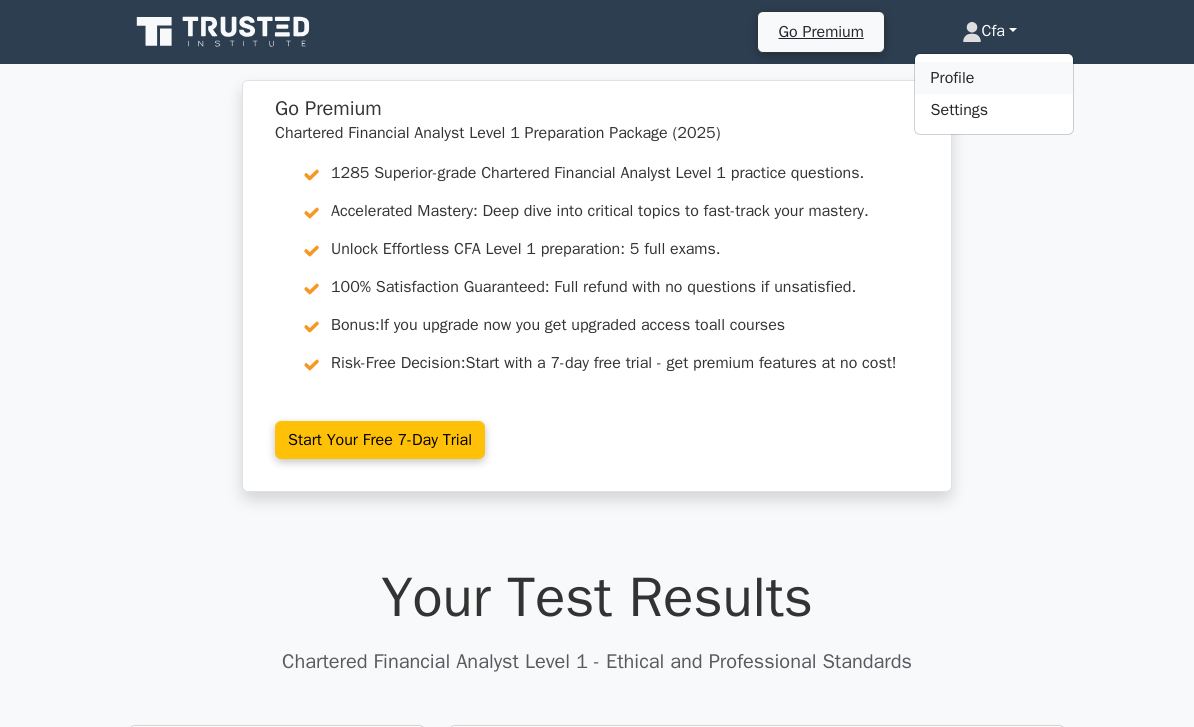 click on "Profile" at bounding box center (994, 78) 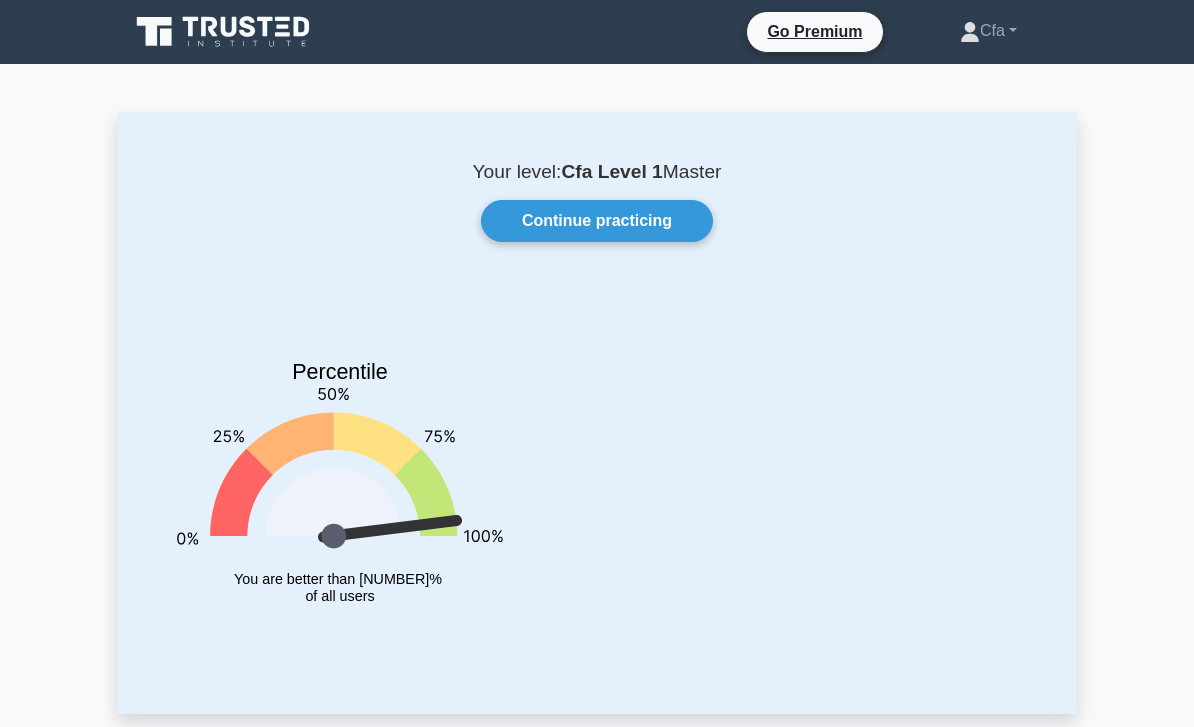 scroll, scrollTop: 0, scrollLeft: 0, axis: both 